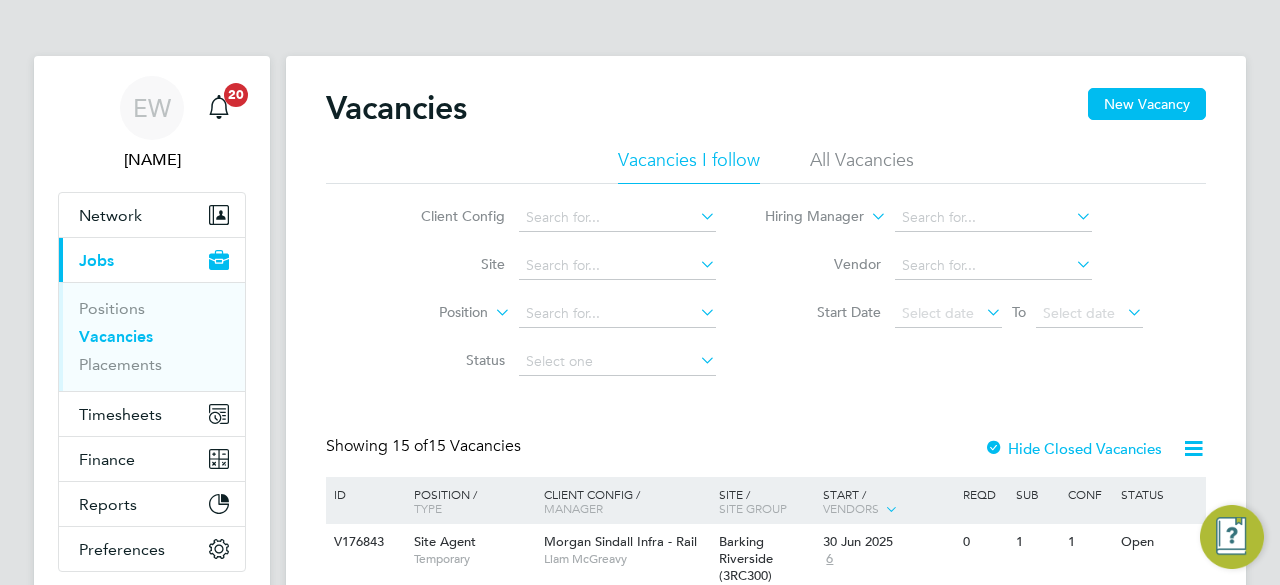 scroll, scrollTop: 0, scrollLeft: 0, axis: both 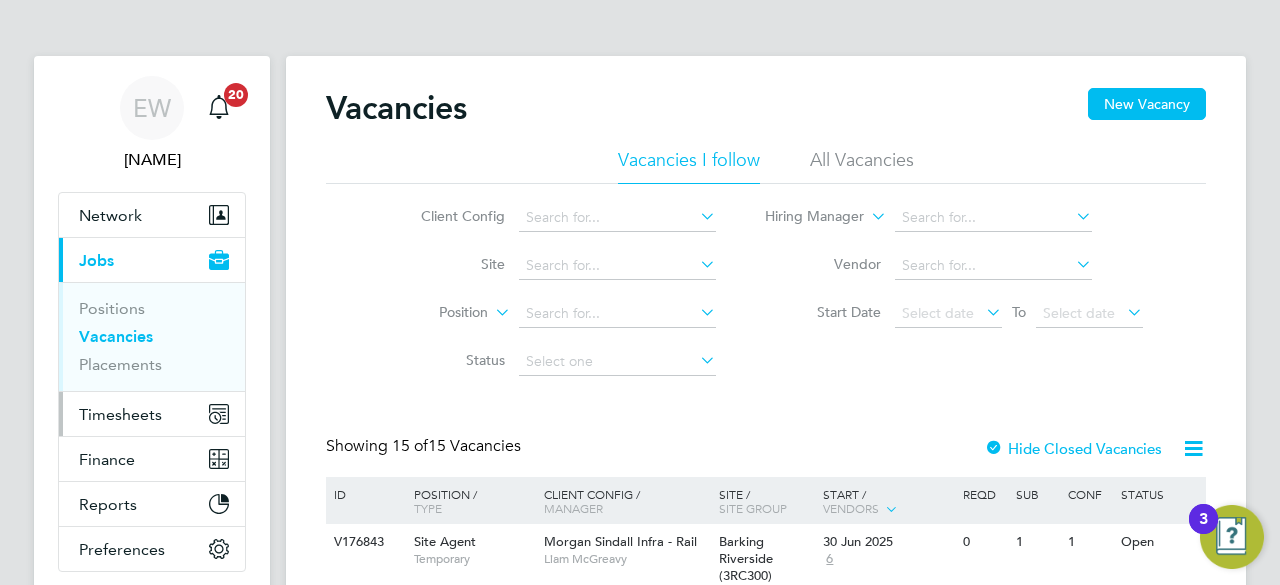 click on "Timesheets" at bounding box center (120, 414) 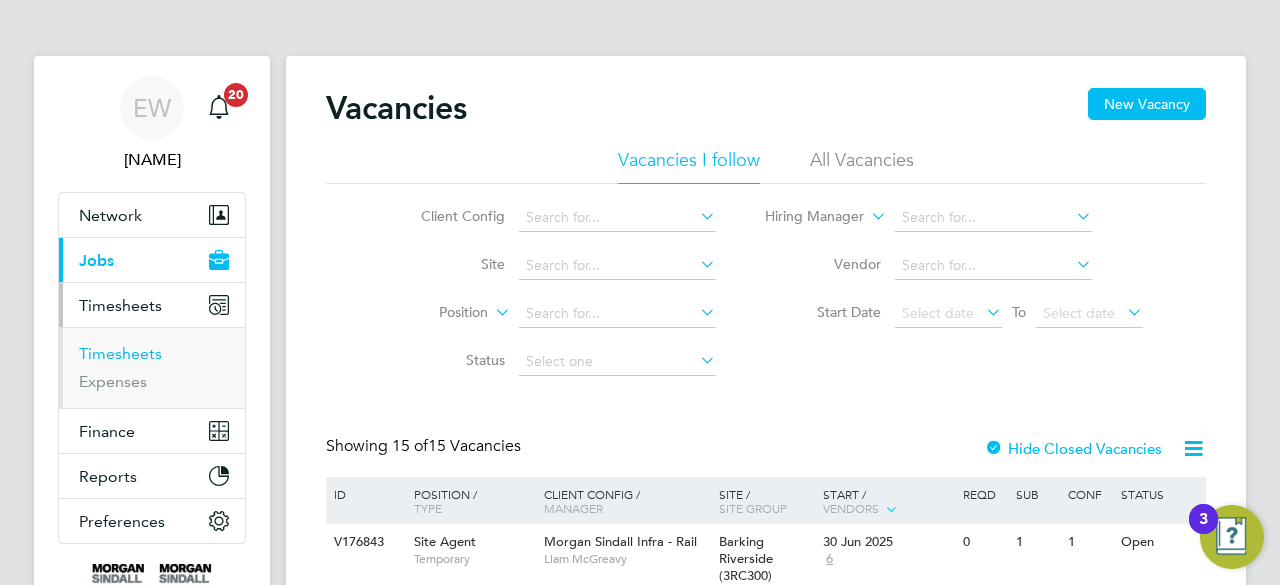 click on "Timesheets" at bounding box center (120, 353) 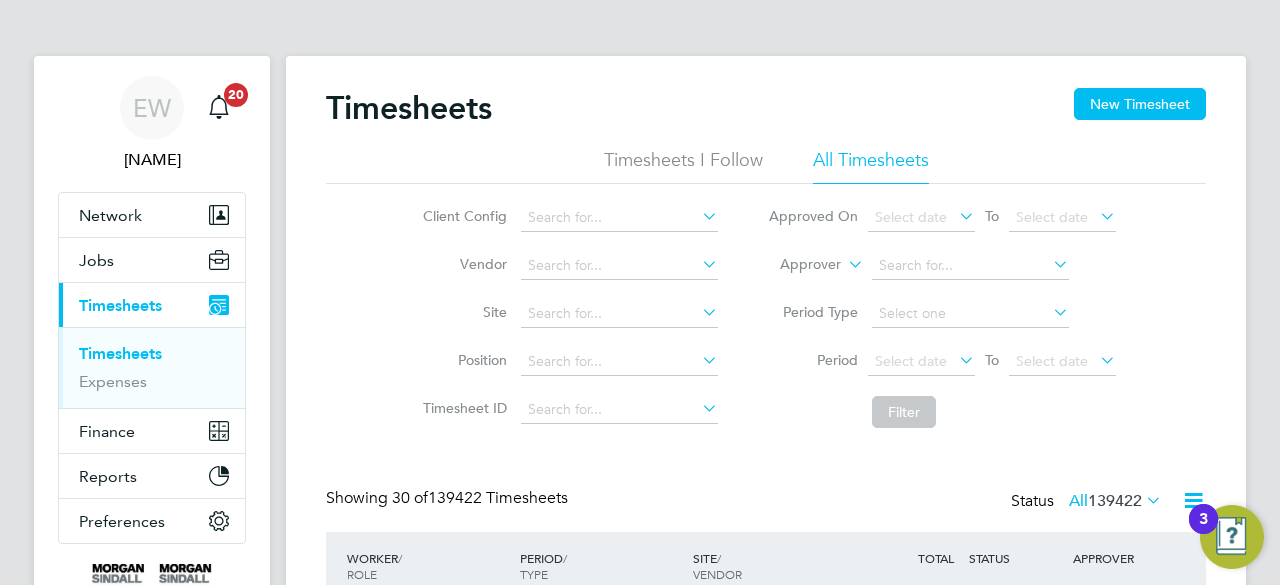 scroll, scrollTop: 10, scrollLeft: 10, axis: both 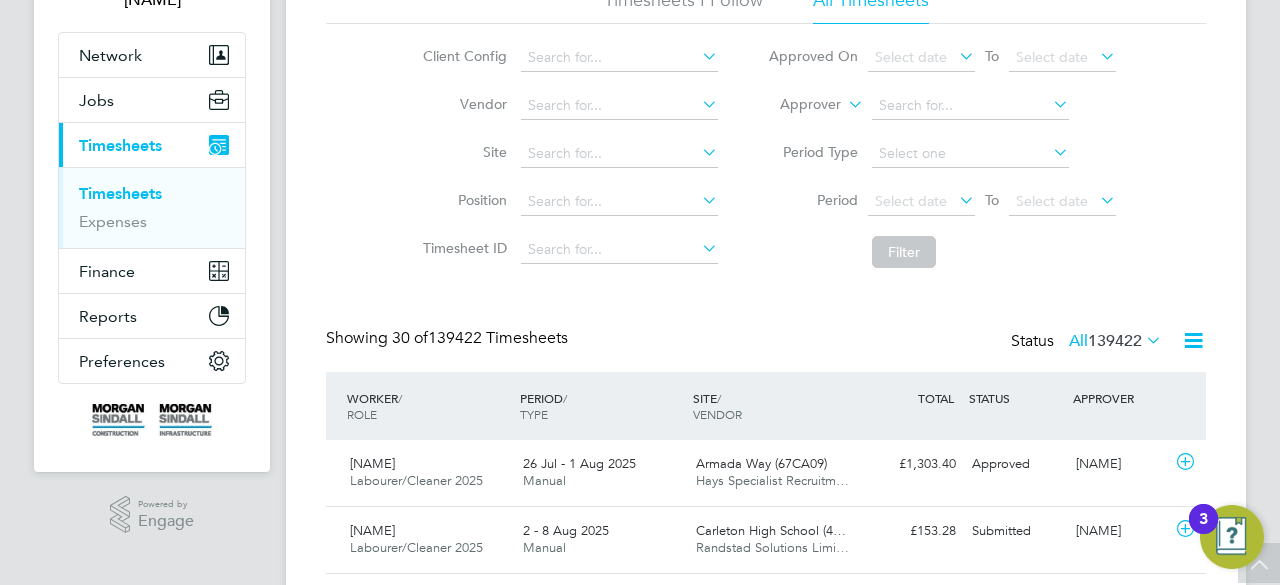 click 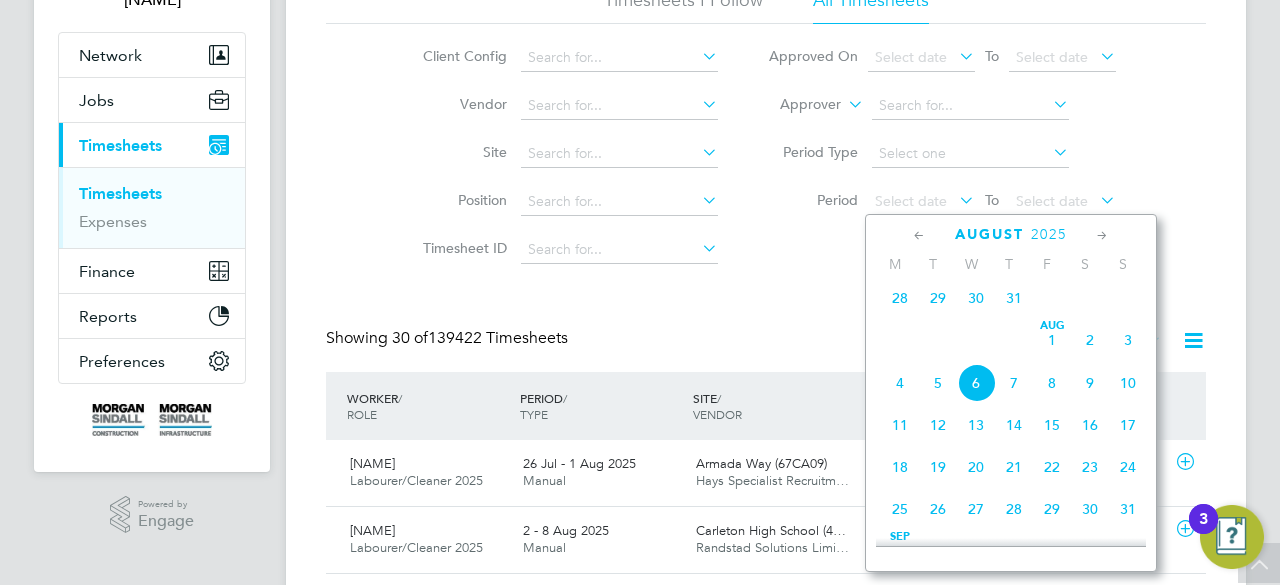 click 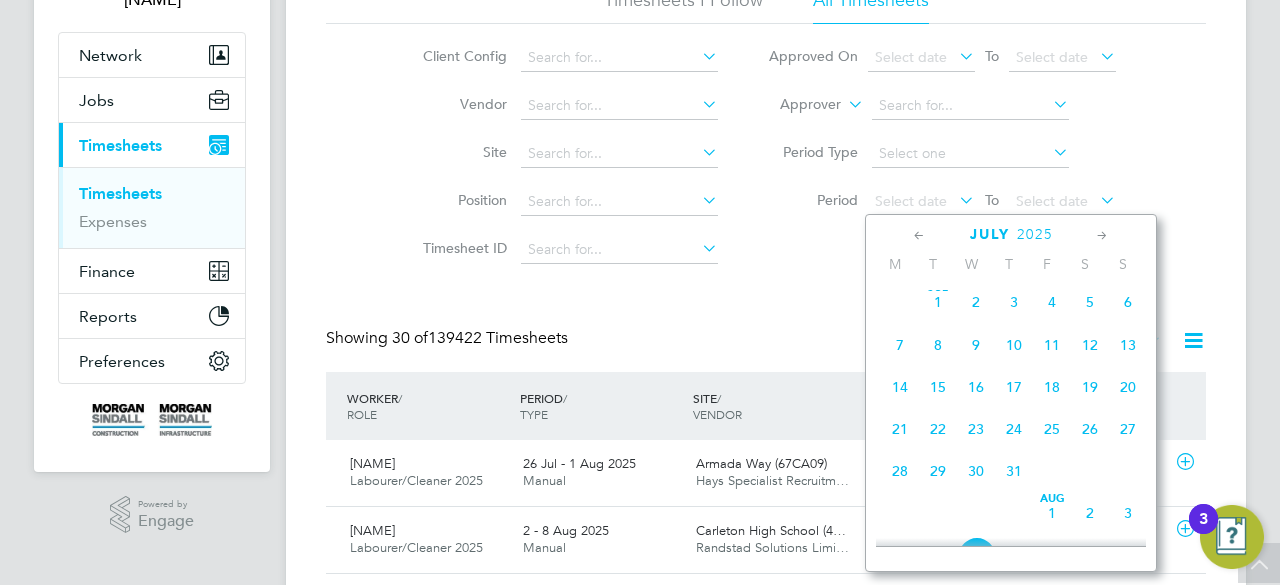 click on "26" 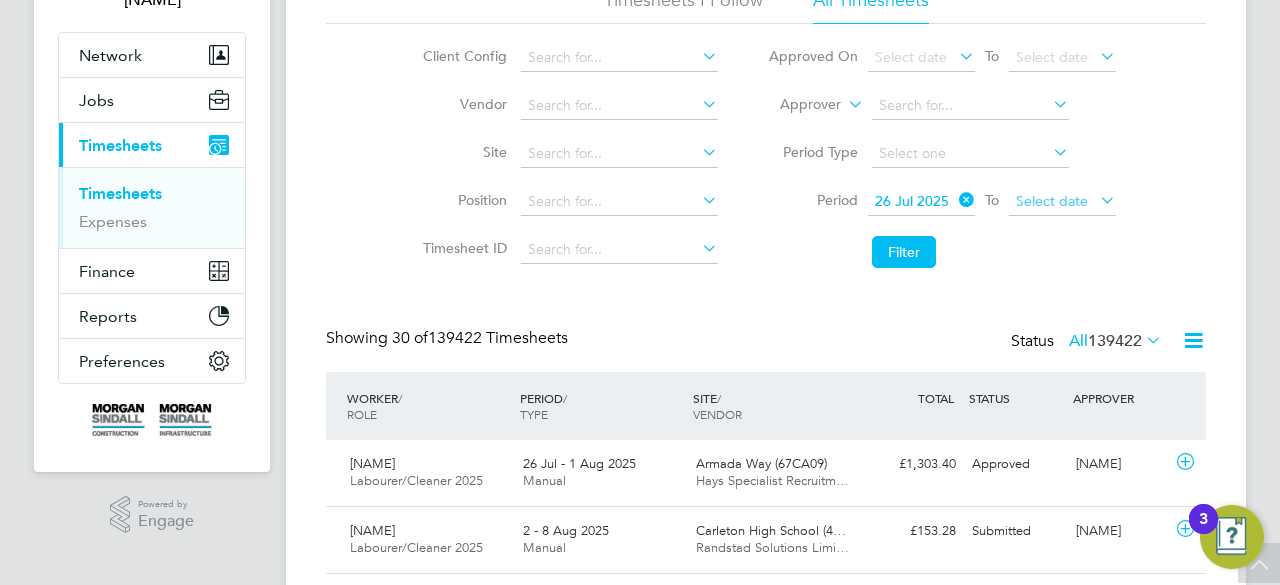 click on "Select date" 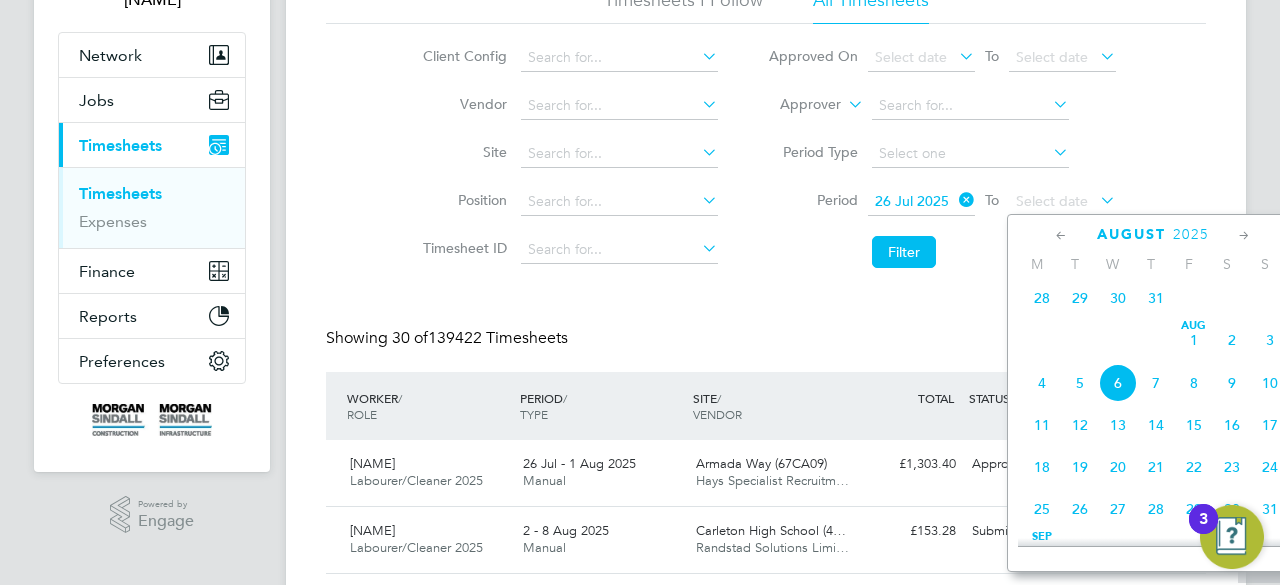 click on "Aug 1" 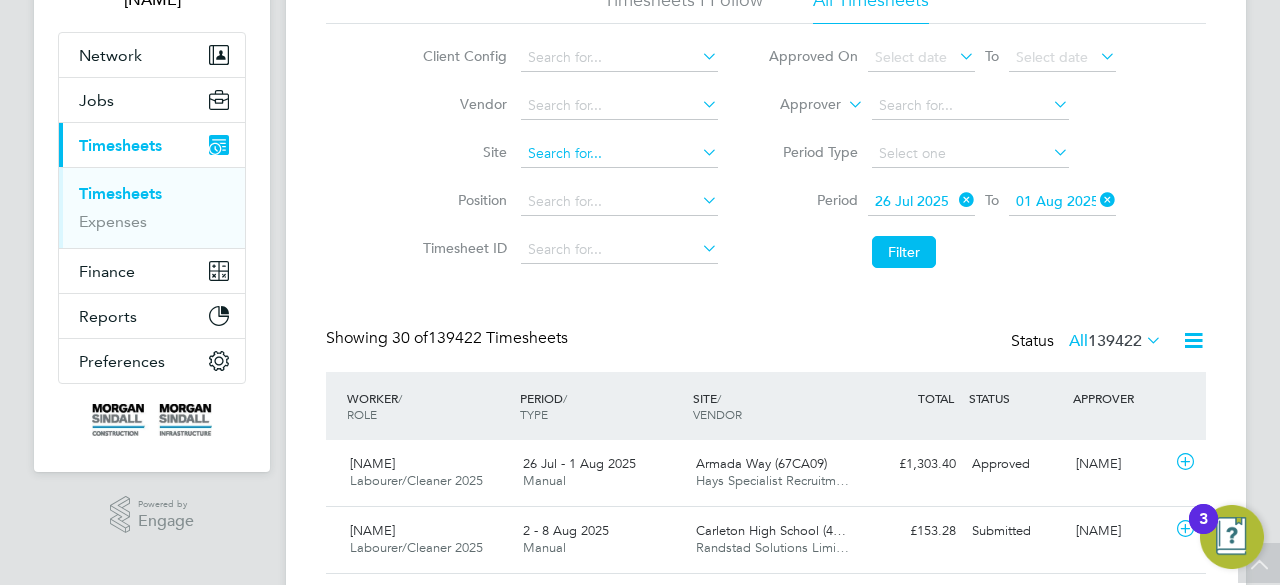 paste on "4 Brandon Road (54CC02)" 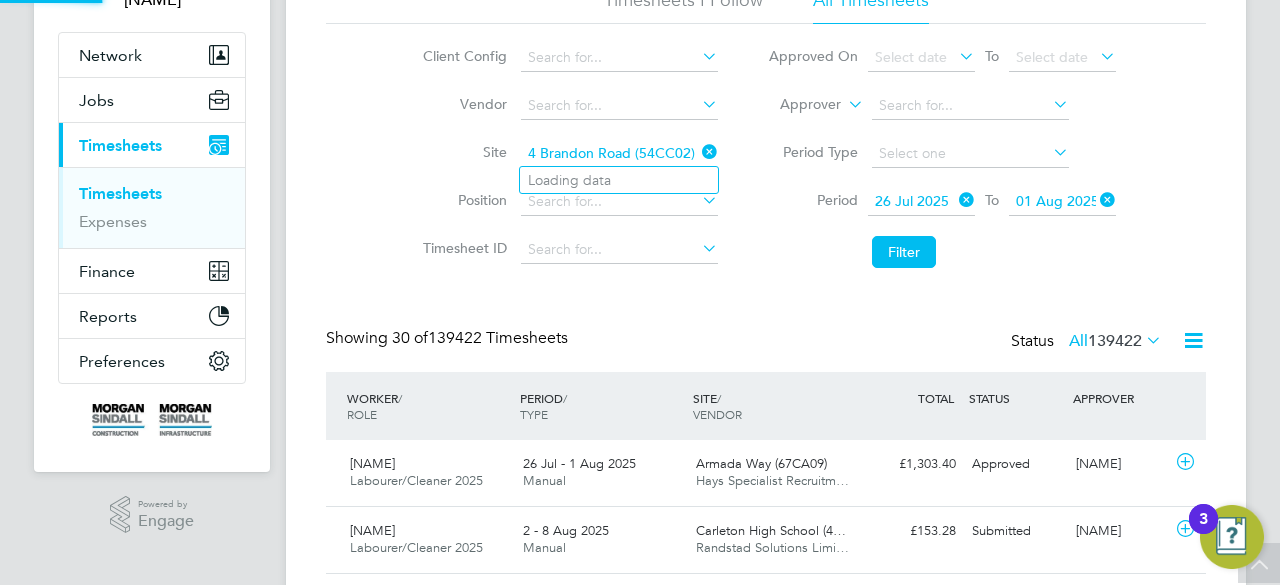 click on "4 Brandon Road (54CC02)" 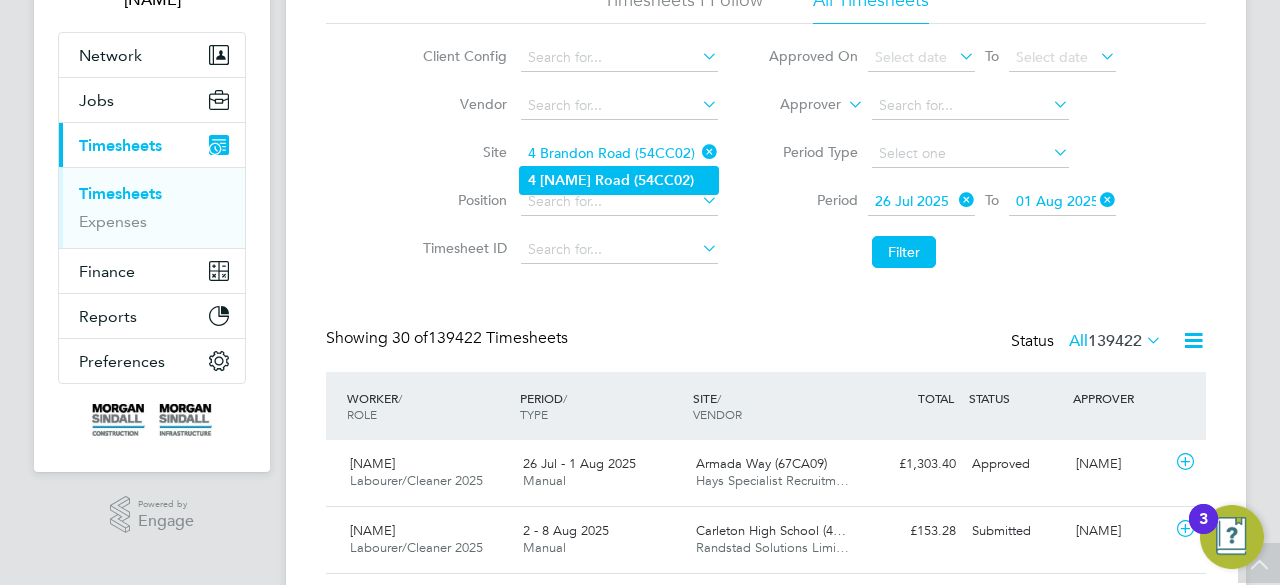 type on "4 Brandon Road (54CC02)" 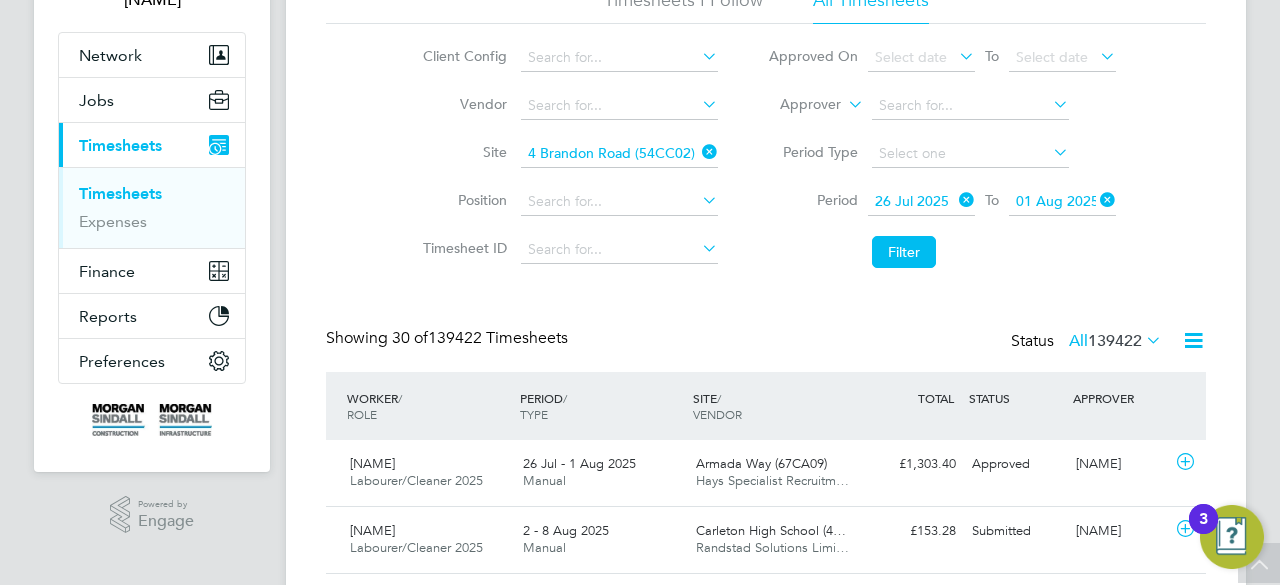 click on "(54CC02)" 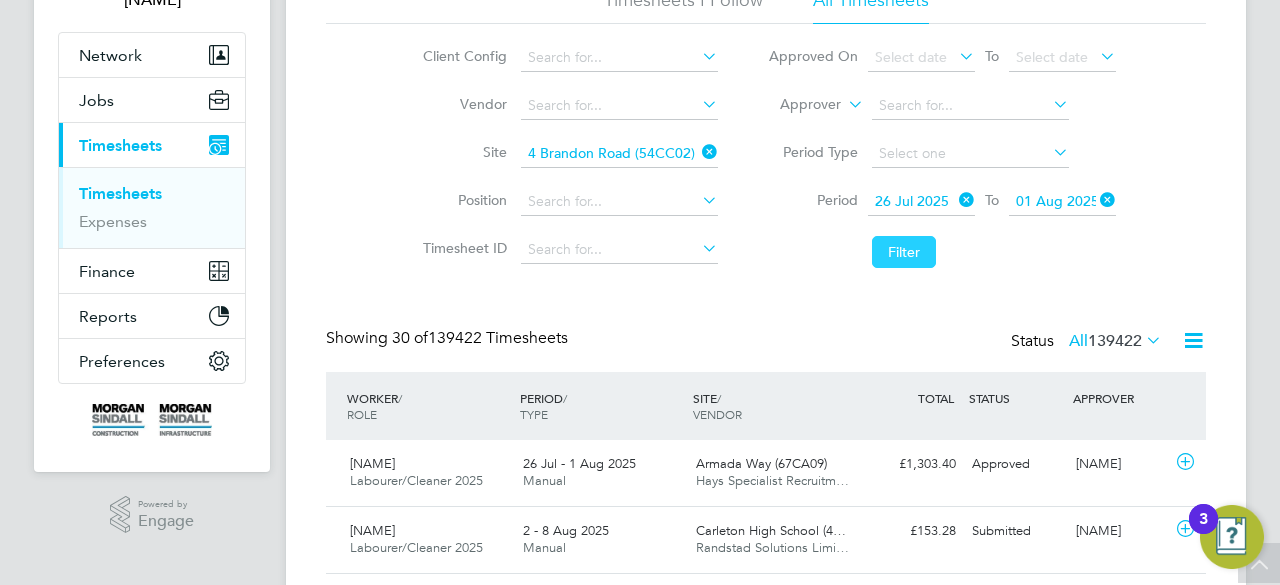 click on "Filter" 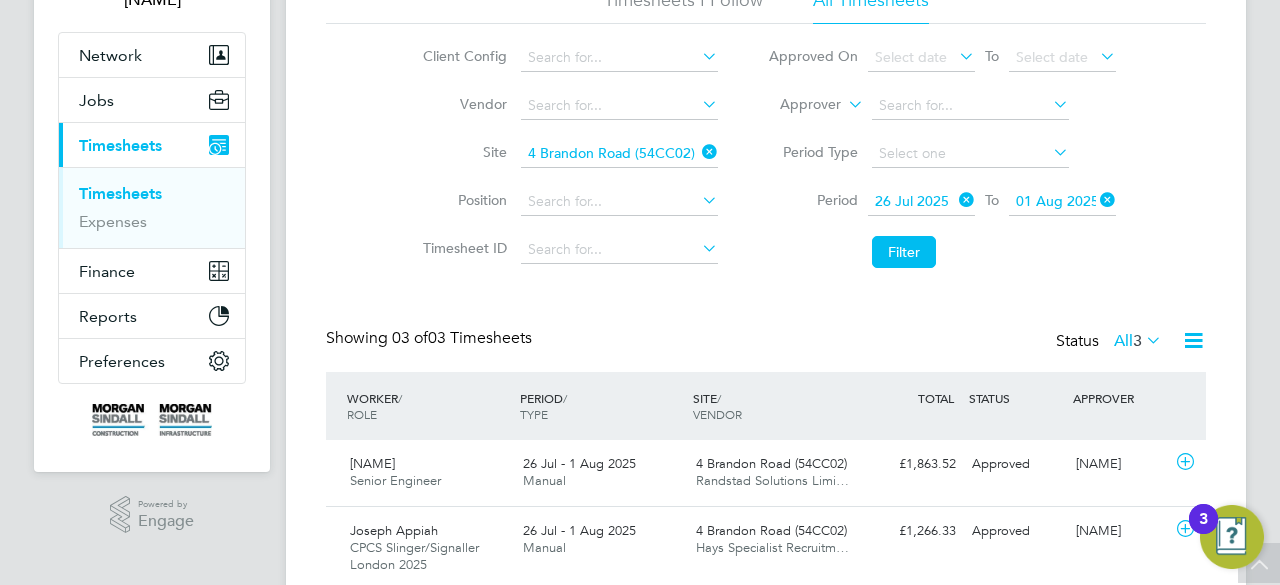 click on "[NAME] [NAME] Senior Engineer   26 Jul - 1 Aug 2025 26 Jul - 1 Aug 2025 Manual 4 Brandon Road (54CC02) Randstad Solutions Limi… £1,863.52 Approved Approved [NAME] [NAME] [NAME] [NAME] CPCS Slinger/Signaller [CITY] 2025   26 Jul - 1 Aug 2025 26 Jul - 1 Aug 2025 Manual 4 Brandon Road (54CC02) Hays Specialist Recruitm… £1,266.33 Approved Approved [NAME] [NAME] [NAME] [NAME] Gateman/Traffic Marshall [CITY] 2025   26 Jul - 1 Aug 2025 26 Jul - 1 Aug 2025 Manual 4 Brandon Road (54CC02) Hays Specialist Recruitm… £1,310.04 Approved Approved [NAME] [NAME] Show  30  more" 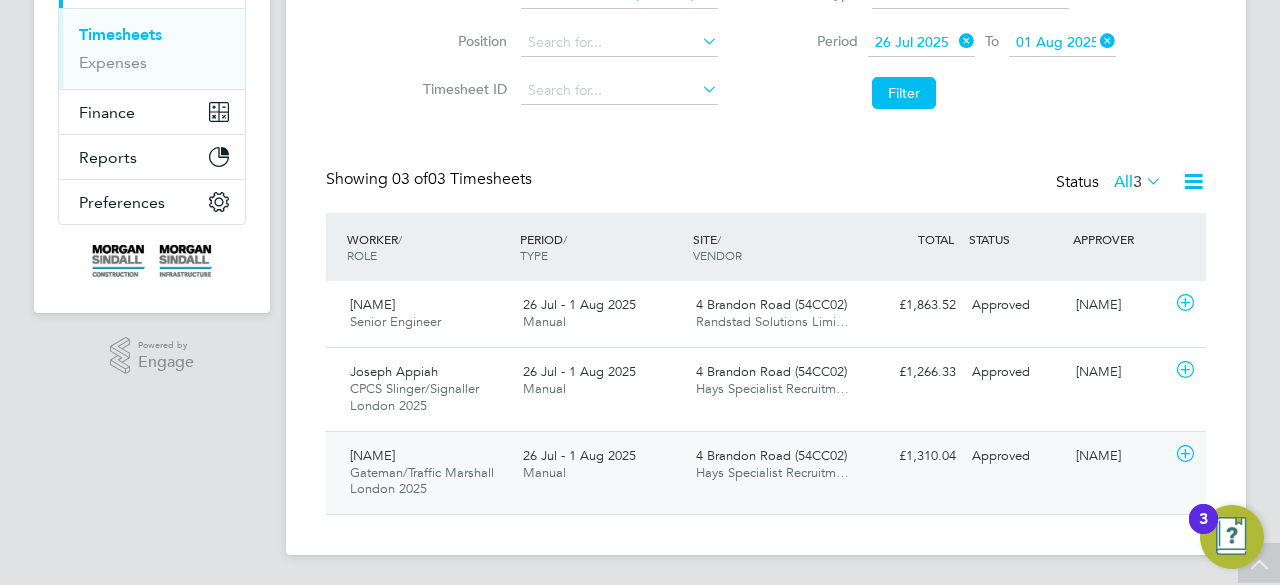 click on "[NAME] Gateman/Traffic Marshall [CITY] 2025 26 Jul - 1 Aug 2025 26 Jul - 1 Aug 2025 Manual [NAME] Hays Specialist Recruitm… £1,310.04 Approved Approved [NAME]" 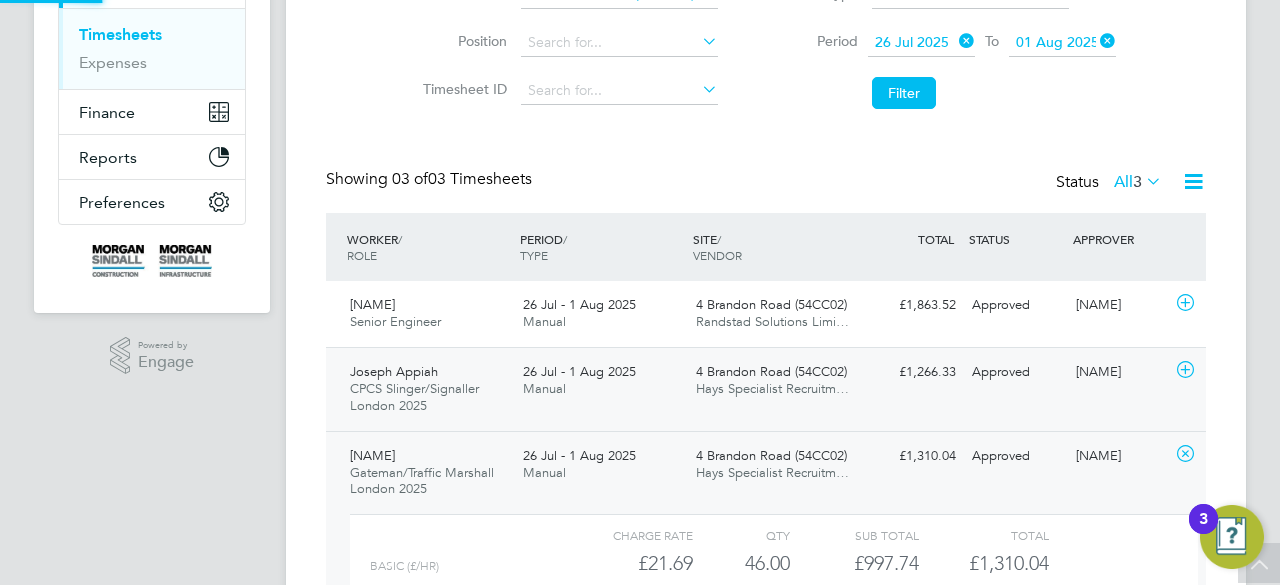 click on "4 Brandon Road (54CC02)" 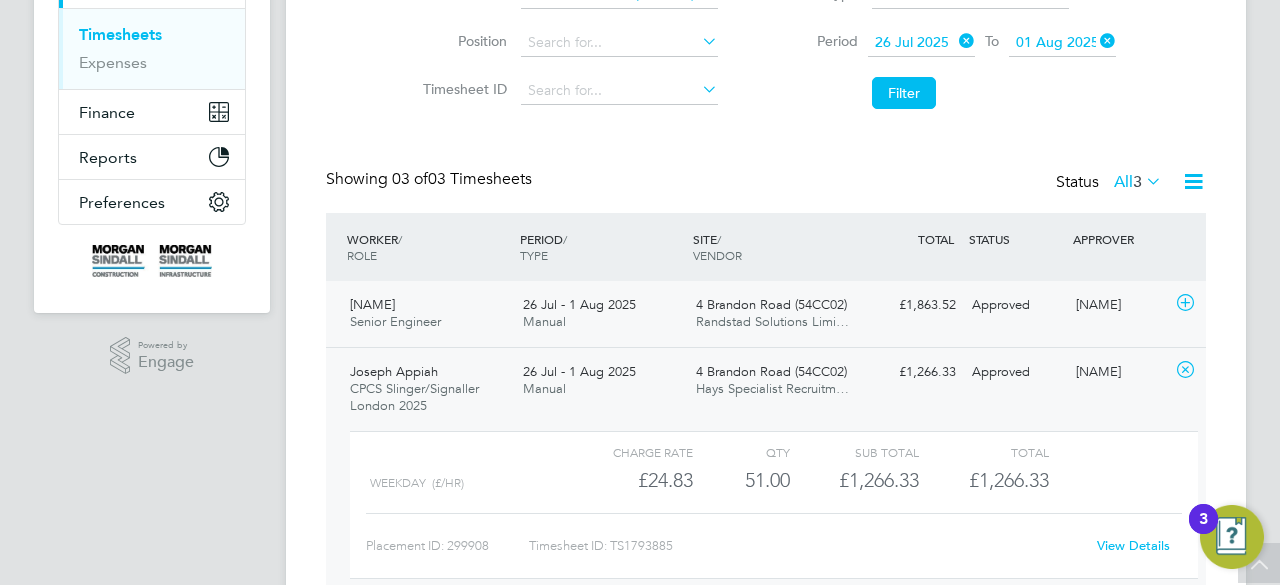 click on "Randstad Solutions Limi…" 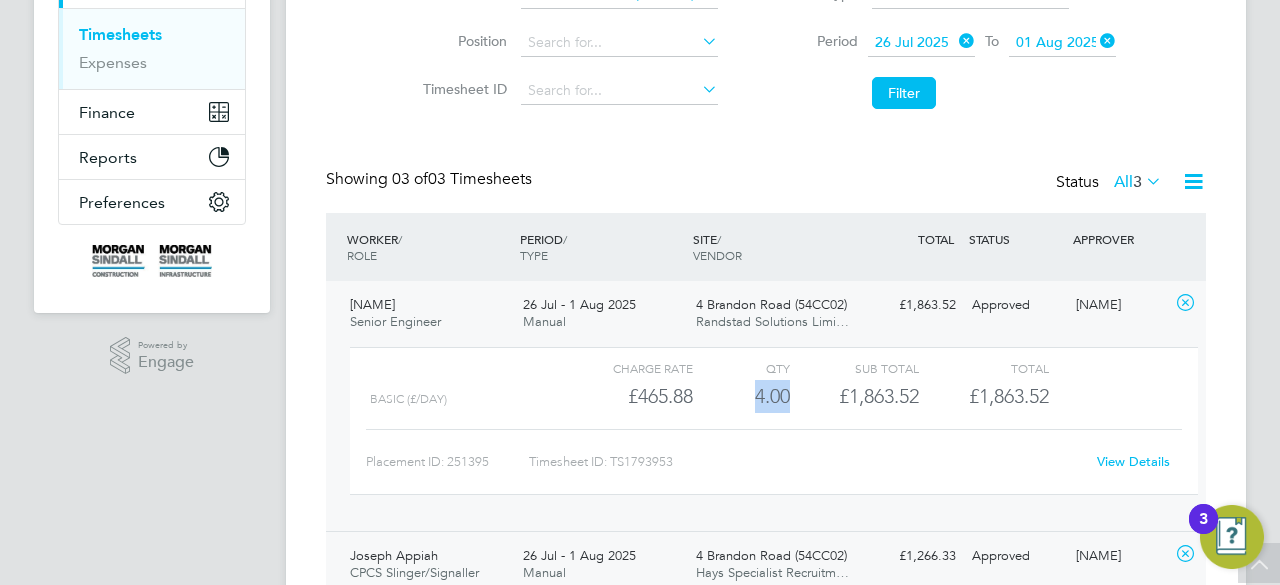 drag, startPoint x: 756, startPoint y: 403, endPoint x: 811, endPoint y: 398, distance: 55.226807 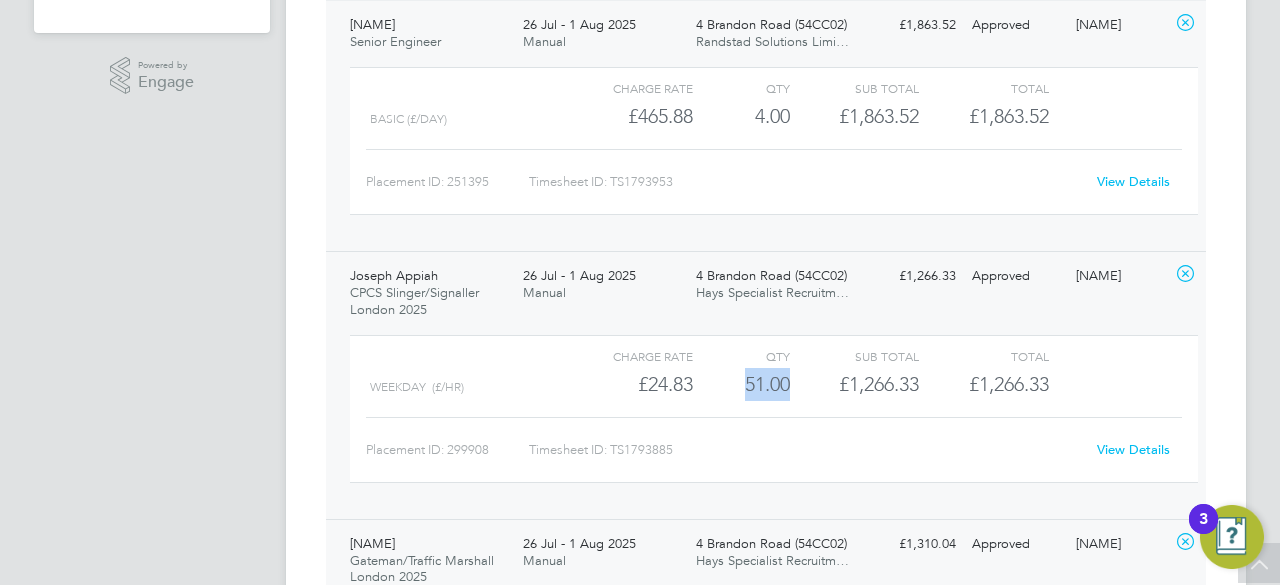 drag, startPoint x: 732, startPoint y: 377, endPoint x: 792, endPoint y: 379, distance: 60.033325 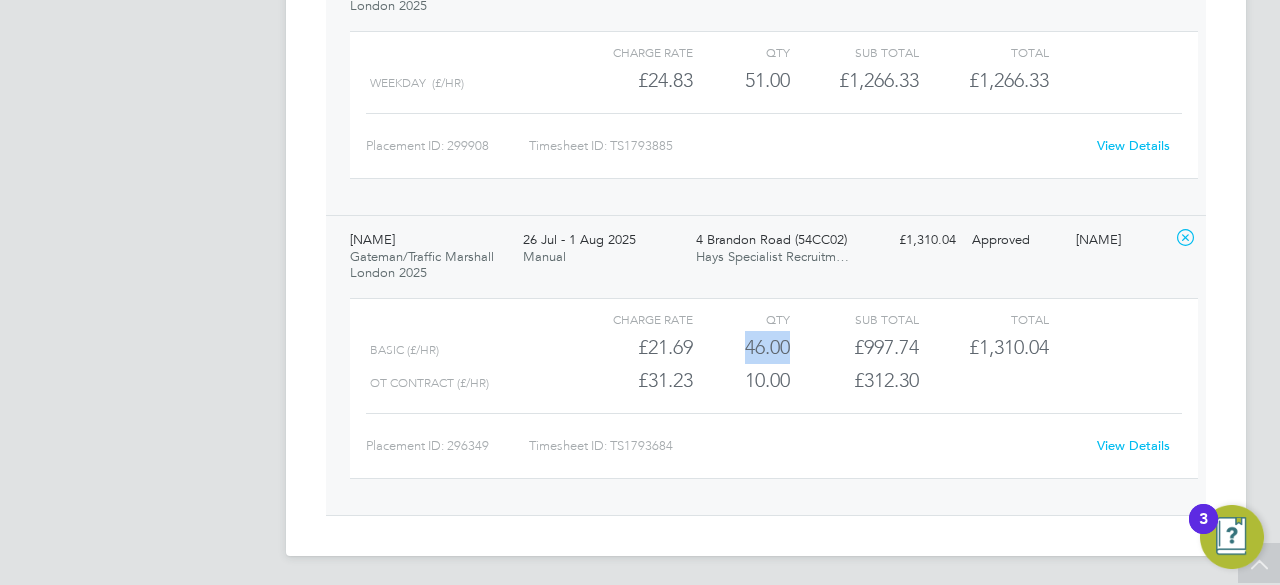 drag, startPoint x: 746, startPoint y: 348, endPoint x: 806, endPoint y: 351, distance: 60.074955 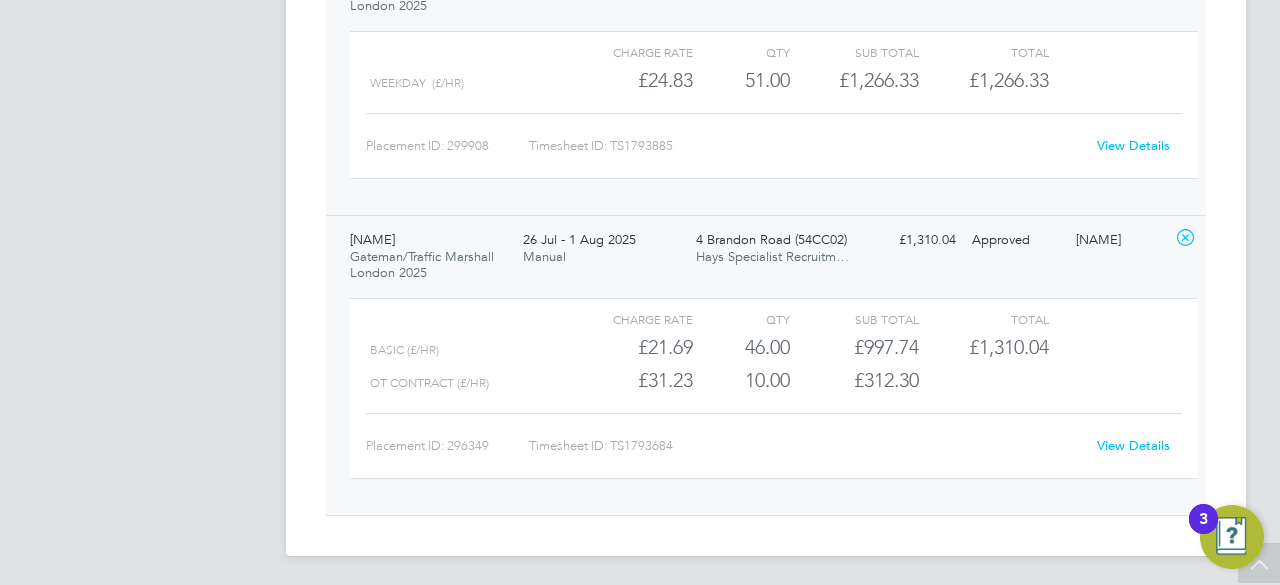 click on "EW Emma Wells Notifications 20 Applications: Network Team Members Businesses Sites Workers Contacts Jobs Positions Vacancies Placements Current page: Timesheets Timesheets Expenses Finance Invoices & Credit Notes Statements Payments Contract POs Reports Report Downloads Preferences My Business Branding VMS Configurations Notifications Activity Logs .st0{fill:#C0C1C2;} Powered by Engage Timesheets New Timesheet Timesheets I Follow All Timesheets Client Config Vendor Site 4 [NAME] ([POSTCODE]) Position Timesheet ID Approved On Select date To Select date Approver Period Type Period 26 Jul 2025 To 01 Aug 2025 Filter Showing /" at bounding box center (640, -158) 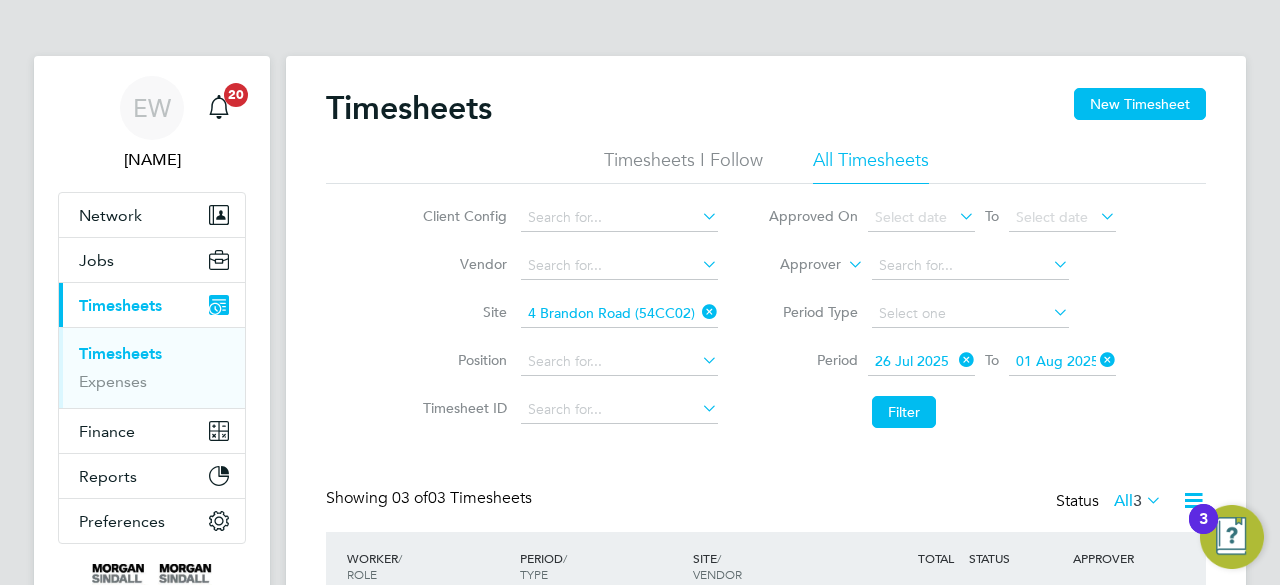 click 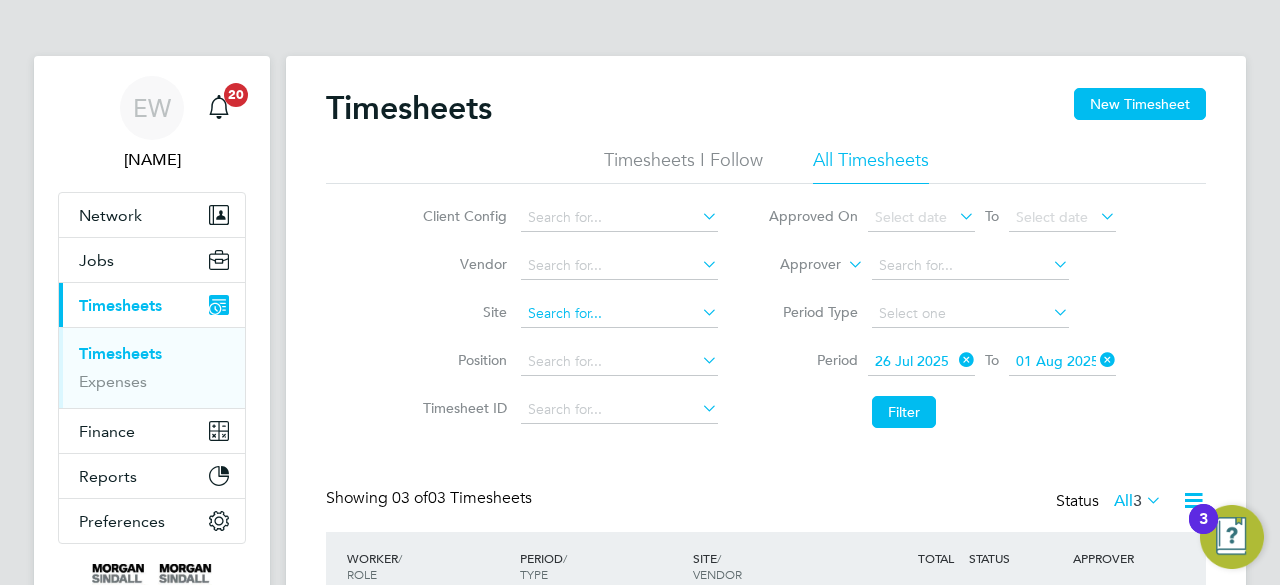 paste on "Ashford Fire Station (93CC01)" 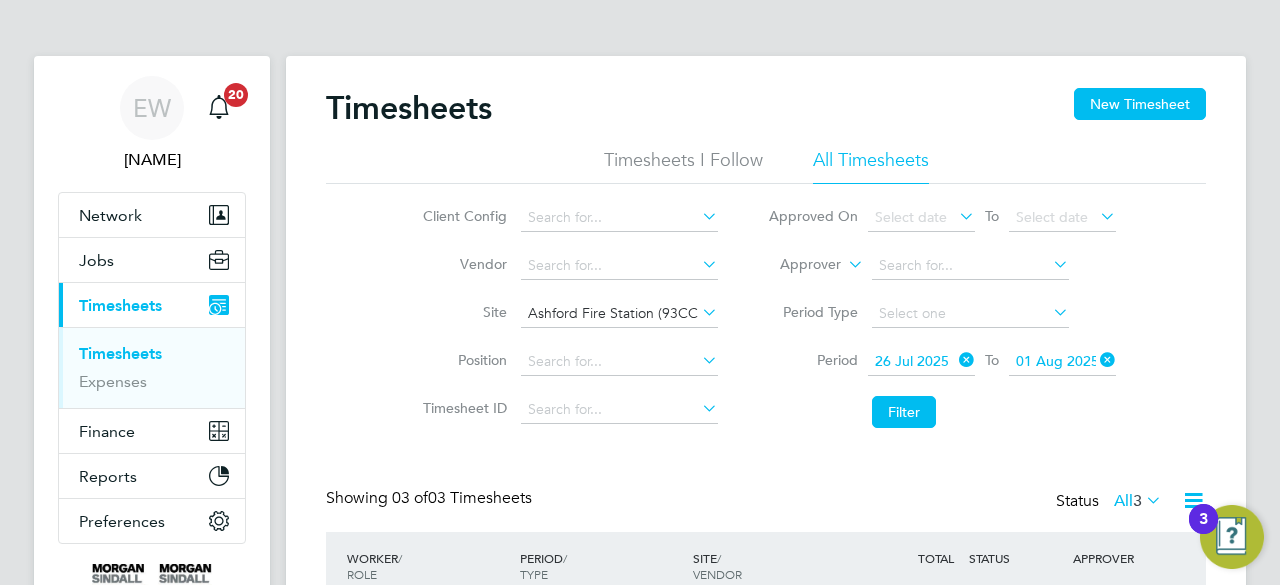 click on "Ashford Fire Station (93CC01)" 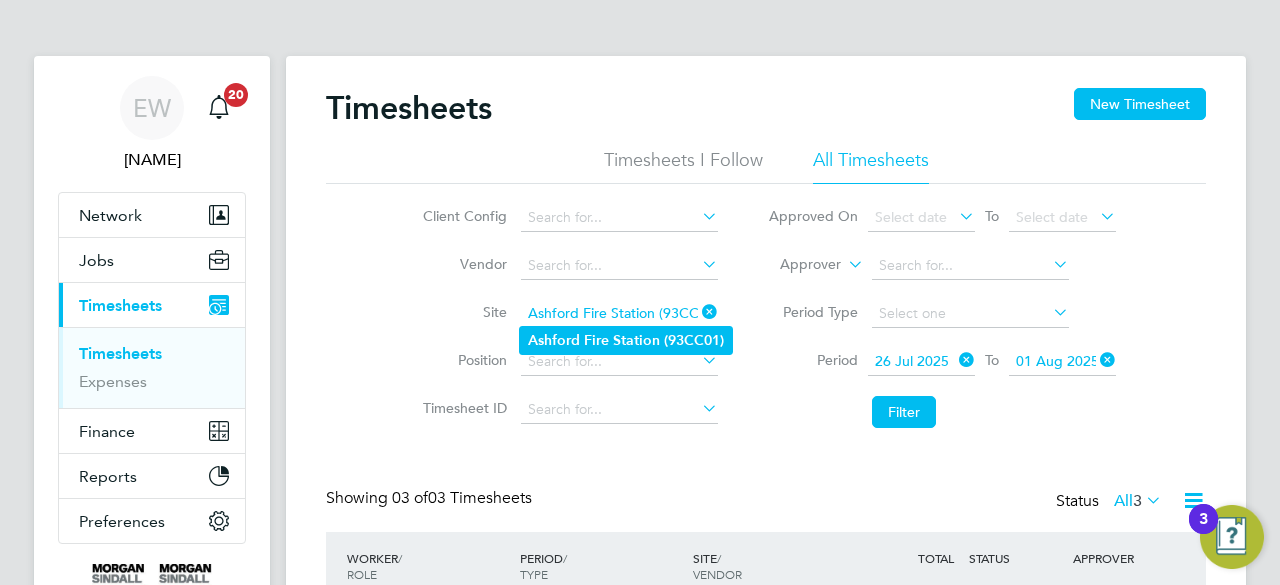 type on "Ashford Fire Station (93CC01)" 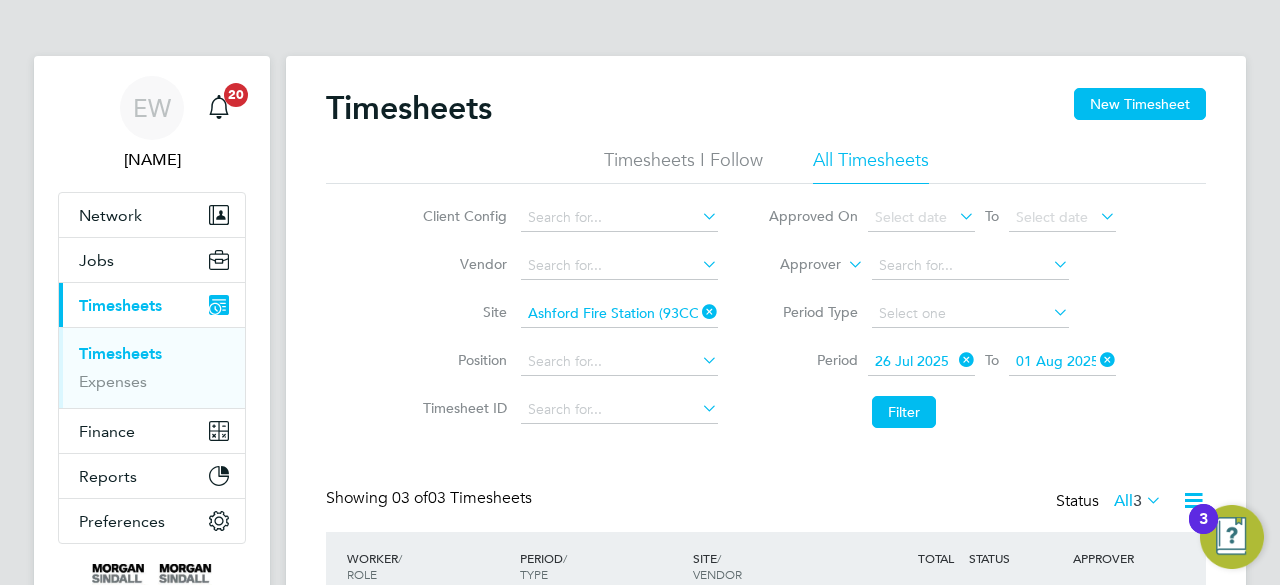click on "[NAME] ([POSTCODE])" 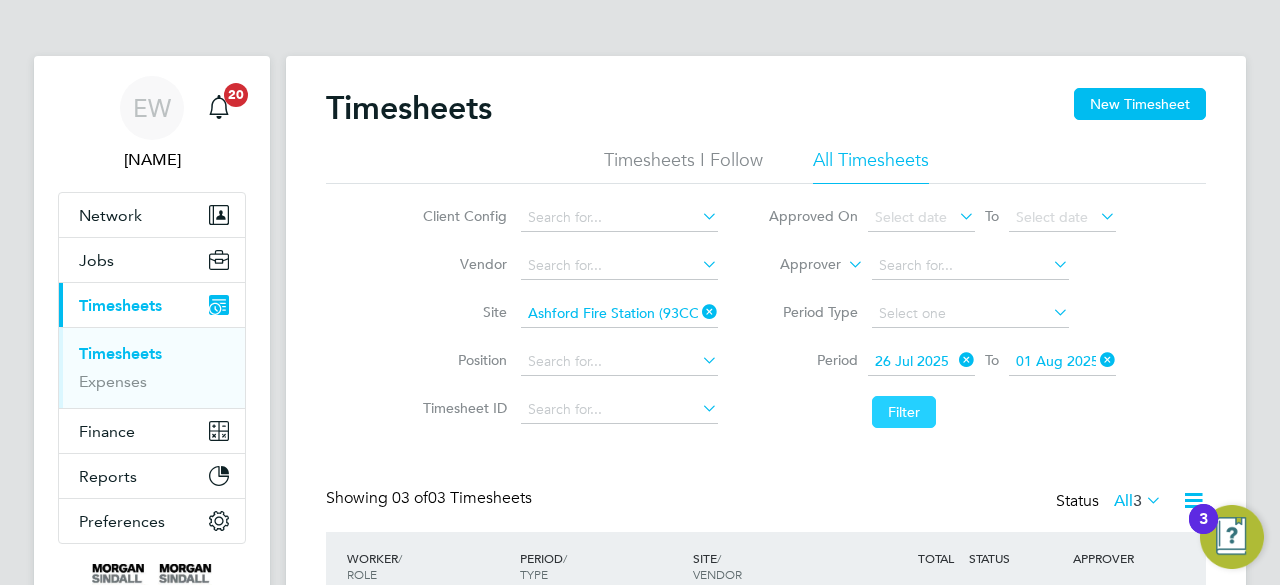 click on "Filter" 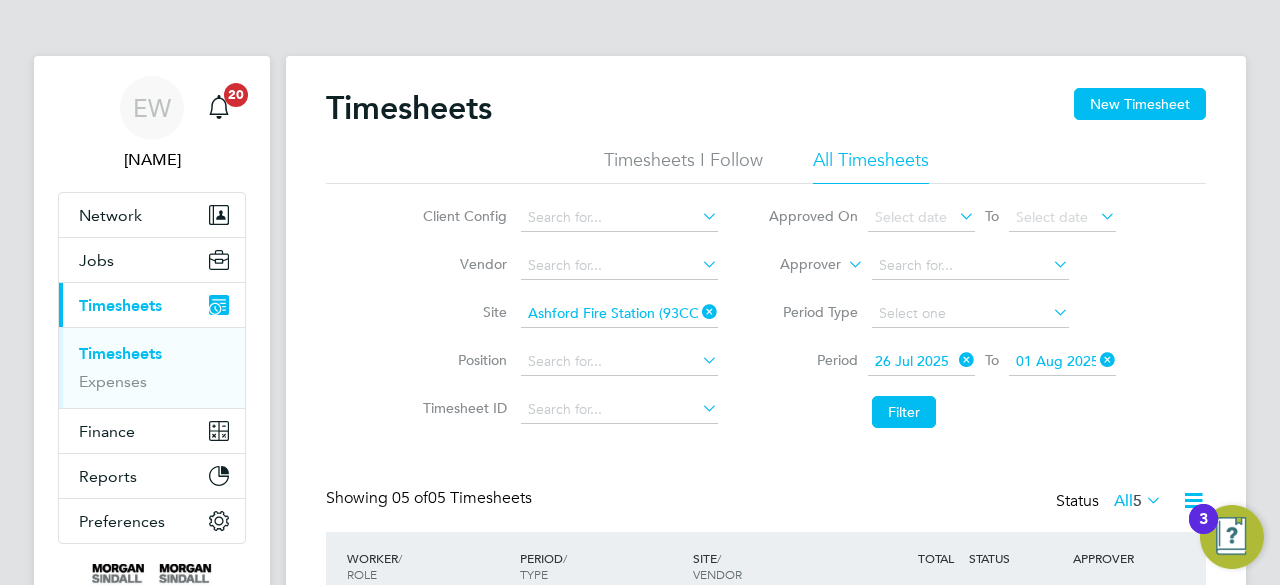 click on "EW Emma Wells Notifications 20 Applications: Network Team Members Businesses Sites Workers Contacts Jobs Positions Vacancies Placements Current page: Timesheets Timesheets Expenses Finance Invoices & Credit Notes Statements Payments Contract POs Reports Report Downloads Preferences My Business Branding VMS Configurations Notifications Activity Logs .st0{fill:#C0C1C2;} Powered by Engage Timesheets New Timesheet Timesheets I Follow All Timesheets Client Config Vendor Site [NAME] ([POSTCODE]) Position Timesheet ID Approved On Select date To Select date Approver Period Type Period 26 Jul 2025 To 01 Aug 2025 Filter 5" at bounding box center [640, 537] 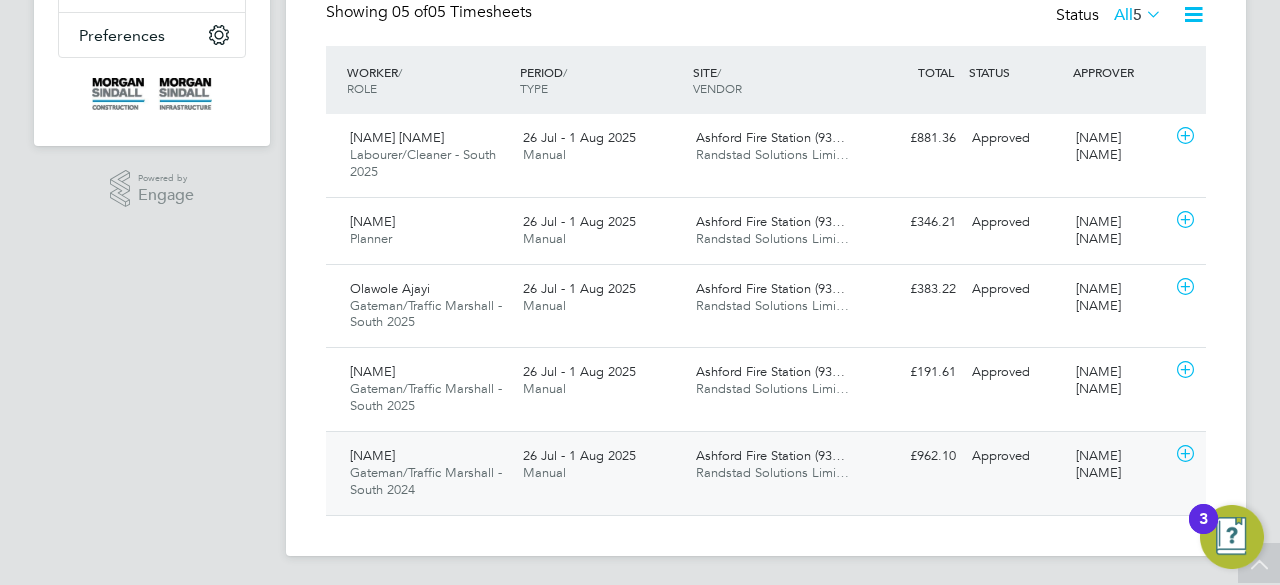 click on "Ashford Fire Station (93… Randstad Solutions Limi…" 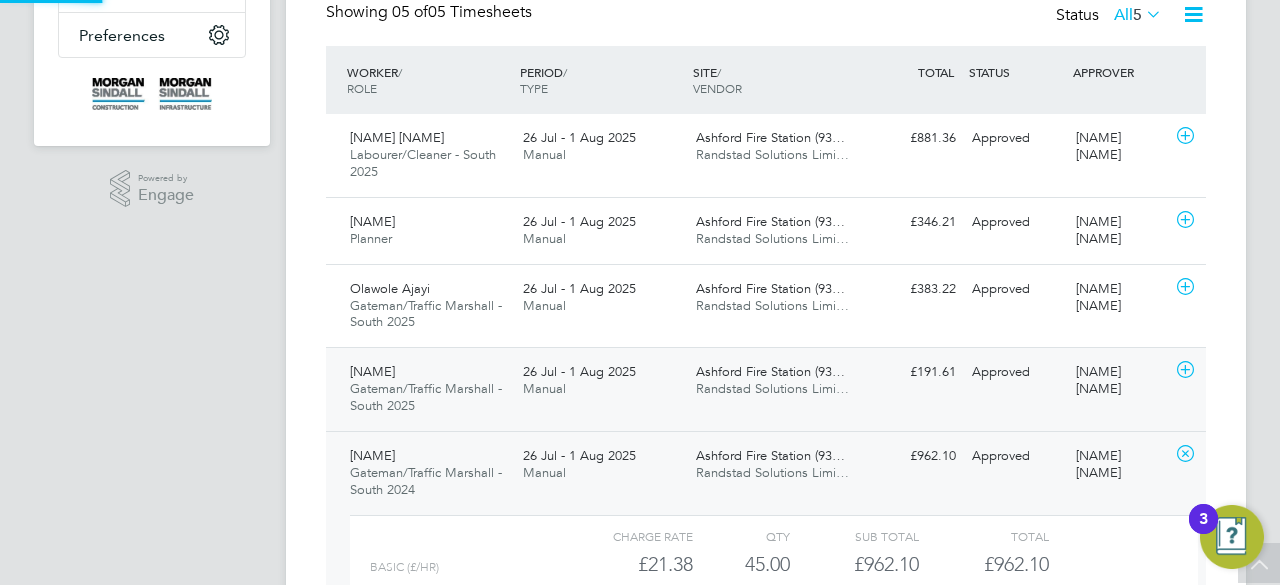click on "[NAME] [NAME] Gateman/Traffic Marshall - South 2025   26 Jul - 1 Aug 2025 26 Jul - 1 Aug 2025 Manual Ashford Fire Station (93… Randstad Solutions Limi… £191.61 Approved Approved [NAME] [NAME]" 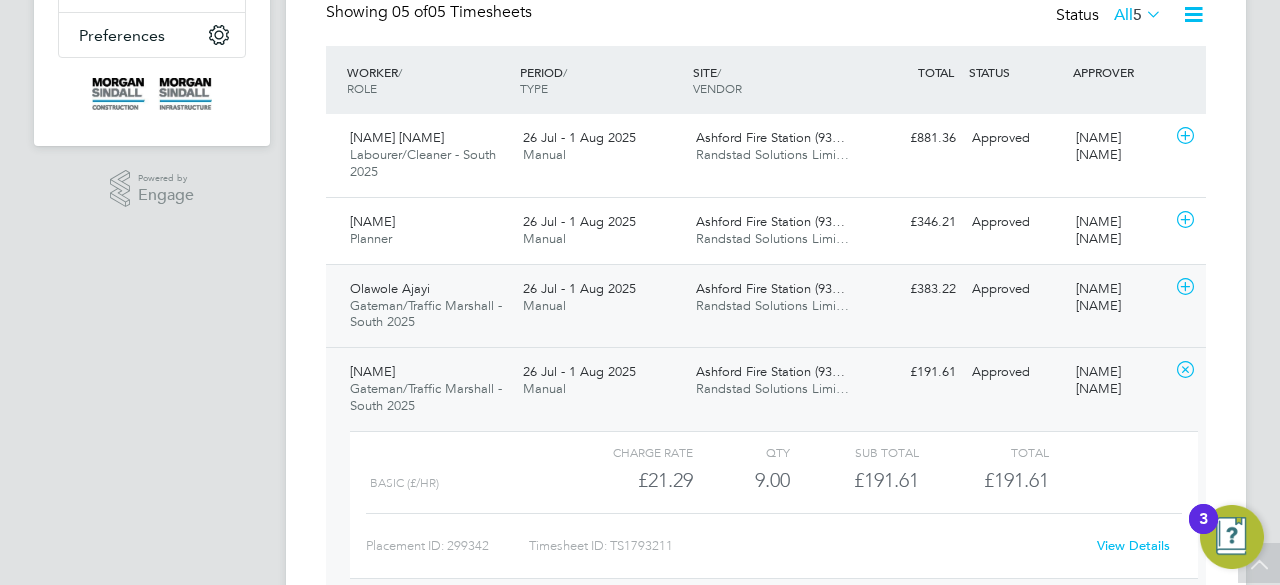 click on "[NAME] Gateman/Traffic Marshall - South 2025 26 Jul - 1 Aug 2025 26 Jul - 1 Aug 2025 Manual [NAME] Randstad Solutions Limi… £383.22 Approved Approved [NAME]" 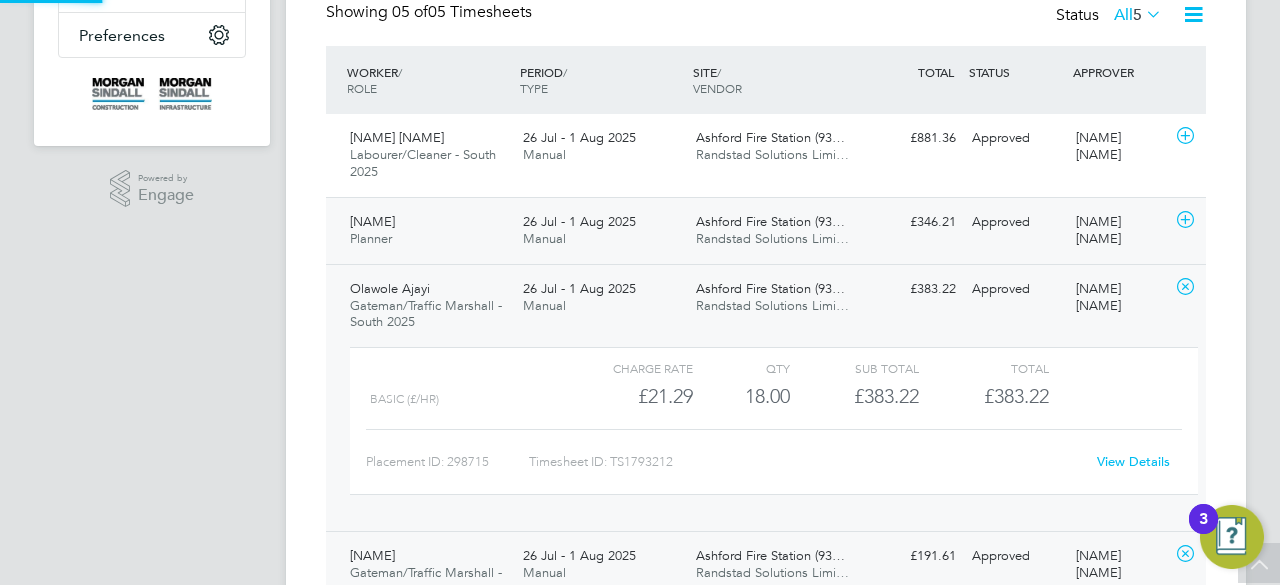 click on "[NAME] Planner 26 Jul - 1 Aug 2025 26 Jul - 1 Aug 2025 Manual [NAME] ([POSTCODE]) Randstad Solutions Limi… £346.21 Approved Approved [NAME]" 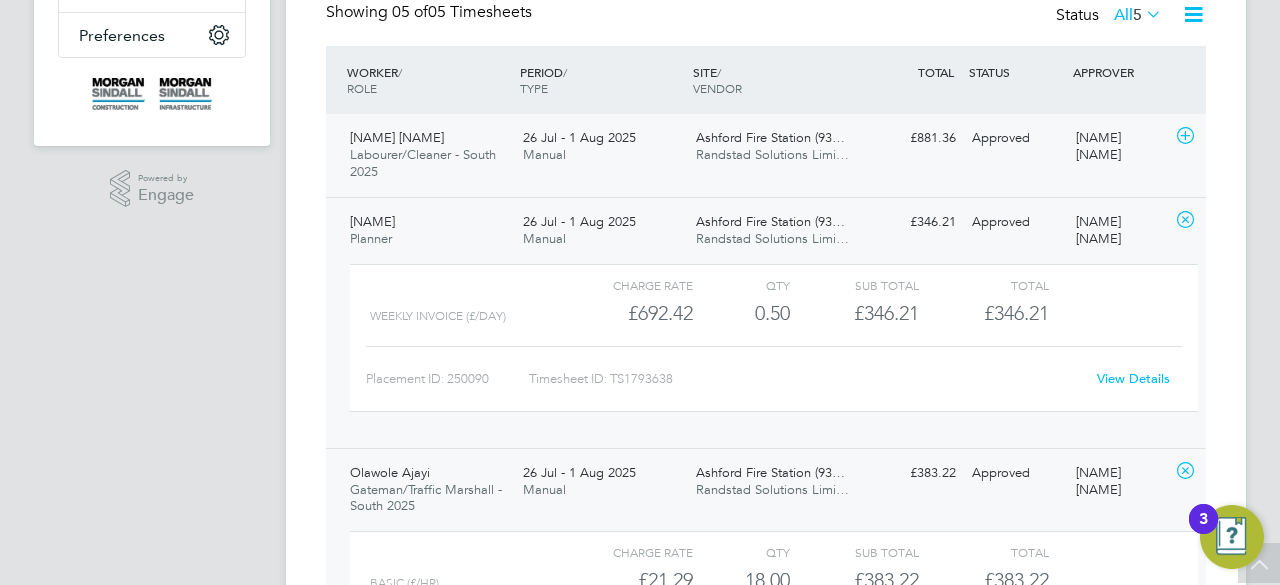 click on "26 Jul - 1 Aug 2025 Manual" 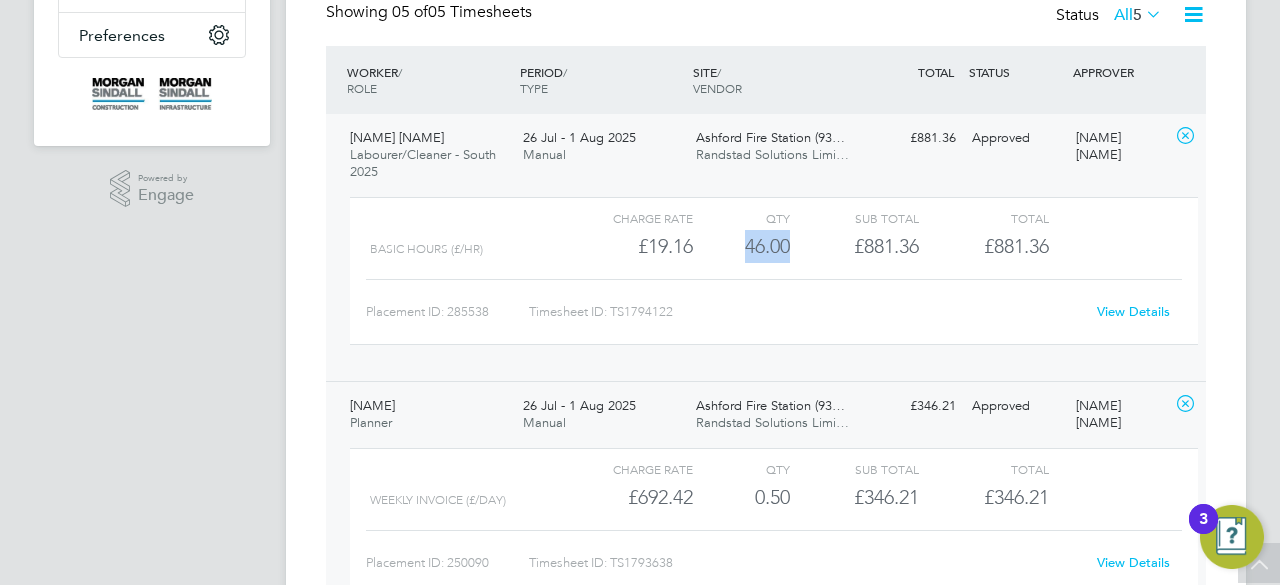 drag, startPoint x: 744, startPoint y: 245, endPoint x: 804, endPoint y: 238, distance: 60.40695 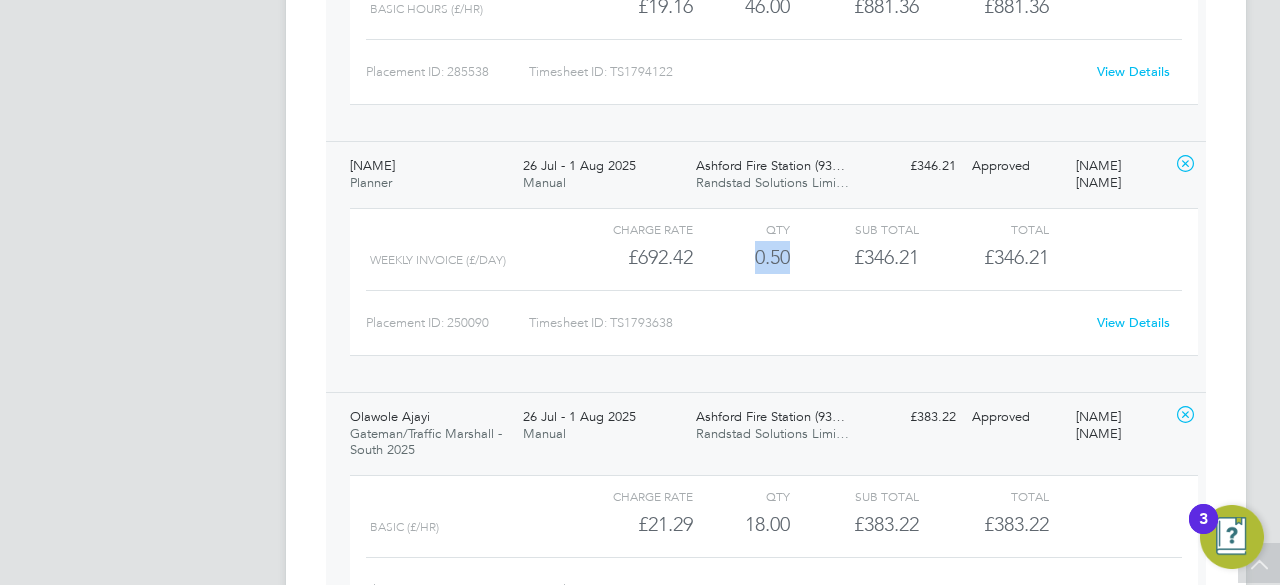 drag, startPoint x: 746, startPoint y: 265, endPoint x: 835, endPoint y: 263, distance: 89.02247 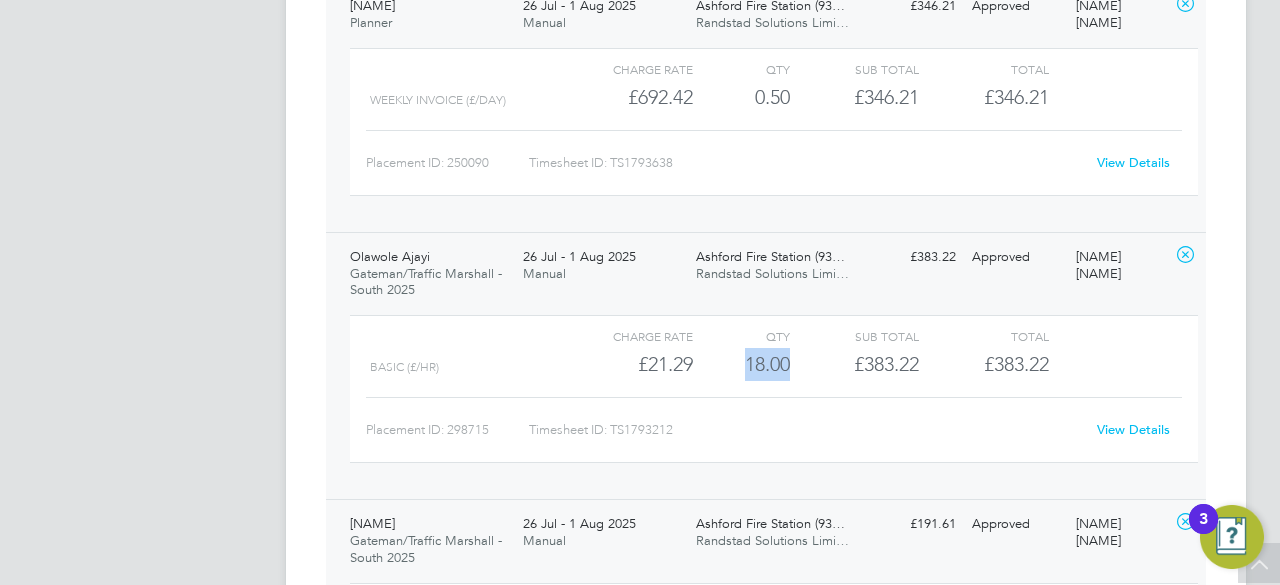 drag, startPoint x: 741, startPoint y: 371, endPoint x: 788, endPoint y: 367, distance: 47.169907 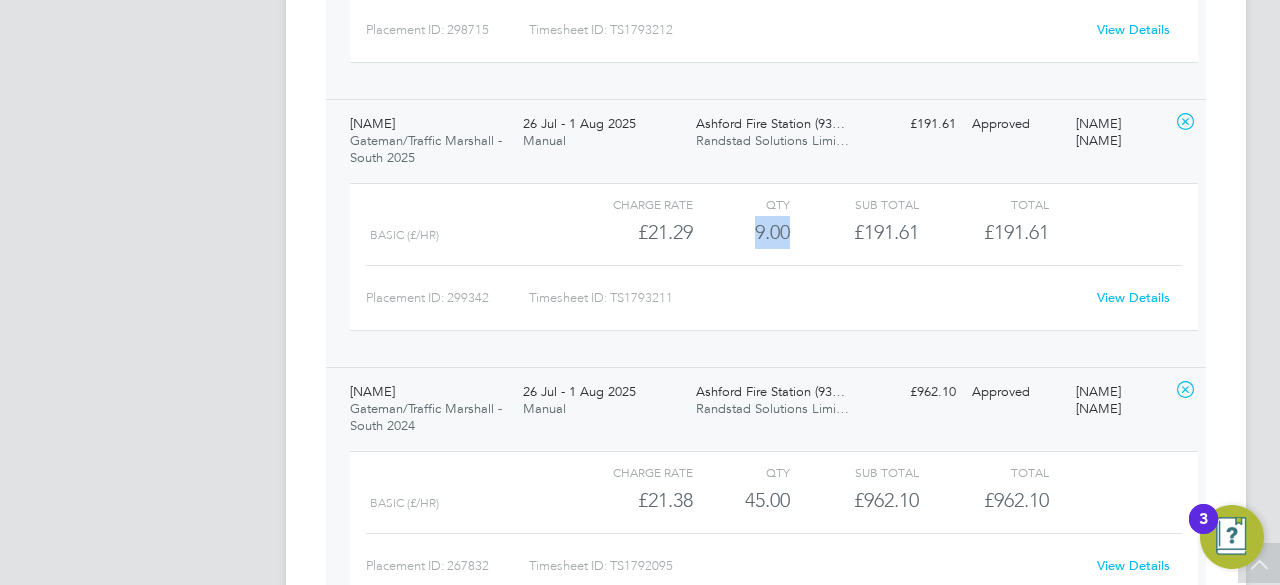 drag, startPoint x: 745, startPoint y: 229, endPoint x: 800, endPoint y: 227, distance: 55.03635 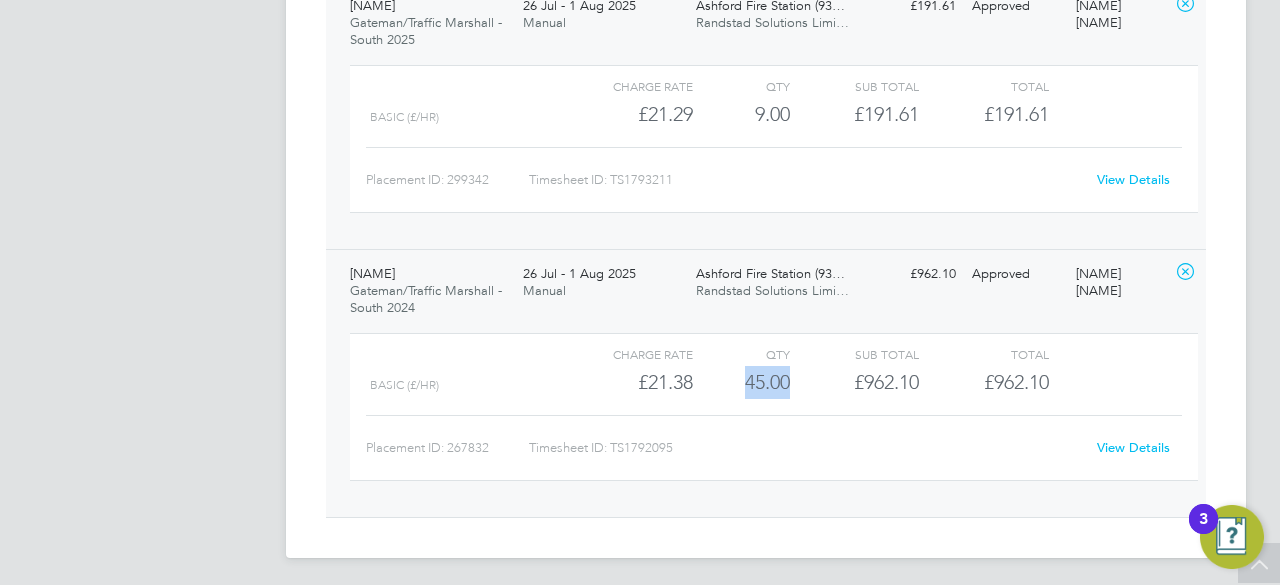 drag, startPoint x: 738, startPoint y: 381, endPoint x: 796, endPoint y: 377, distance: 58.137768 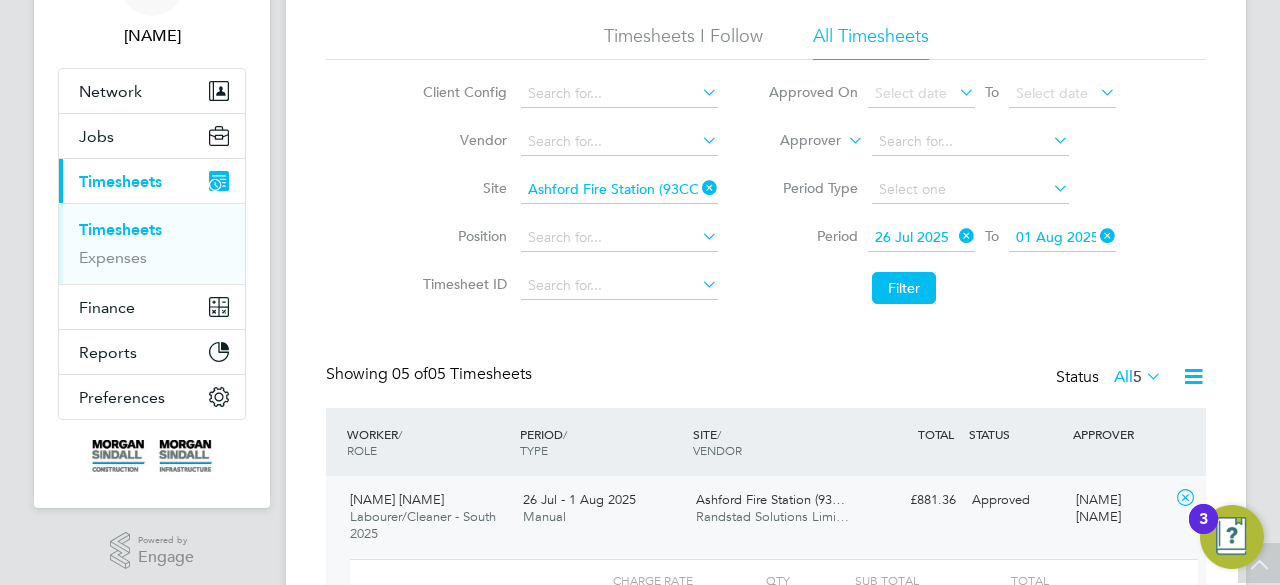scroll, scrollTop: 84, scrollLeft: 0, axis: vertical 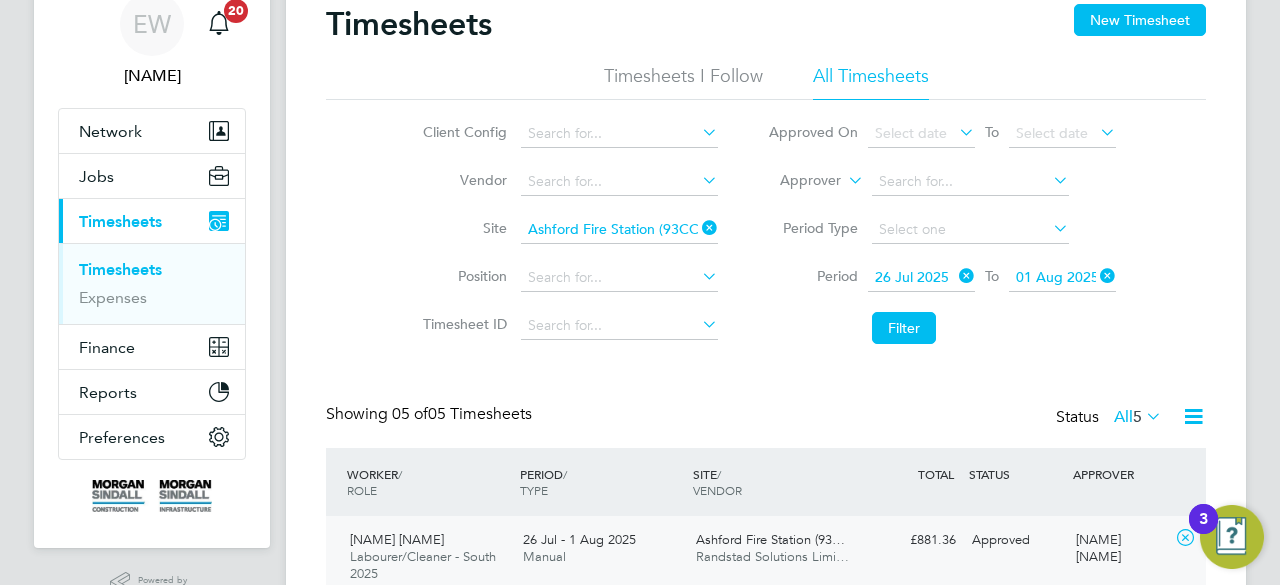 click 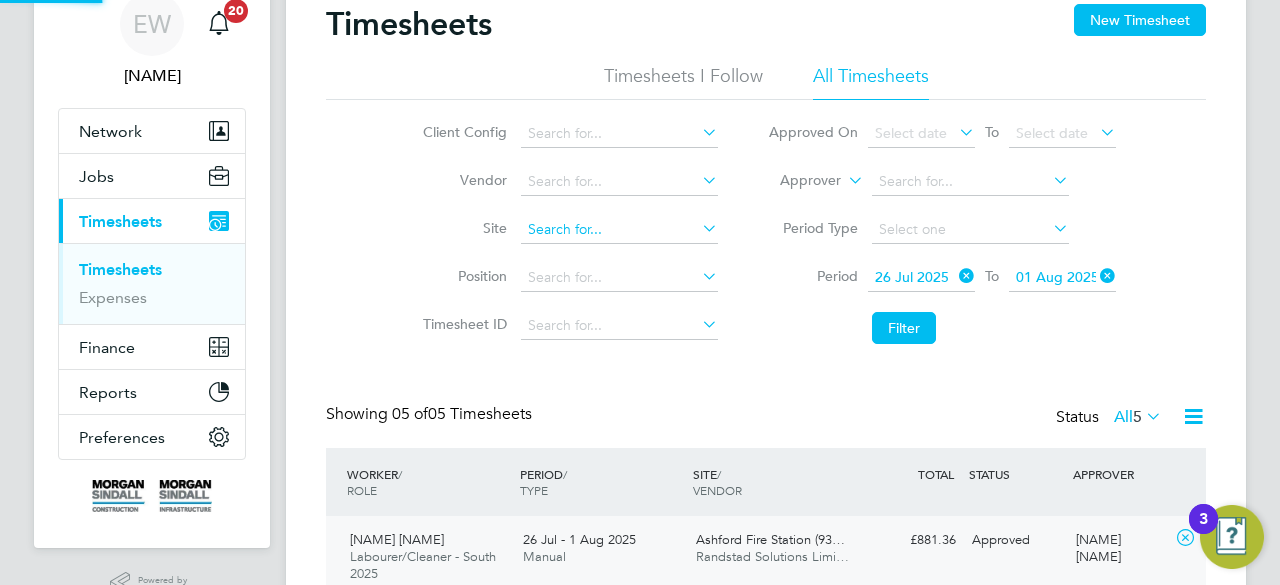 paste on "[CITY]" 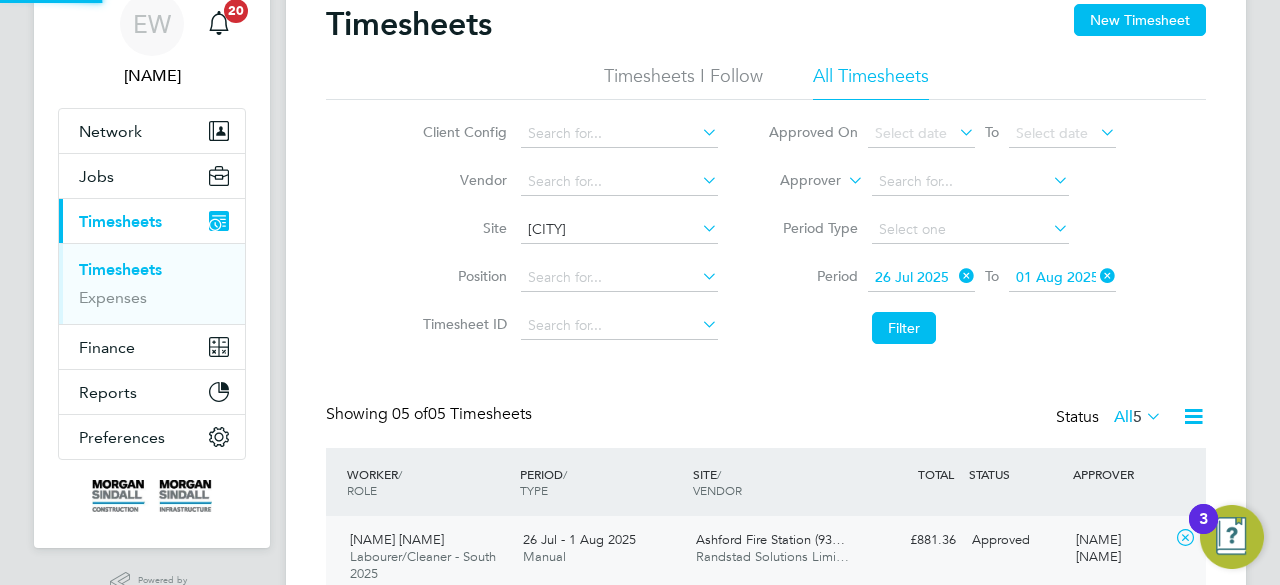 click on "[CITY]" 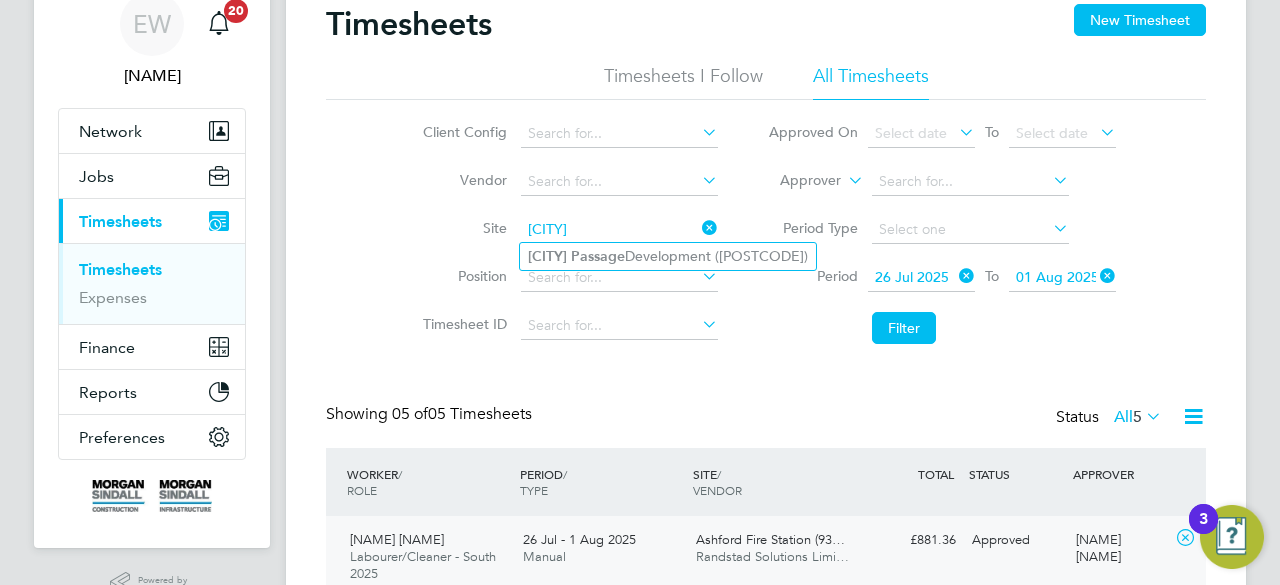click on "Passage" 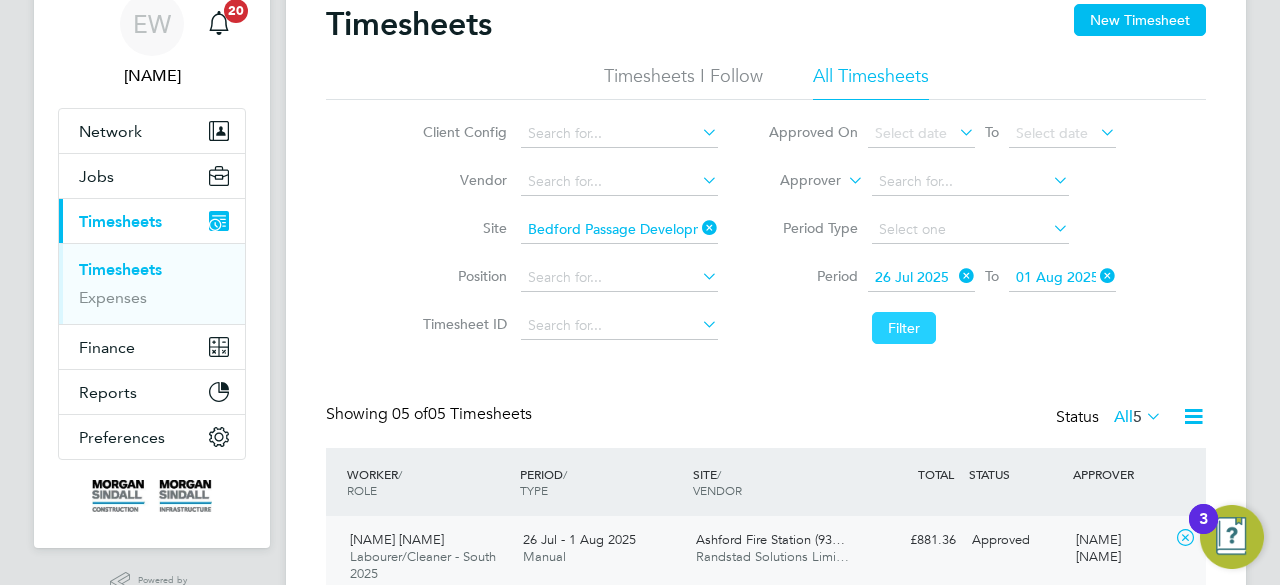 click on "Filter" 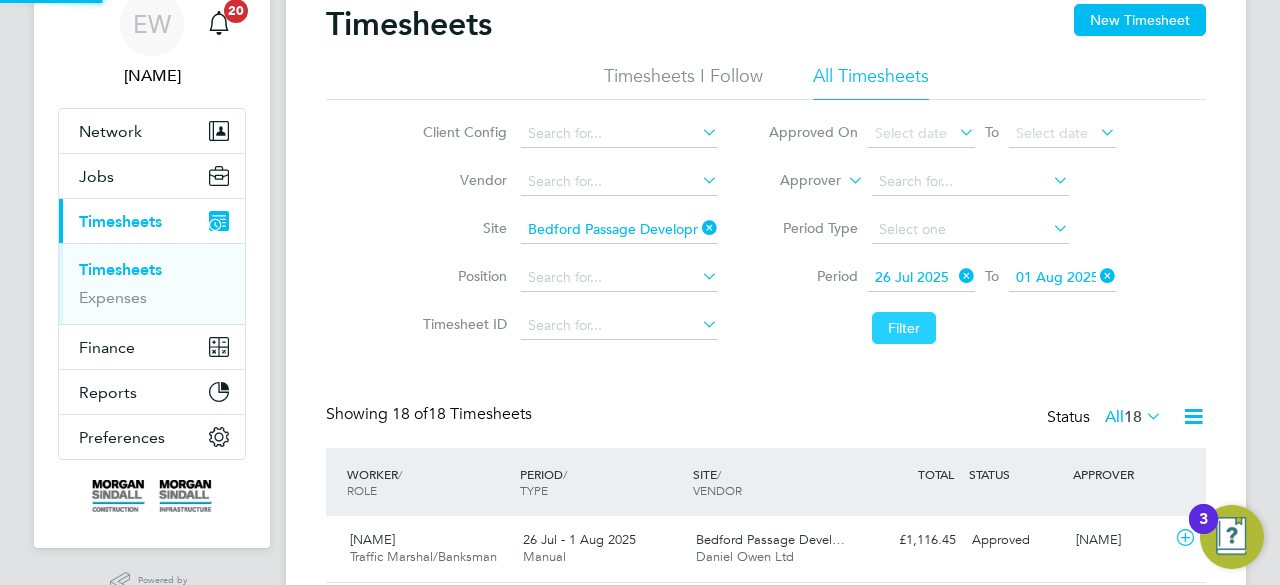scroll, scrollTop: 10, scrollLeft: 10, axis: both 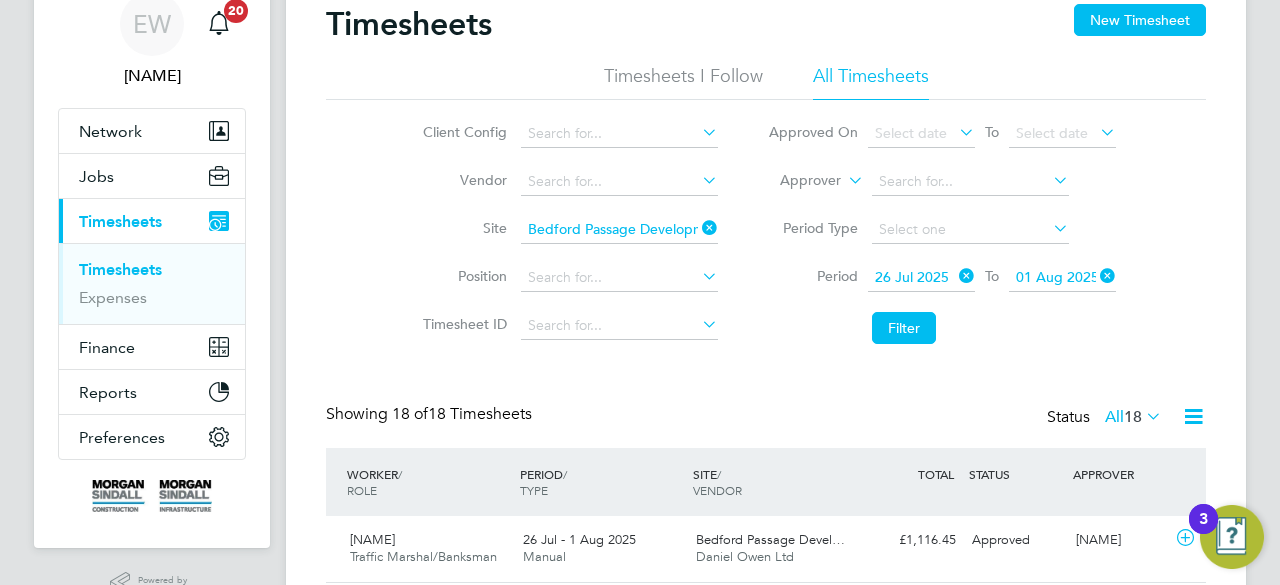type 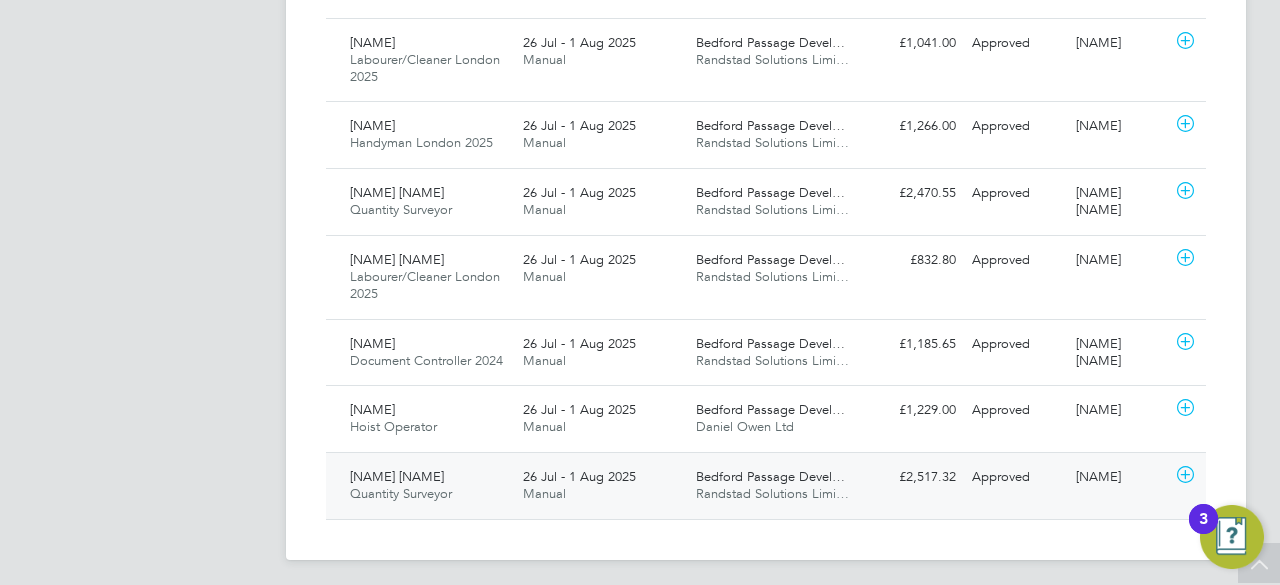 click on "26 Jul - 1 Aug 2025 Manual" 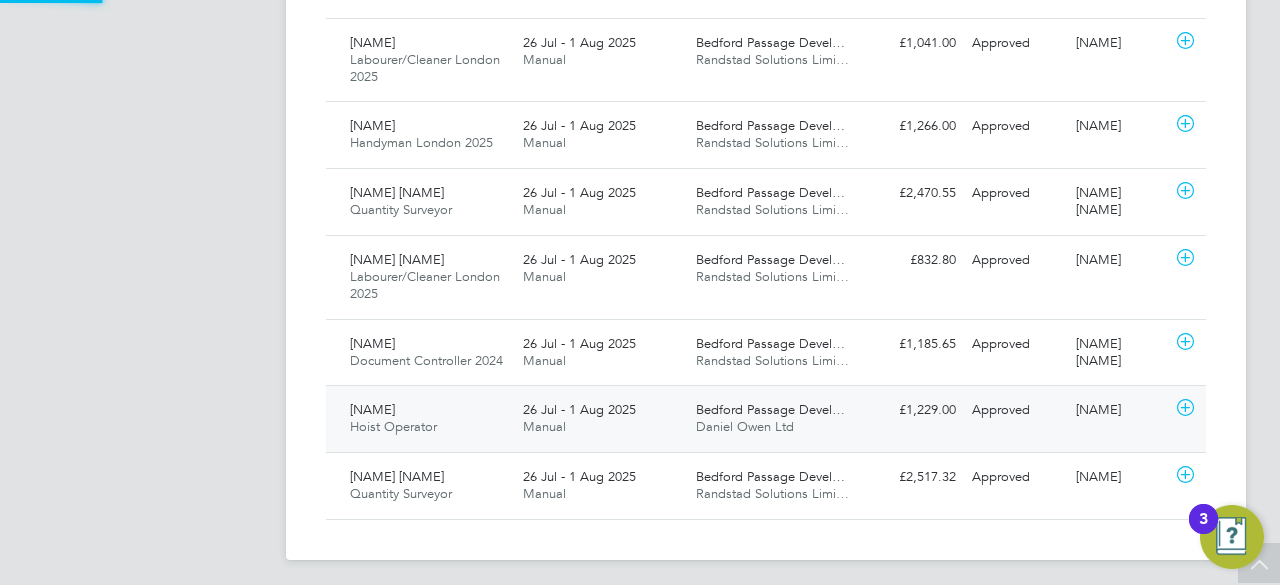 click on "26 Jul - 1 Aug 2025 Manual" 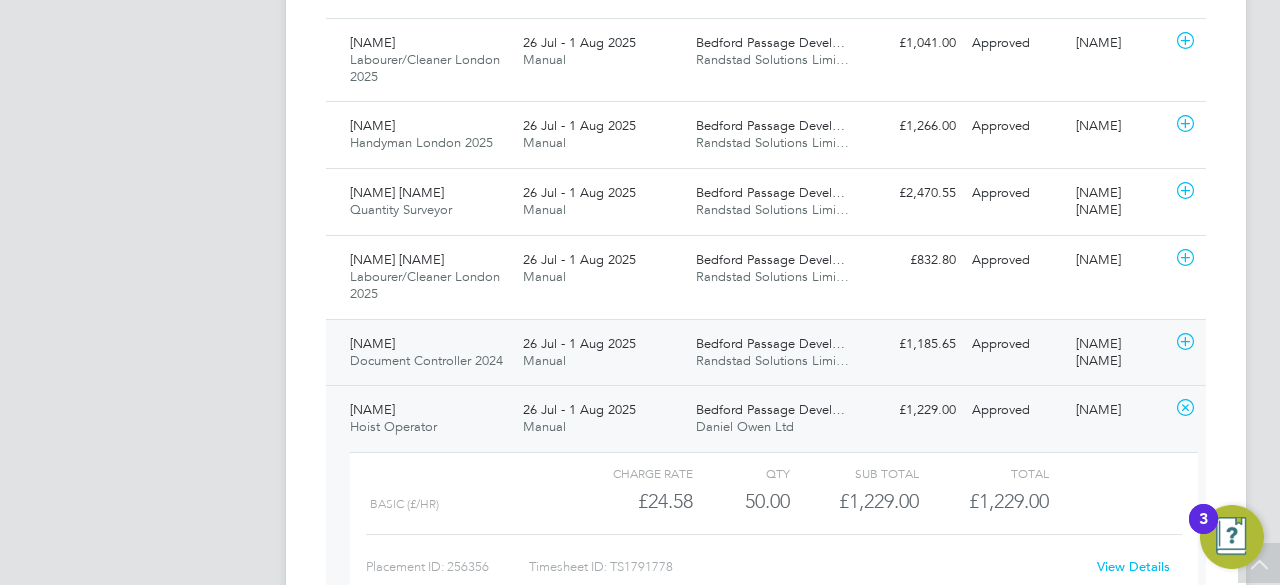 click on "26 Jul - 1 Aug 2025 Manual" 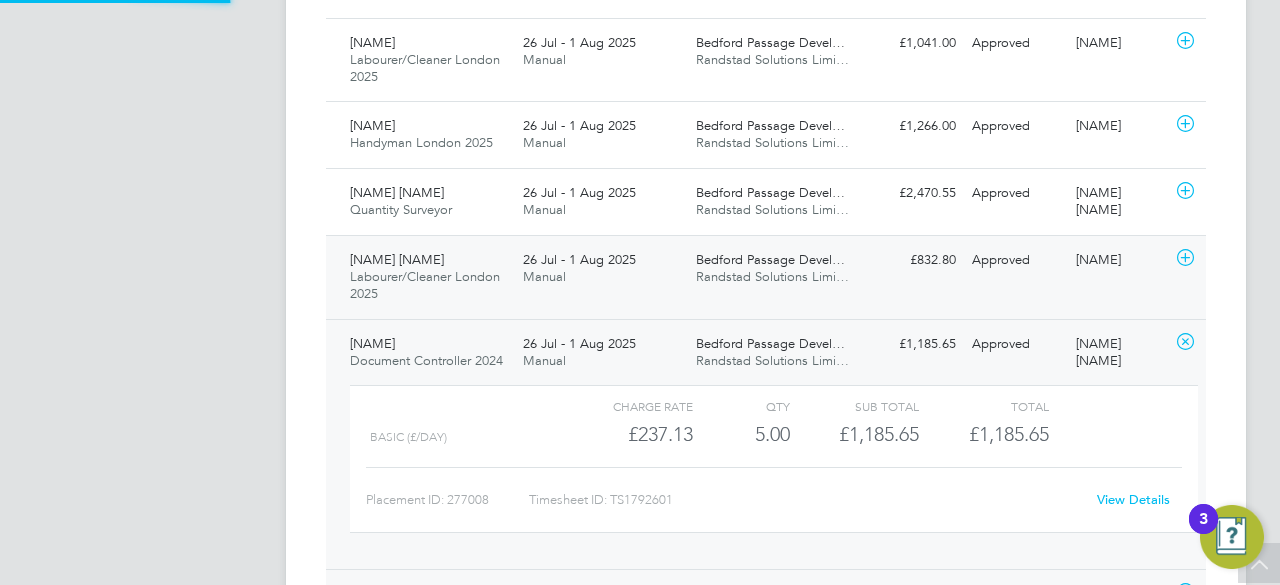 click on "26 Jul - 1 Aug 2025 Manual" 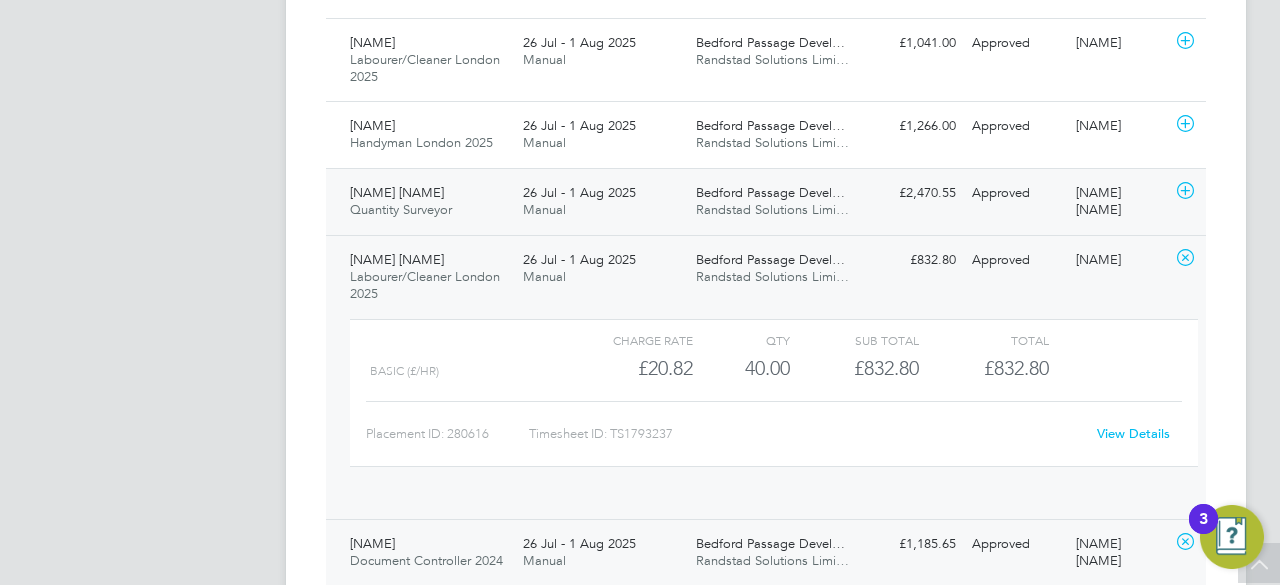 click on "26 Jul - 1 Aug 2025 Manual" 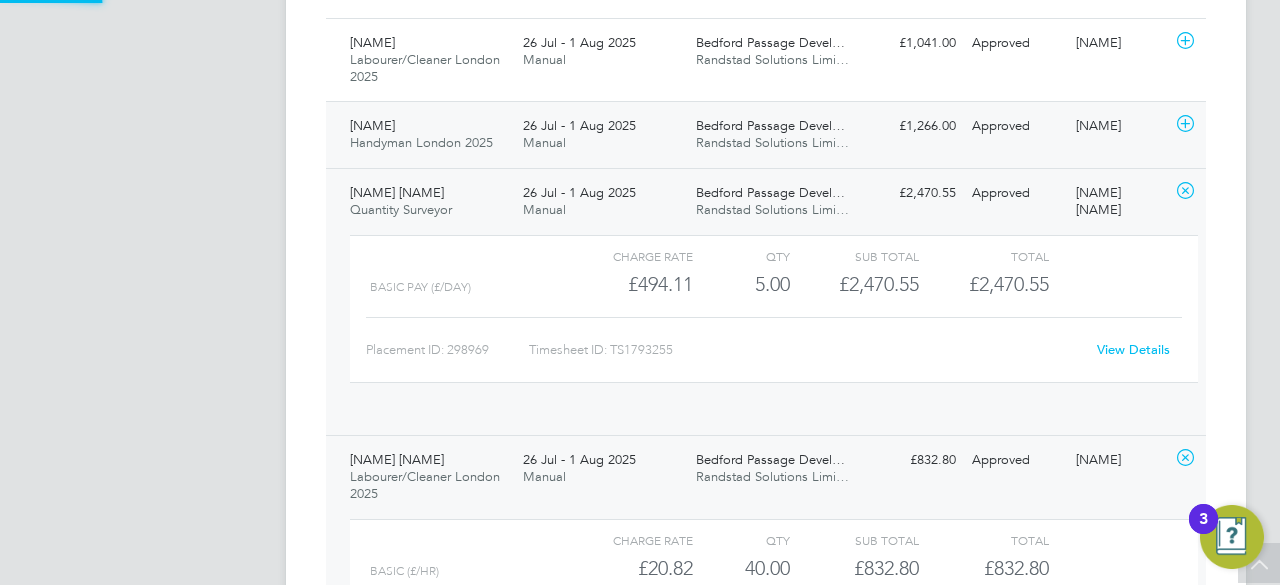 click on "26 Jul - 1 Aug 2025 Manual" 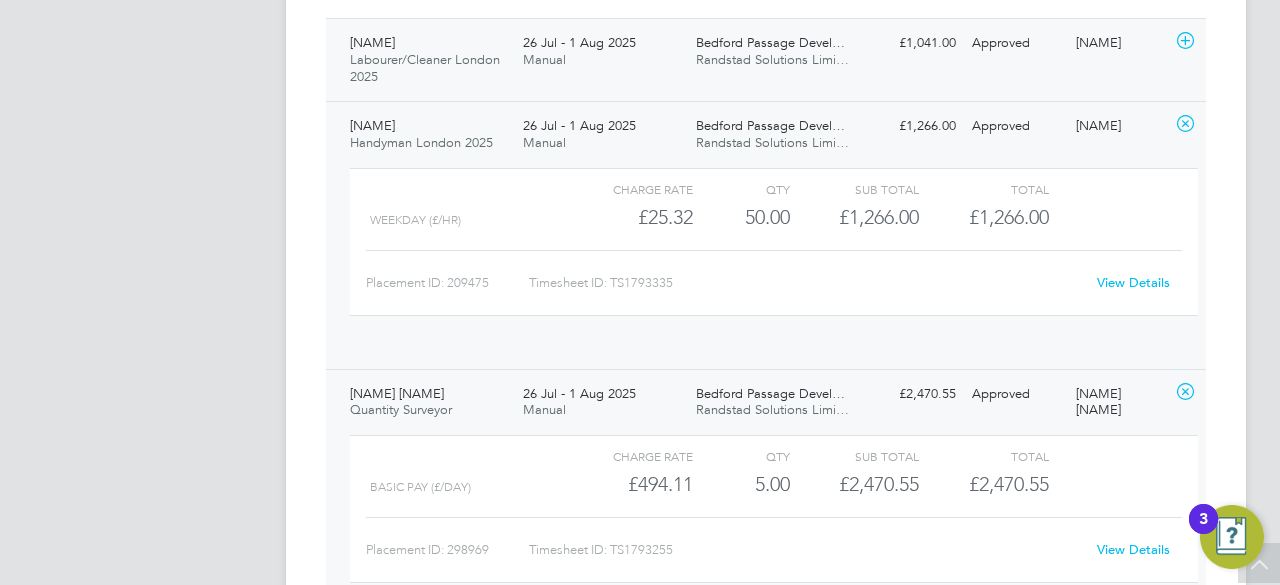 click on "26 Jul - 1 Aug 2025 Manual" 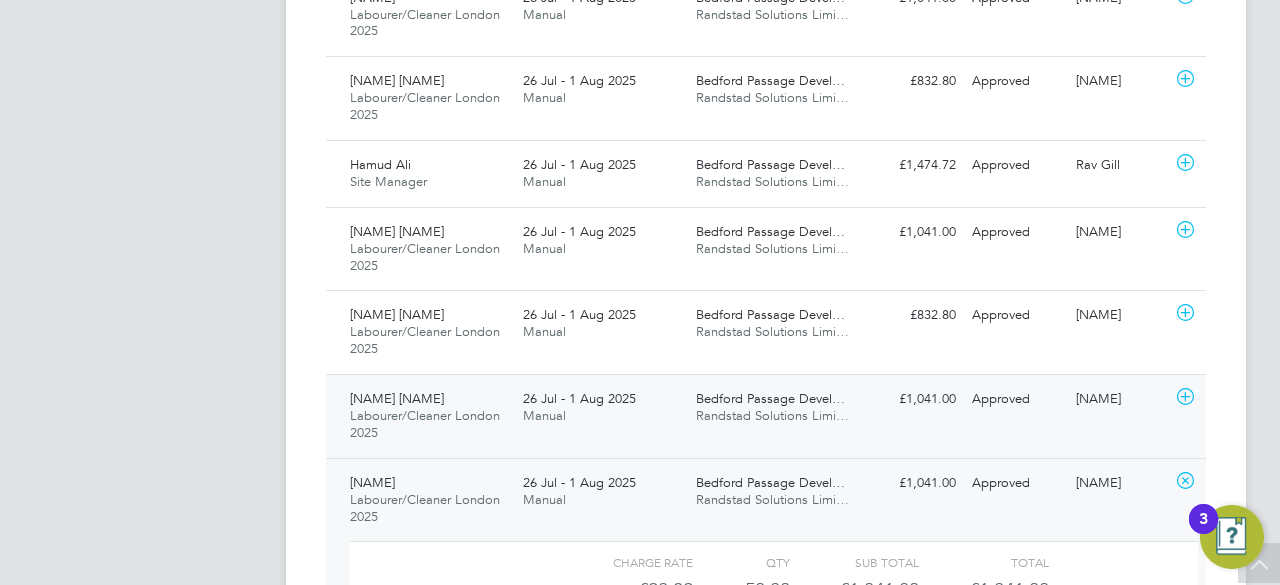 click on "26 Jul - 1 Aug 2025 Manual" 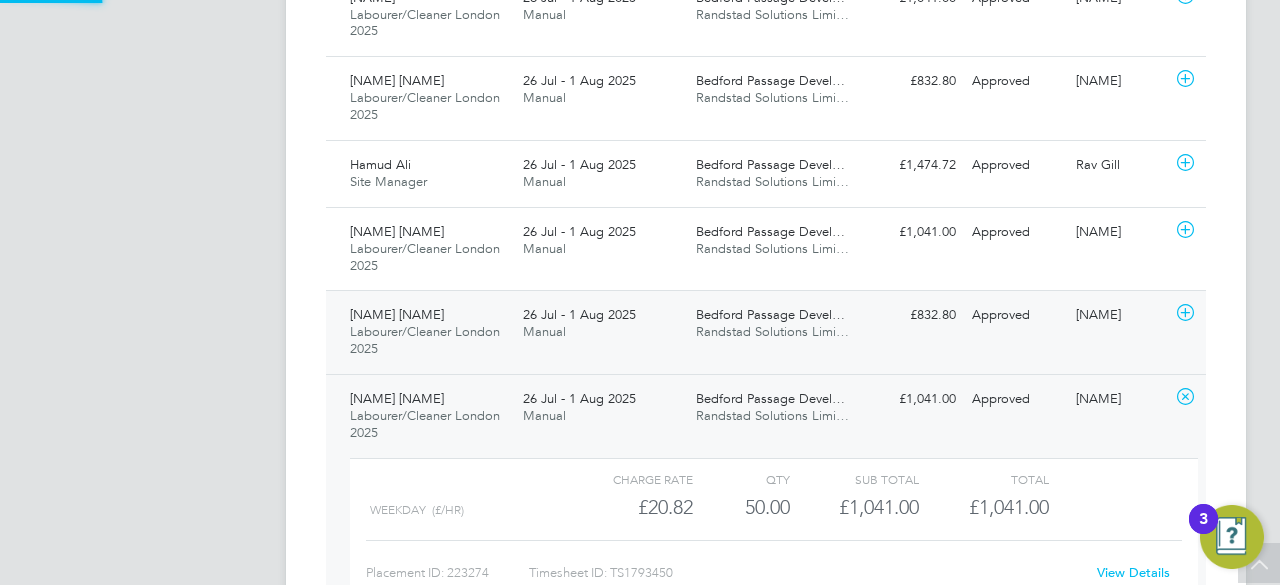 click on "[NAME] Labourer/Cleaner [CITY] 2025 26 Jul - 1 Aug 2025 26 Jul - 1 Aug 2025 Manual [NAME] Randstad Solutions Limi… £832.80 Approved Approved [NAME]" 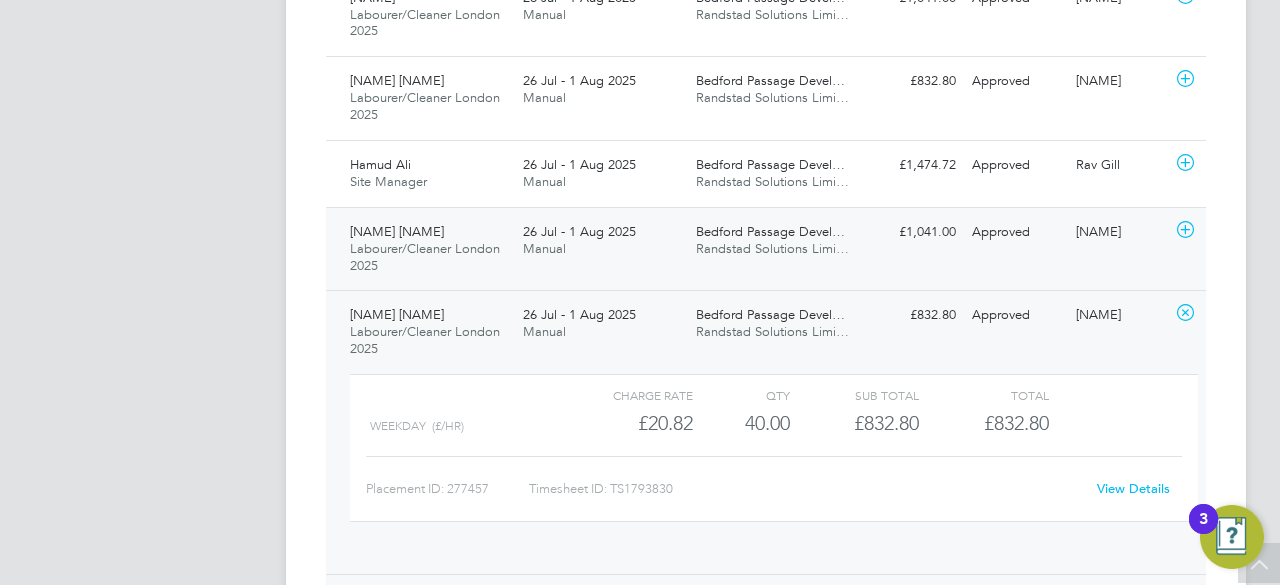 click on "26 Jul - 1 Aug 2025 Manual" 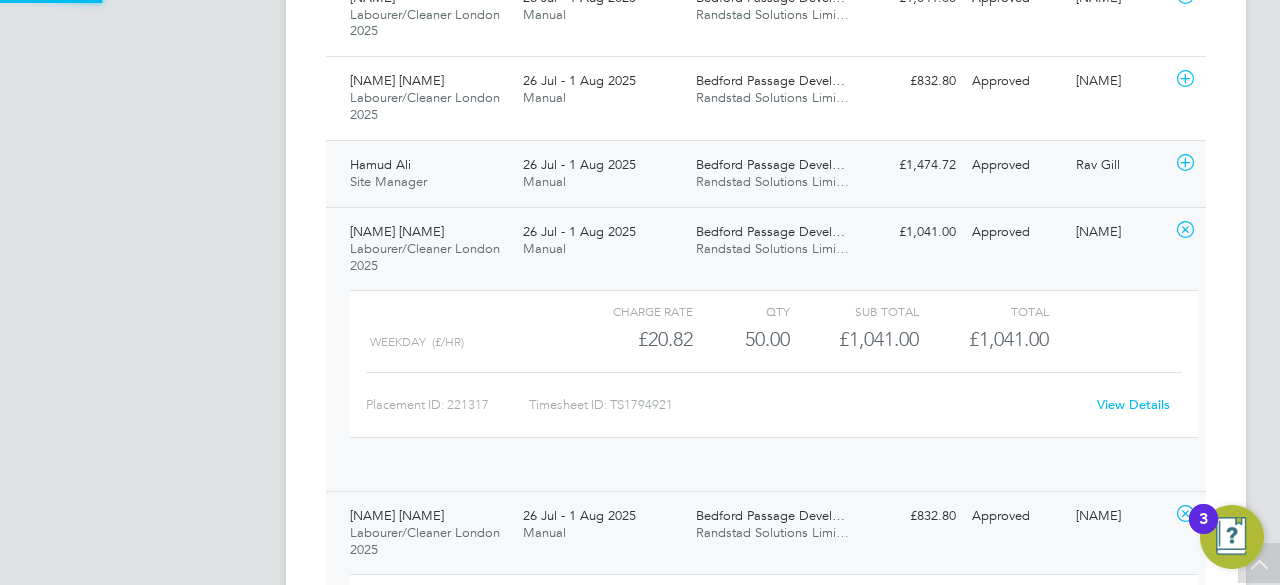 click on "26 Jul - 1 Aug 2025 Manual" 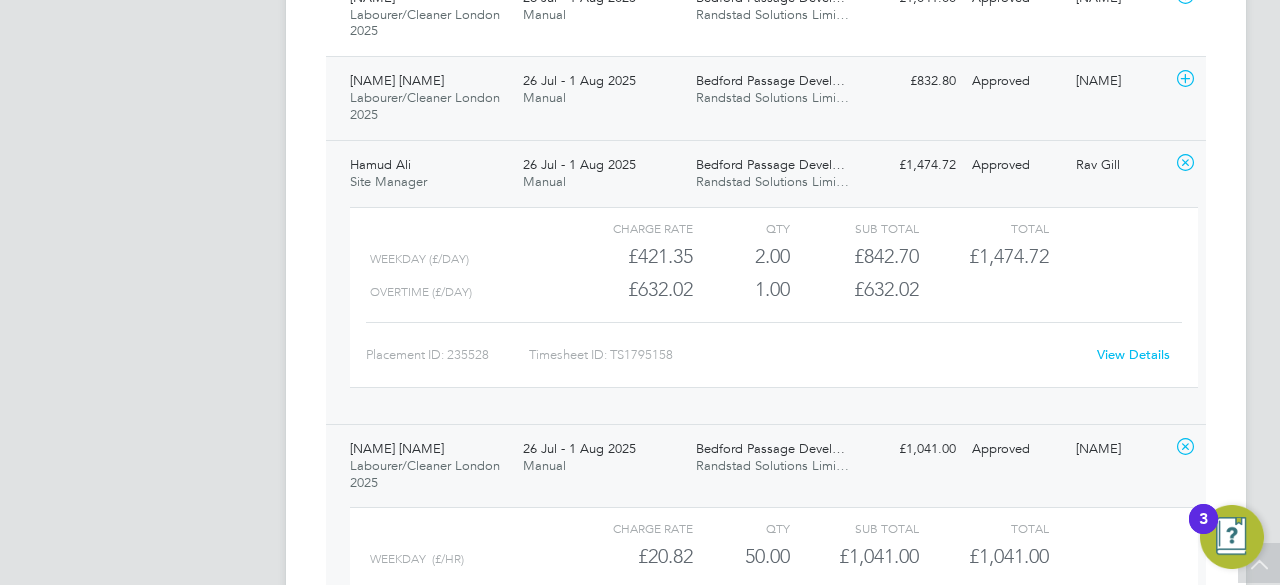 click on "[NAME] [NAME] Labourer/Cleaner [CITY] 2025   26 Jul - 1 Aug 2025 26 Jul - 1 Aug 2025 Manual Bedford Passage Devel… Randstad Solutions Limi… £832.80 Approved Approved [NAME] [NAME]" 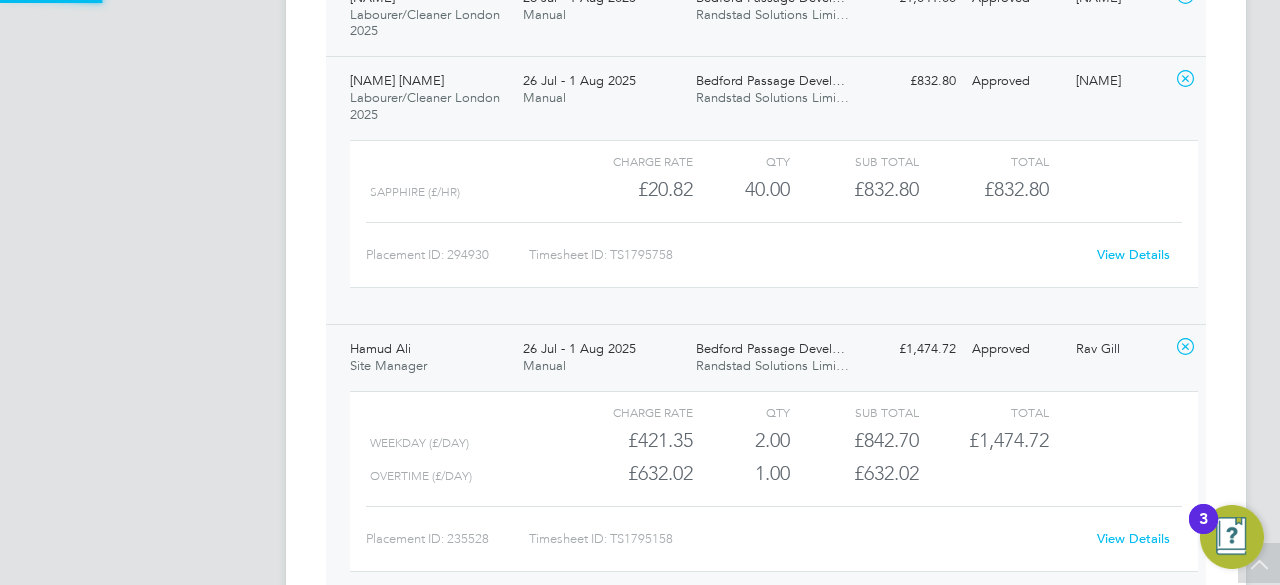 click on "26 Jul - 1 Aug 2025 Manual" 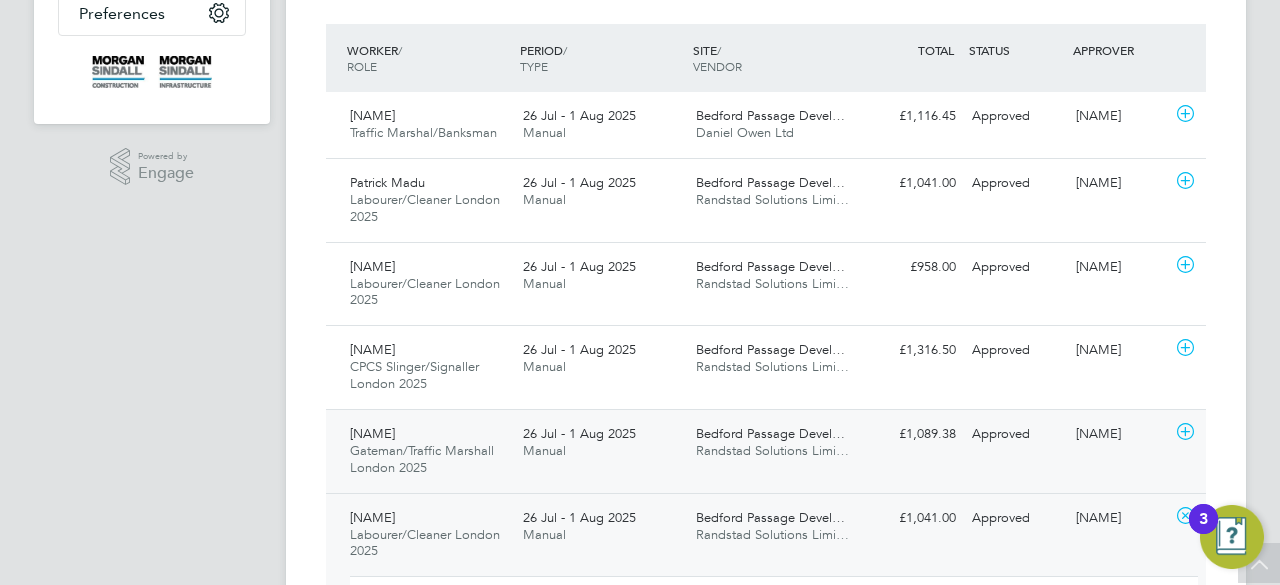 click on "26 Jul - 1 Aug 2025 Manual" 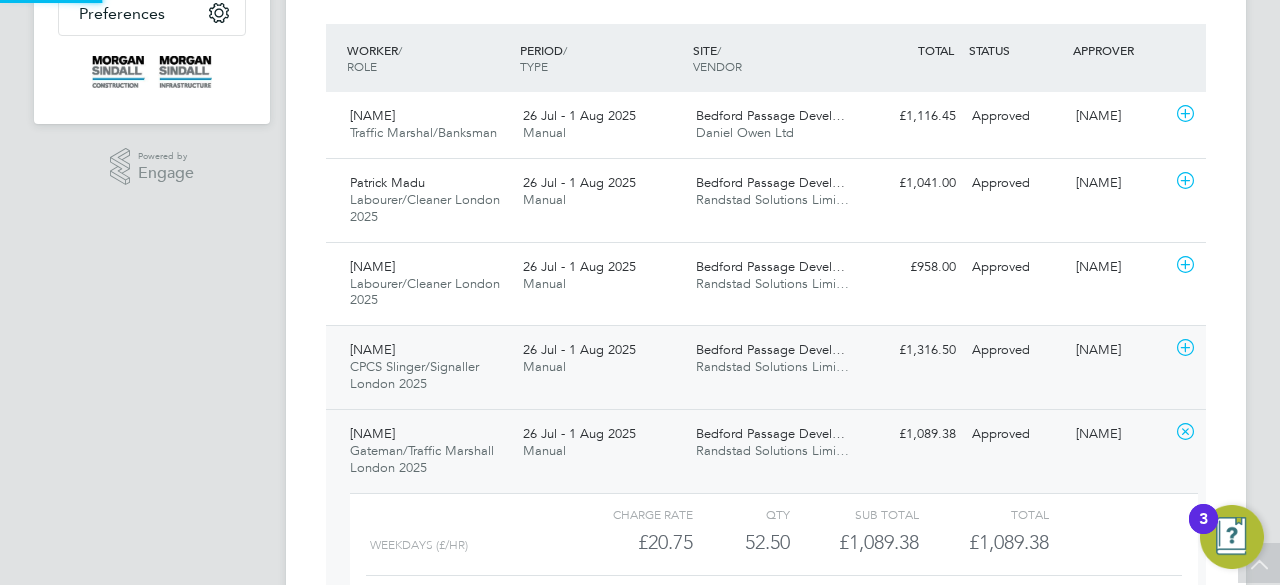 click on "26 Jul - 1 Aug 2025 Manual" 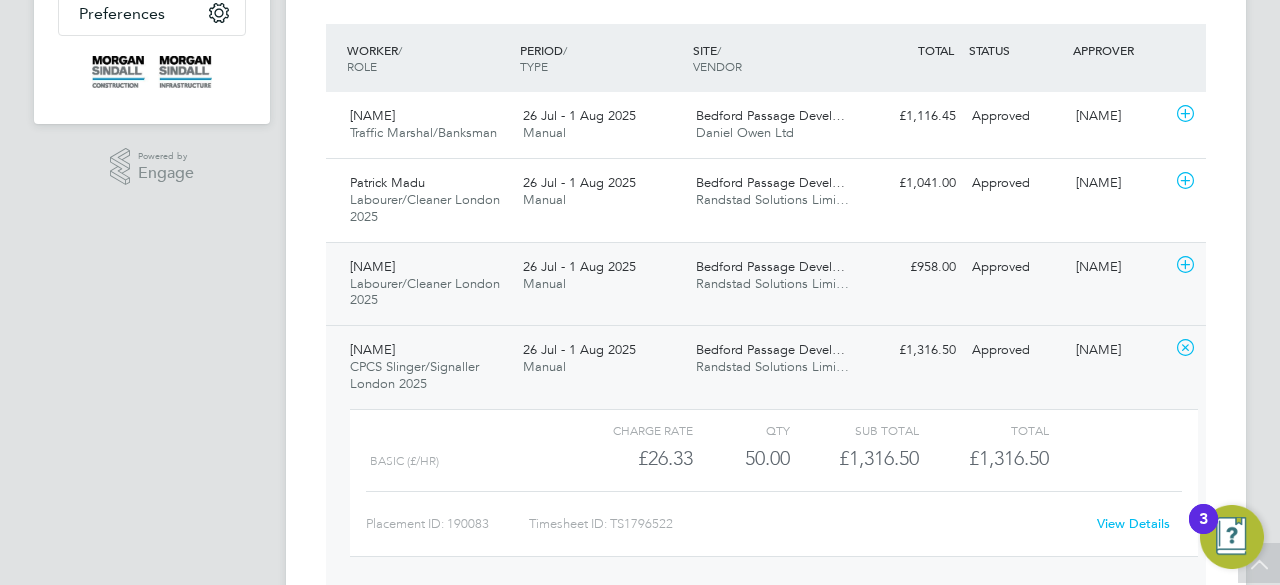 click on "[NAME] [NAME] Labourer/Cleaner [CITY] 2025   26 Jul - 1 Aug 2025 26 Jul - 1 Aug 2025 Manual Bedford Passage Devel… Randstad Solutions Limi… £958.00 Approved Approved [NAME] [NAME]" 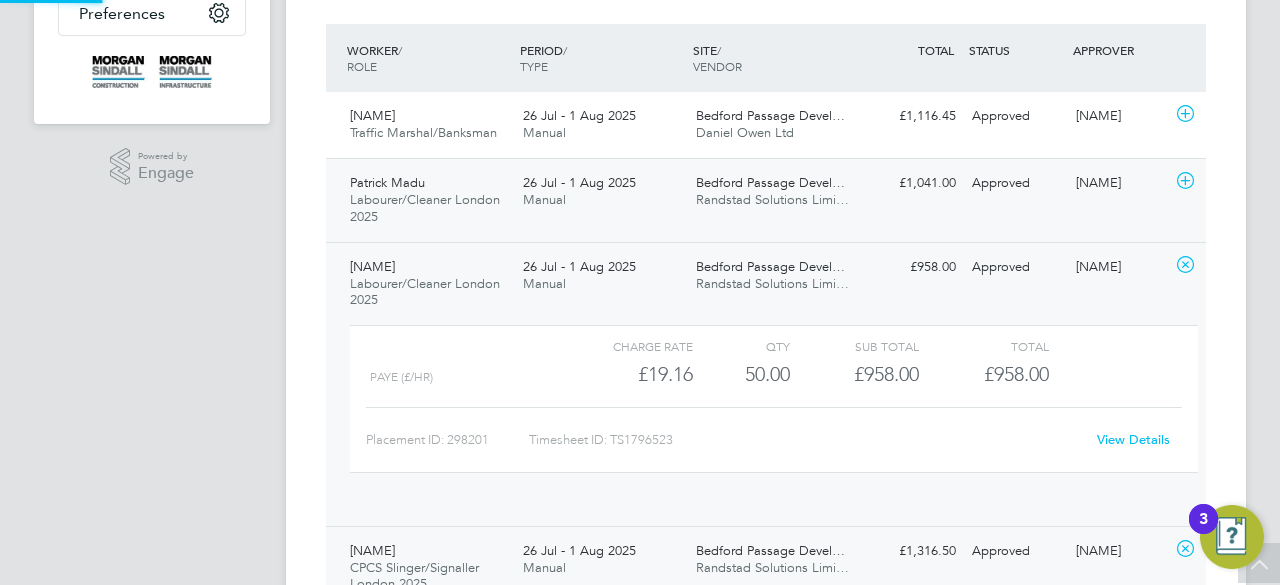 click on "[NAME] Labourer/Cleaner [CITY] 2025 26 Jul - 1 Aug 2025 26 Jul - 1 Aug 2025 Manual [NAME] Randstad Solutions Limi… £1,041.00 Approved Approved [NAME]" 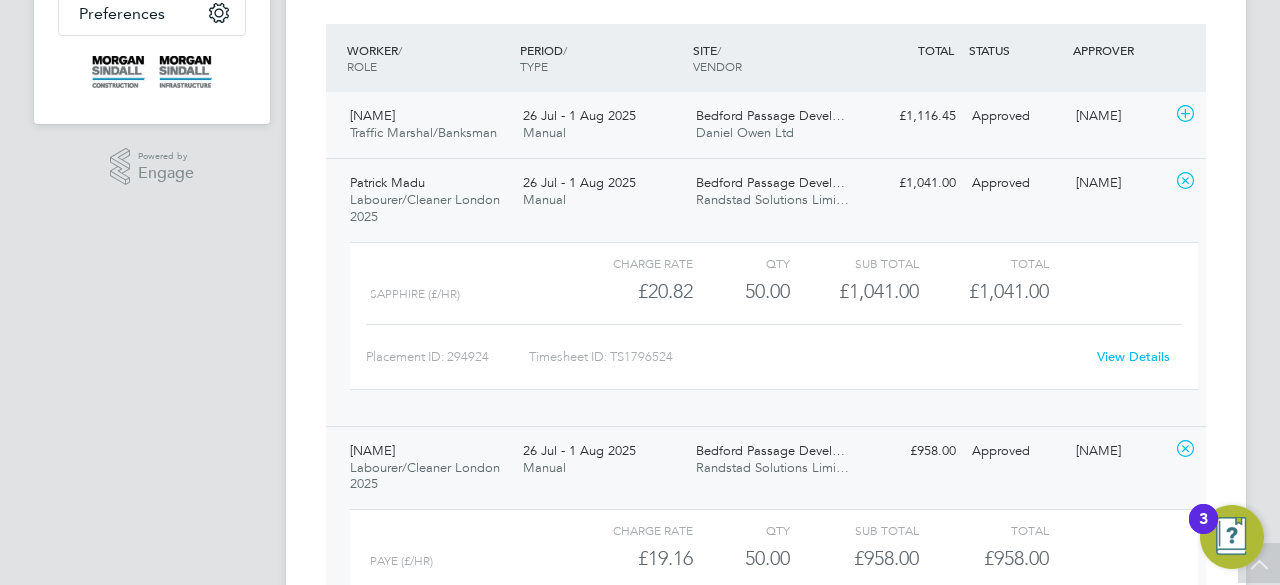 click on "Bedford Passage Devel…" 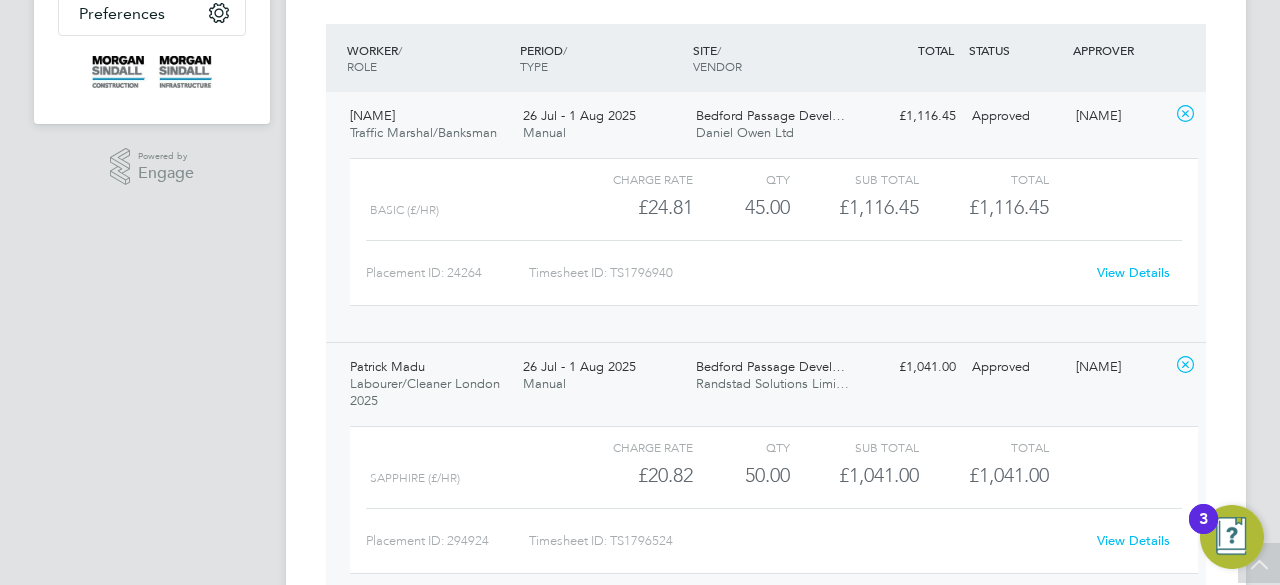 click on "45.00" 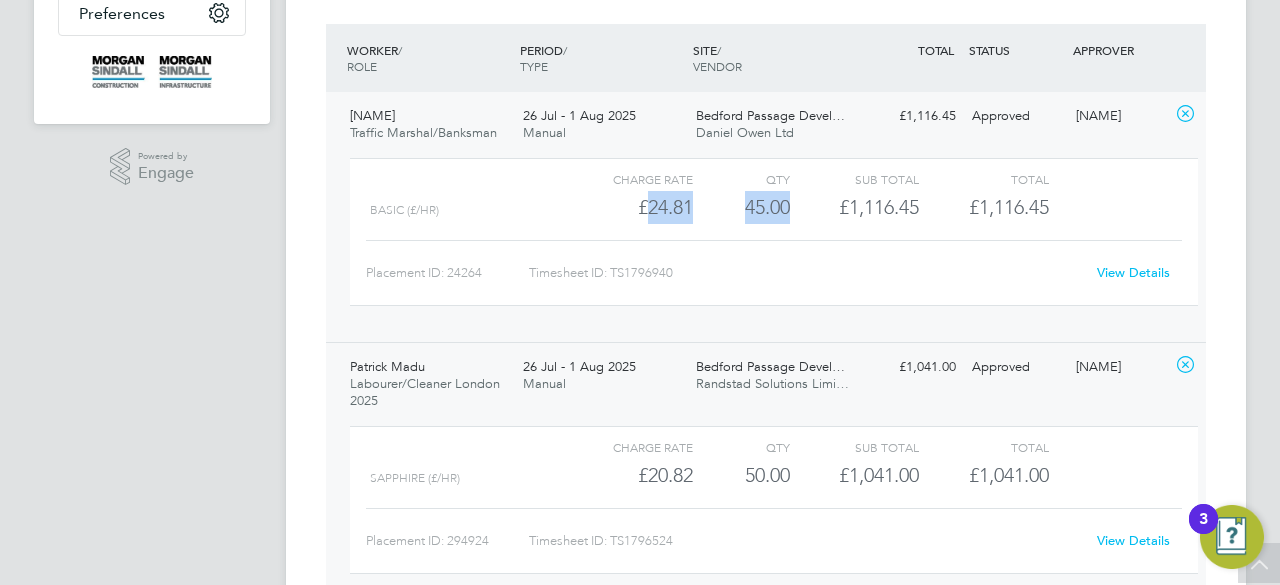 click on "45.00" 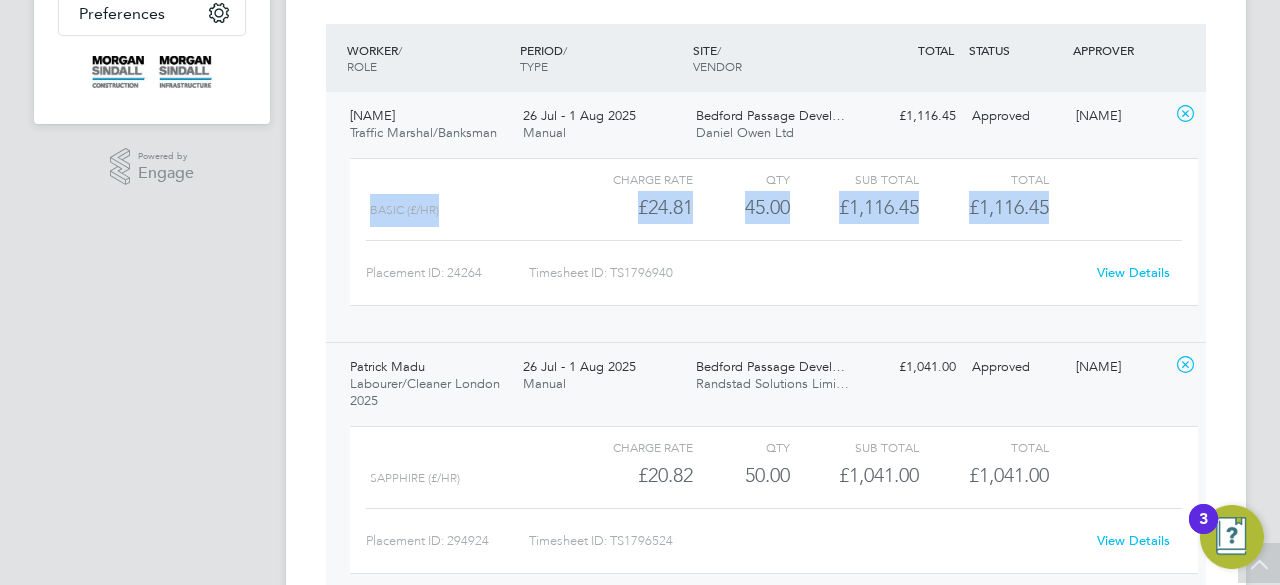 click on "45.00" 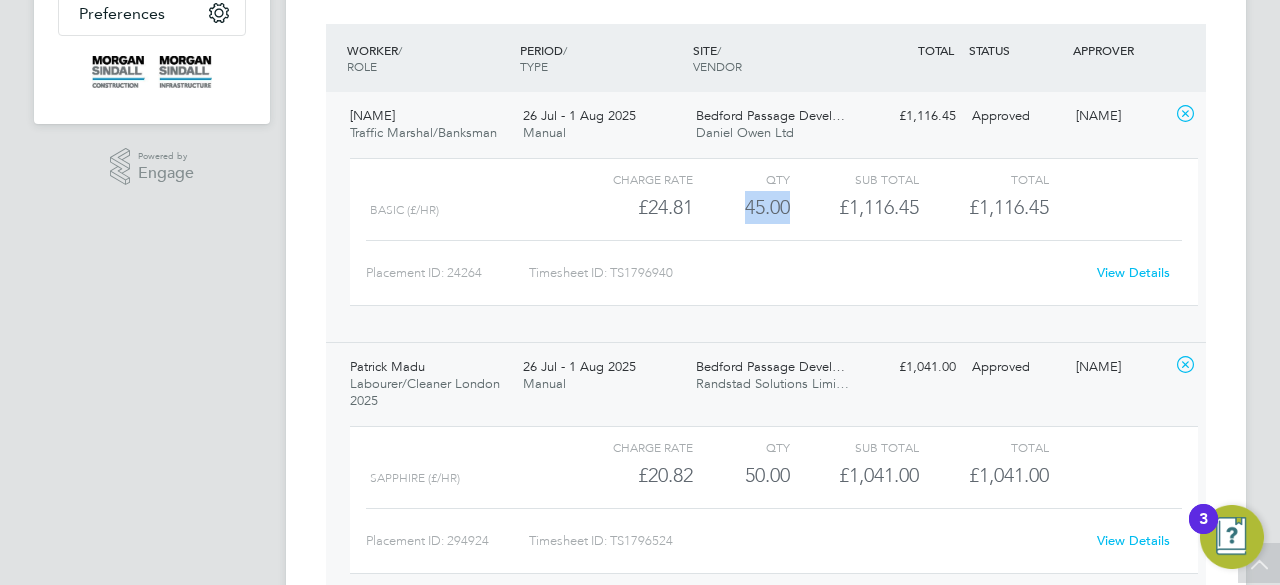 drag, startPoint x: 748, startPoint y: 203, endPoint x: 800, endPoint y: 203, distance: 52 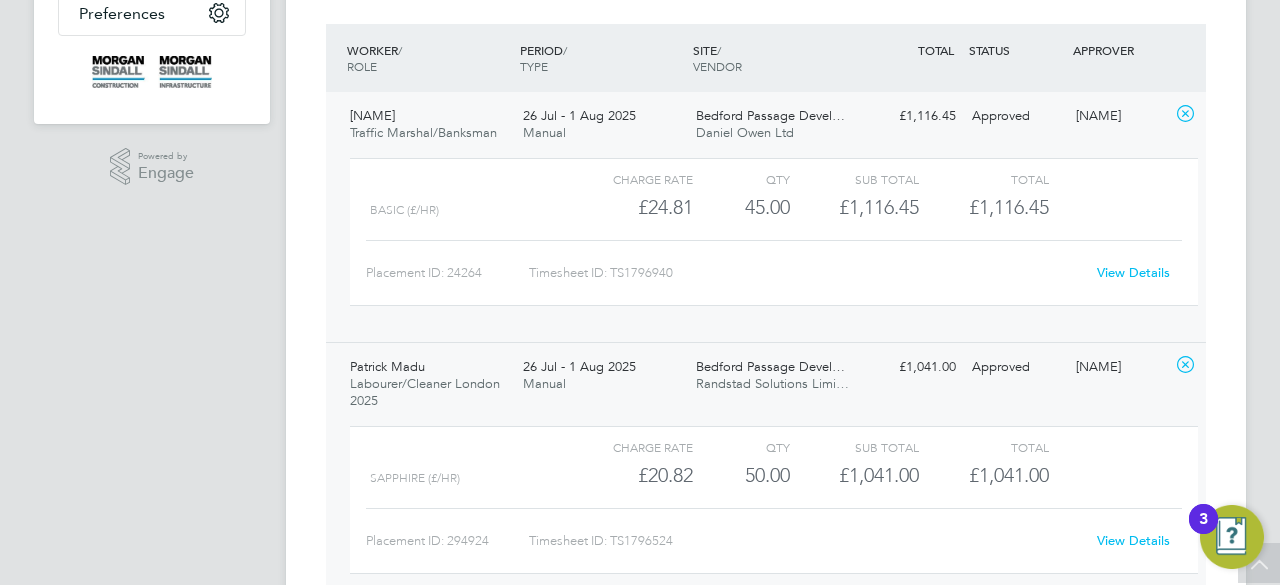 drag, startPoint x: 800, startPoint y: 203, endPoint x: 784, endPoint y: 256, distance: 55.362442 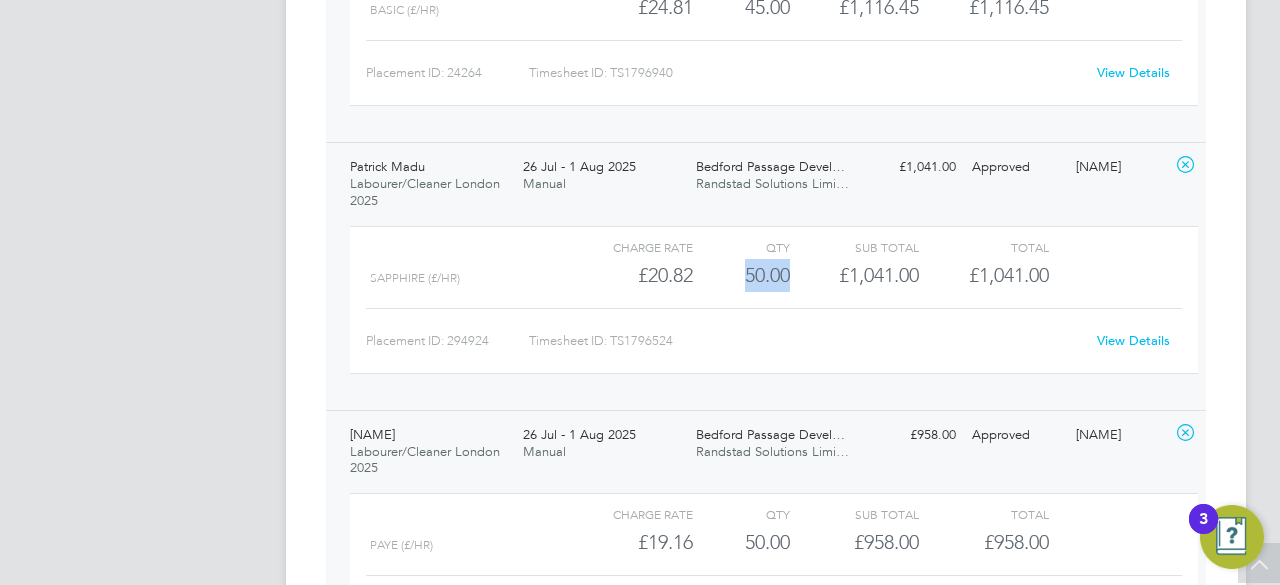 drag, startPoint x: 735, startPoint y: 285, endPoint x: 818, endPoint y: 281, distance: 83.09633 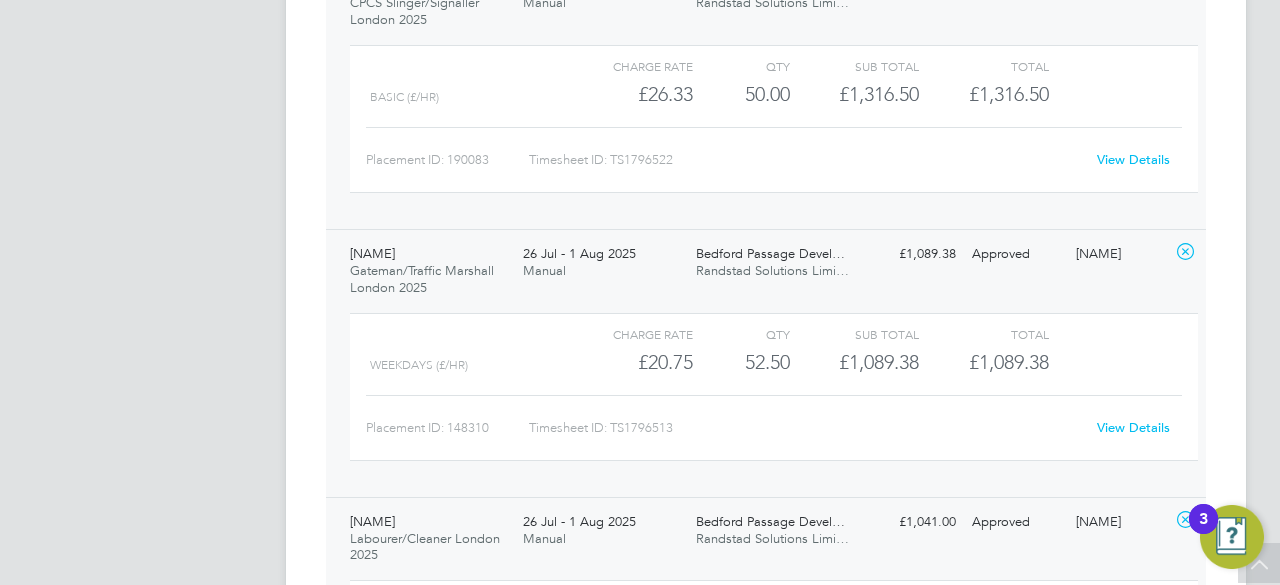 scroll, scrollTop: 1388, scrollLeft: 0, axis: vertical 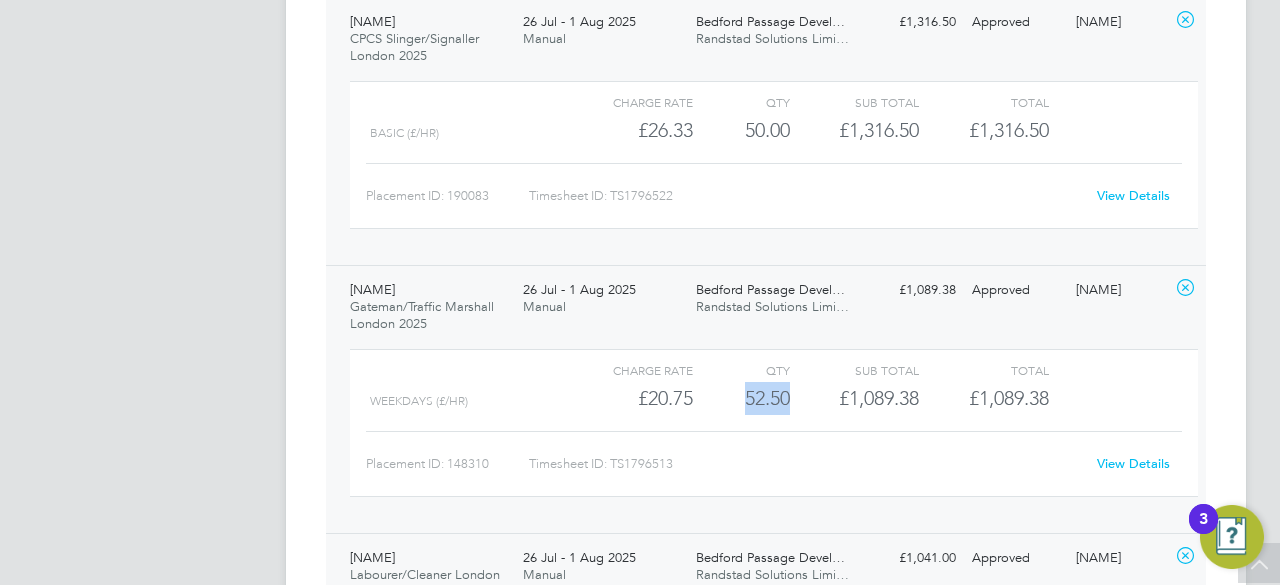 drag, startPoint x: 738, startPoint y: 389, endPoint x: 789, endPoint y: 389, distance: 51 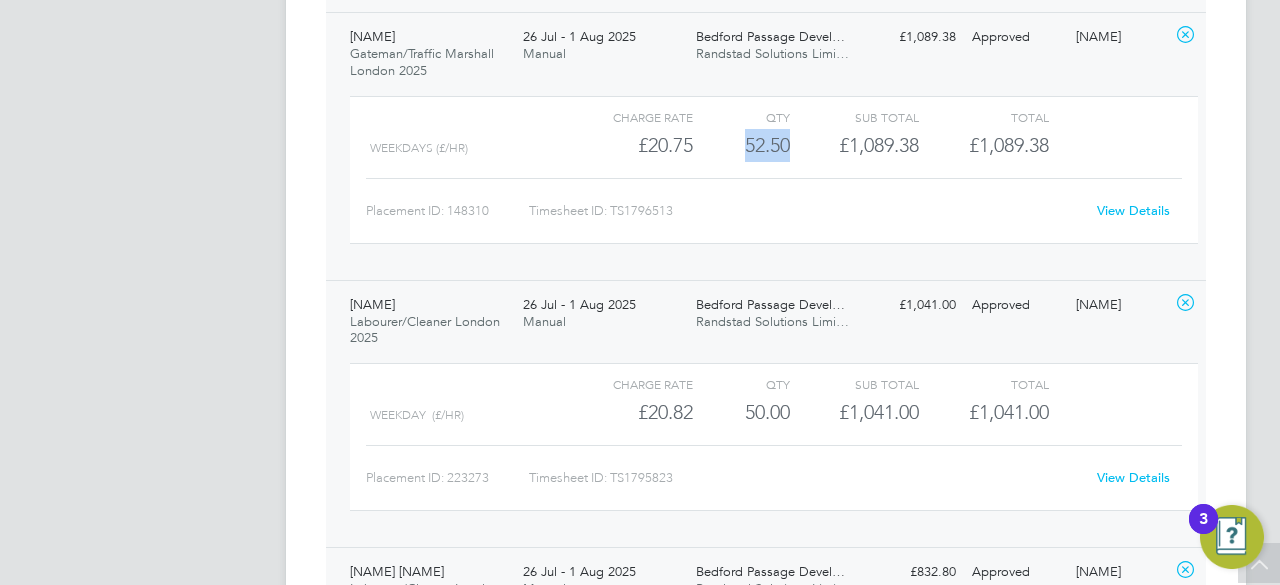 scroll, scrollTop: 1708, scrollLeft: 0, axis: vertical 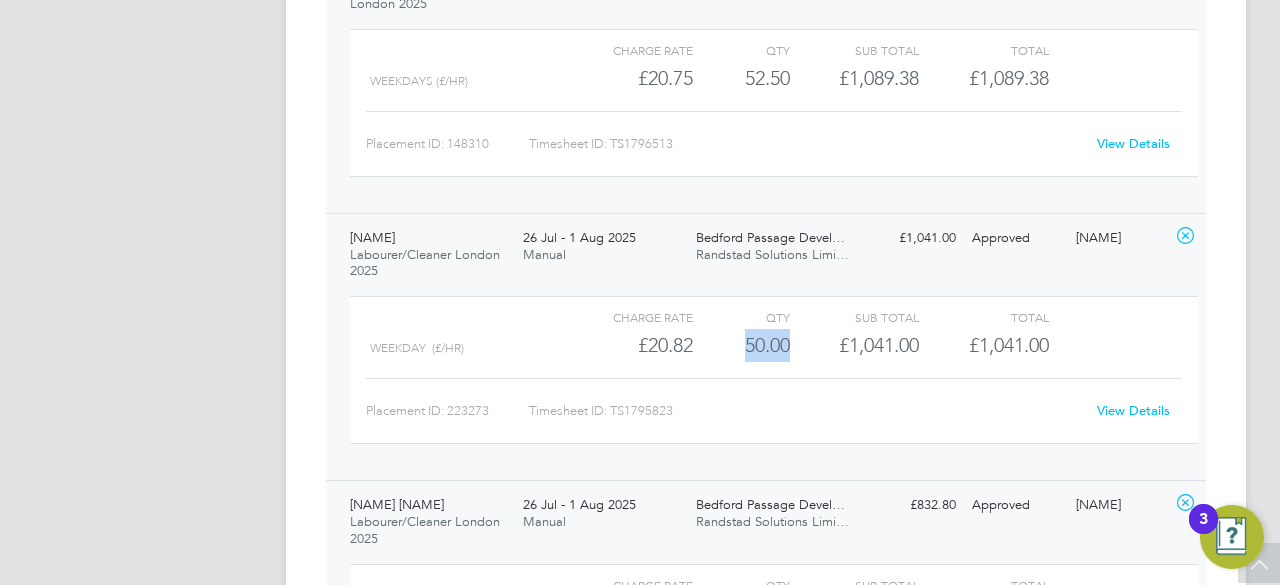 drag, startPoint x: 744, startPoint y: 337, endPoint x: 789, endPoint y: 341, distance: 45.17743 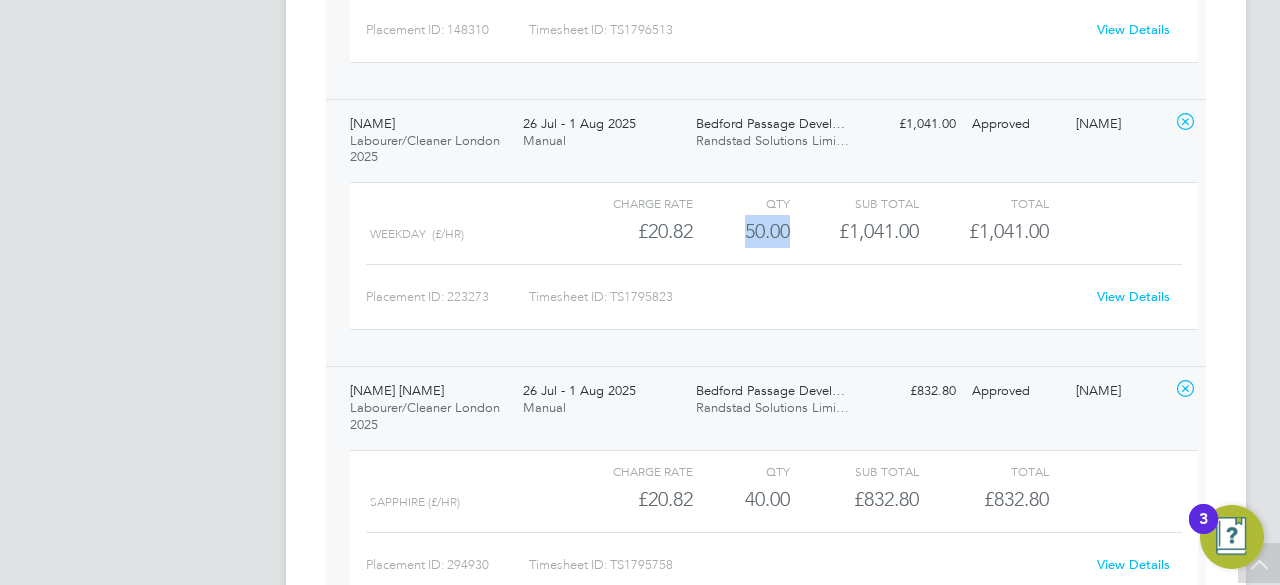 scroll, scrollTop: 1908, scrollLeft: 0, axis: vertical 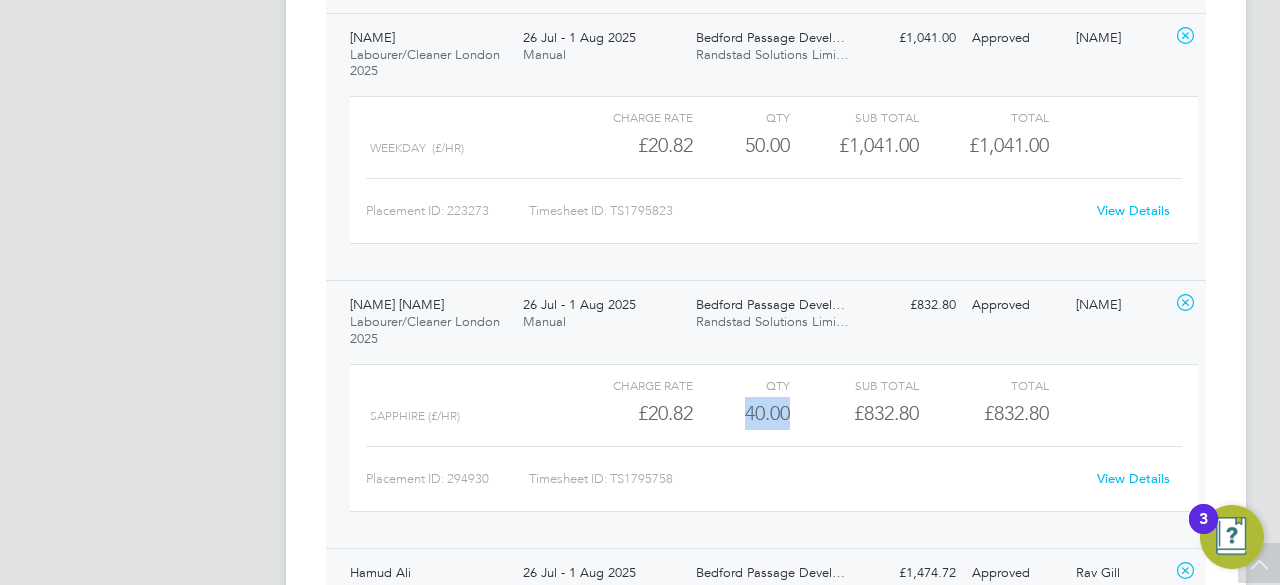 drag, startPoint x: 737, startPoint y: 410, endPoint x: 802, endPoint y: 406, distance: 65.12296 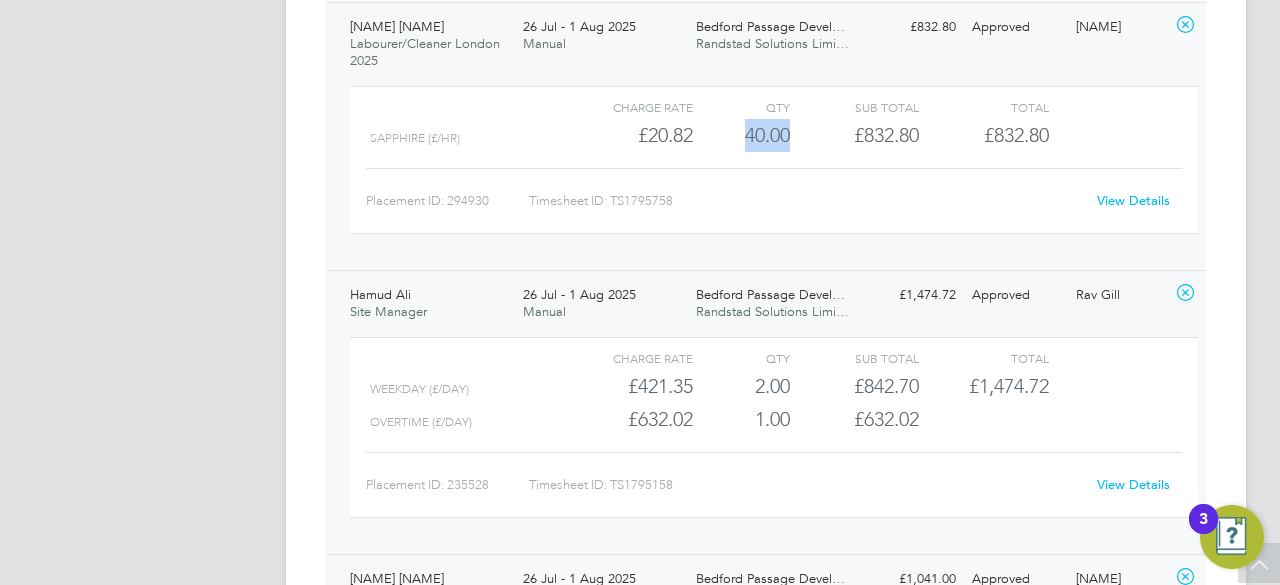 scroll, scrollTop: 2188, scrollLeft: 0, axis: vertical 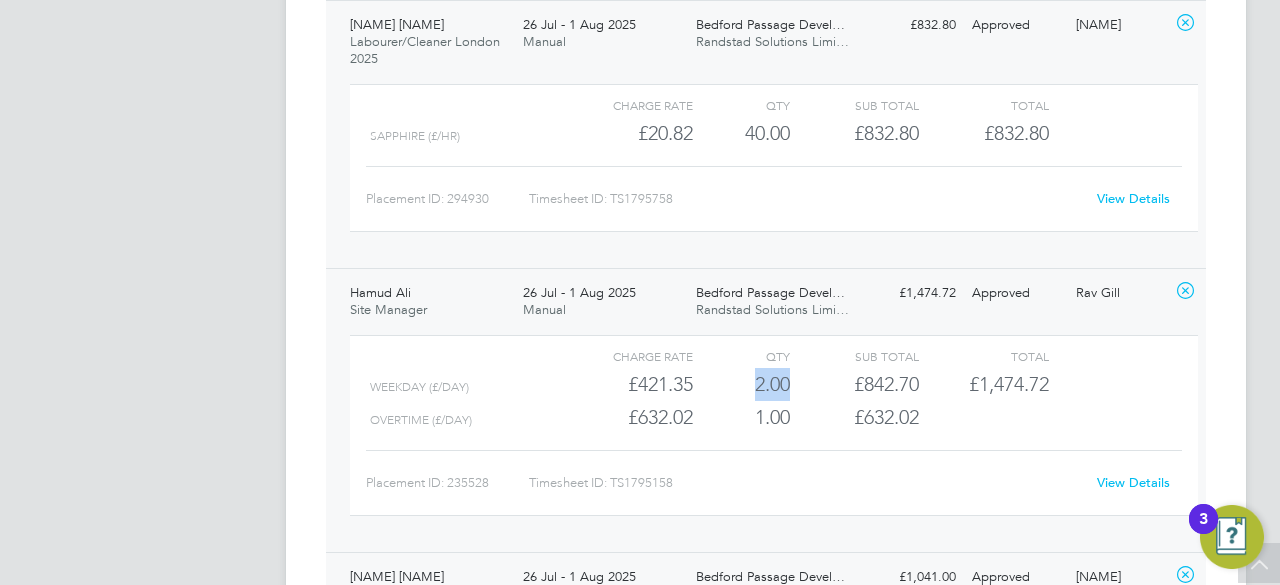 drag, startPoint x: 754, startPoint y: 382, endPoint x: 811, endPoint y: 368, distance: 58.694122 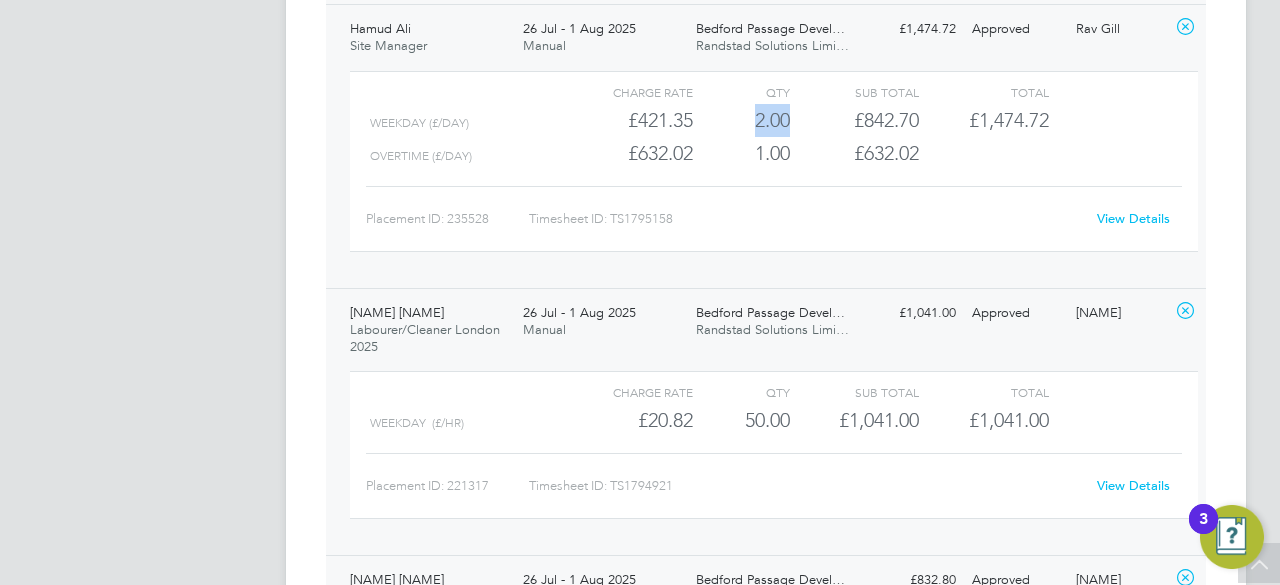 scroll, scrollTop: 2588, scrollLeft: 0, axis: vertical 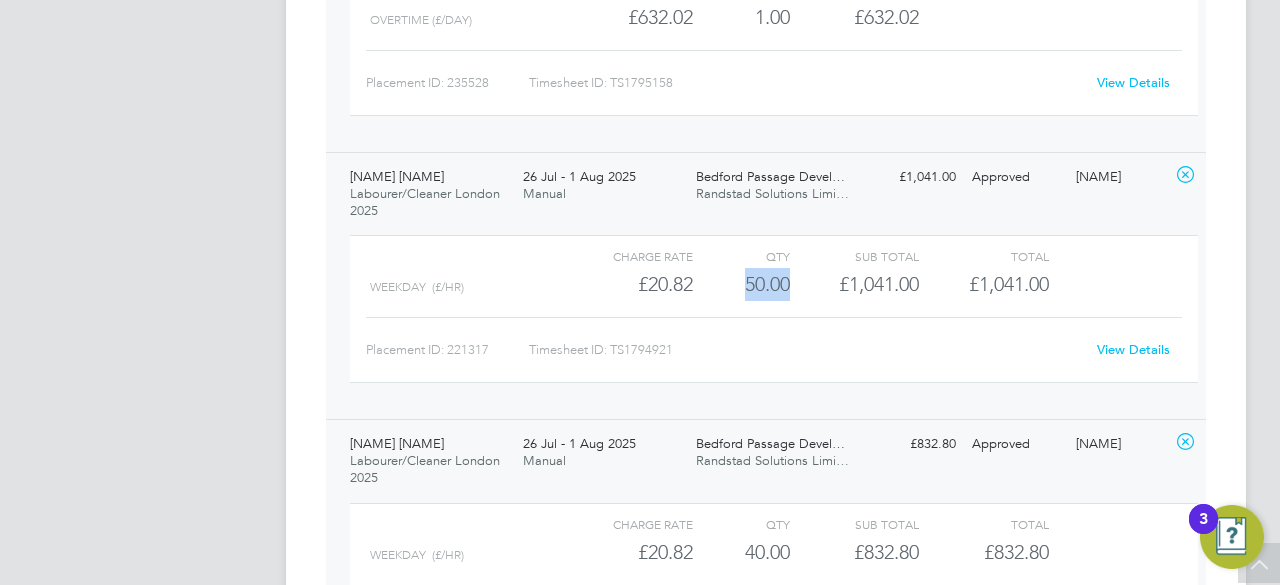 drag, startPoint x: 743, startPoint y: 282, endPoint x: 800, endPoint y: 282, distance: 57 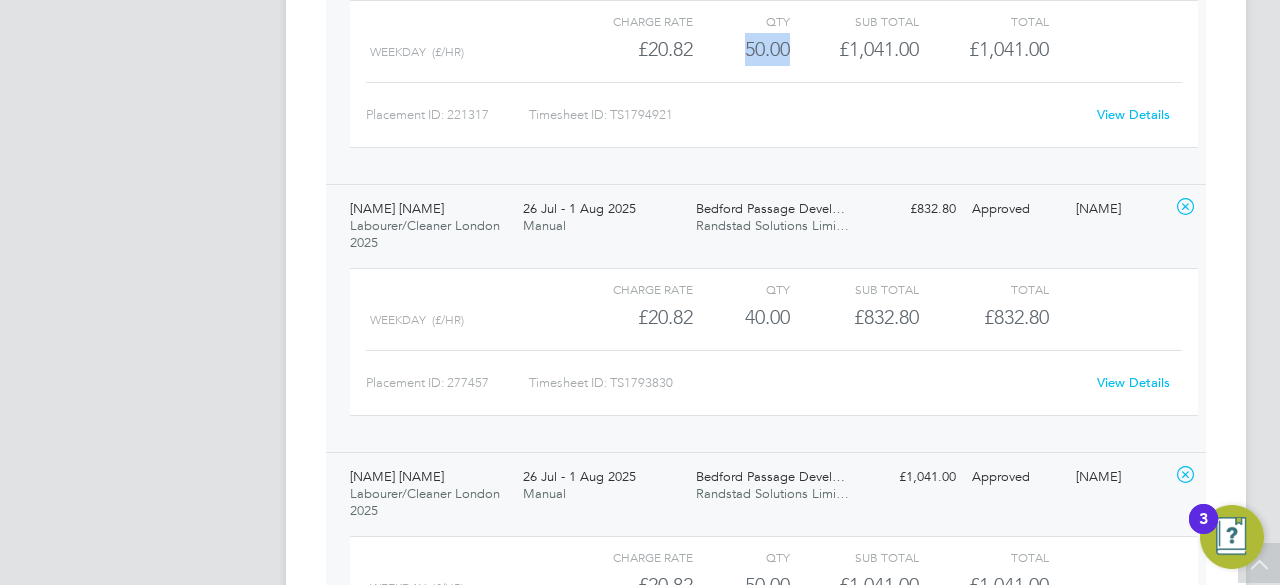 scroll, scrollTop: 2908, scrollLeft: 0, axis: vertical 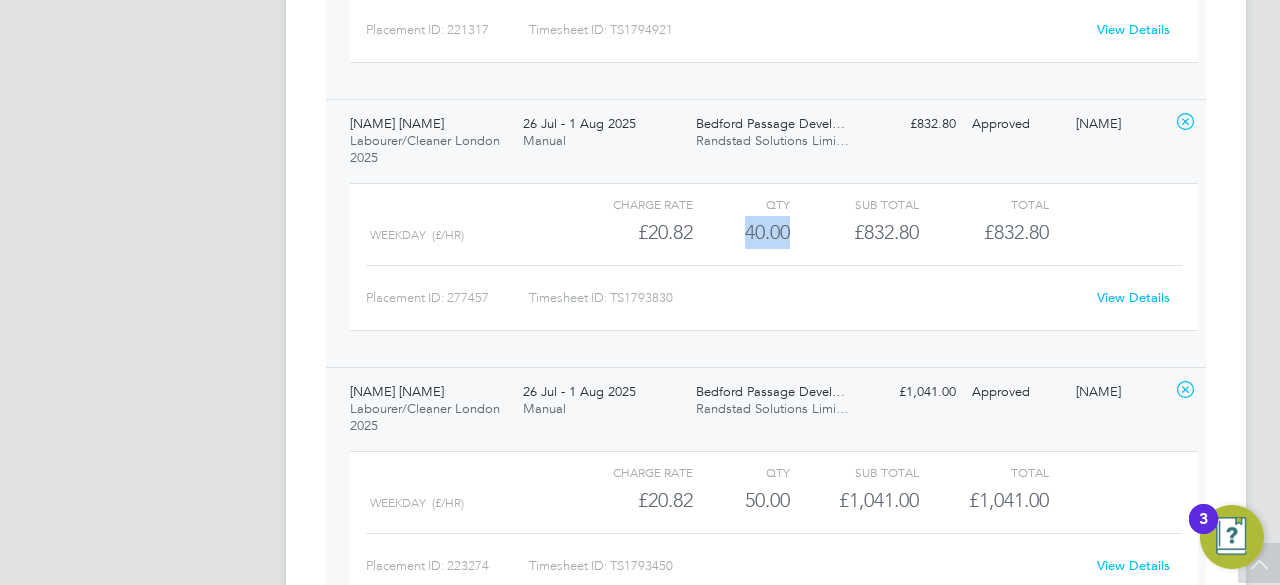 drag, startPoint x: 747, startPoint y: 225, endPoint x: 793, endPoint y: 225, distance: 46 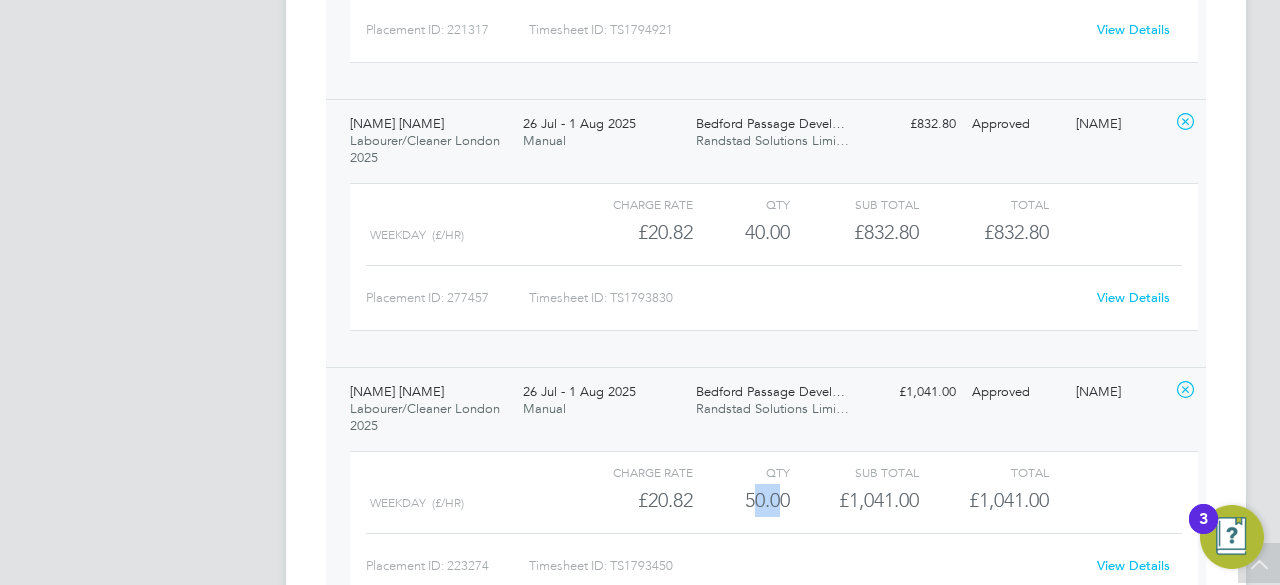 drag, startPoint x: 748, startPoint y: 509, endPoint x: 784, endPoint y: 505, distance: 36.221542 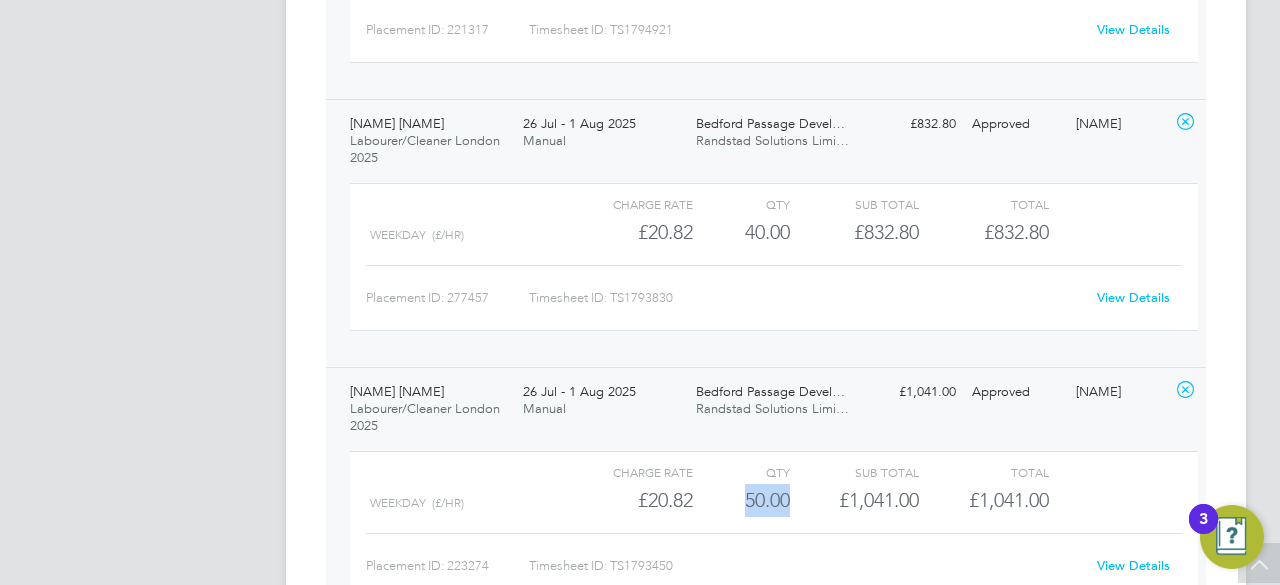 drag, startPoint x: 726, startPoint y: 486, endPoint x: 809, endPoint y: 487, distance: 83.00603 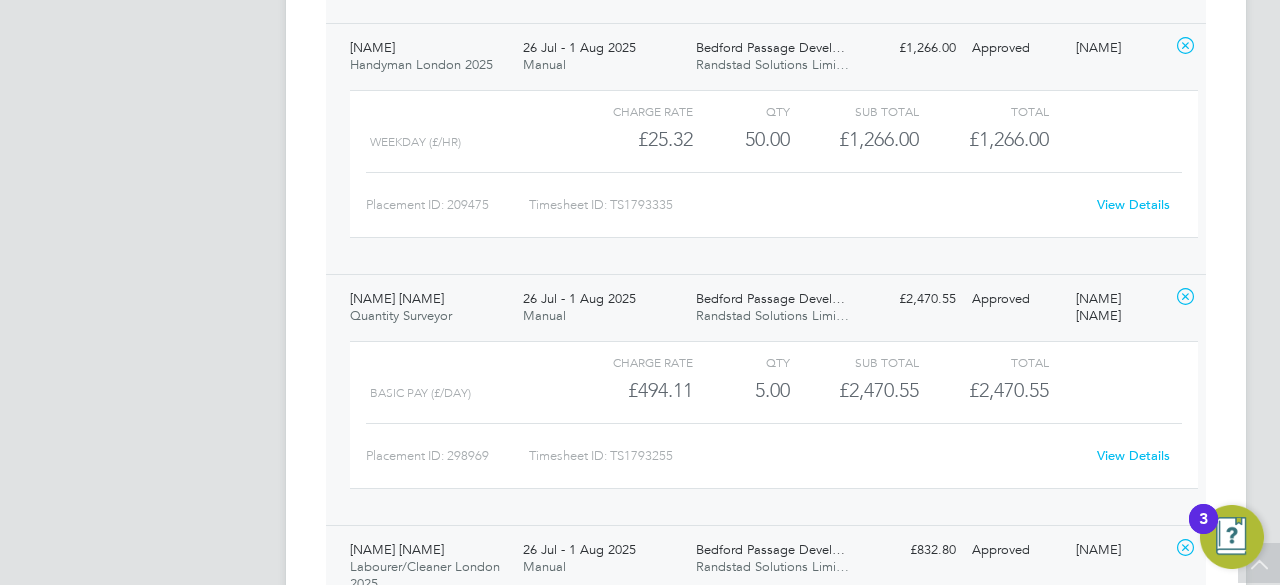 scroll, scrollTop: 3788, scrollLeft: 0, axis: vertical 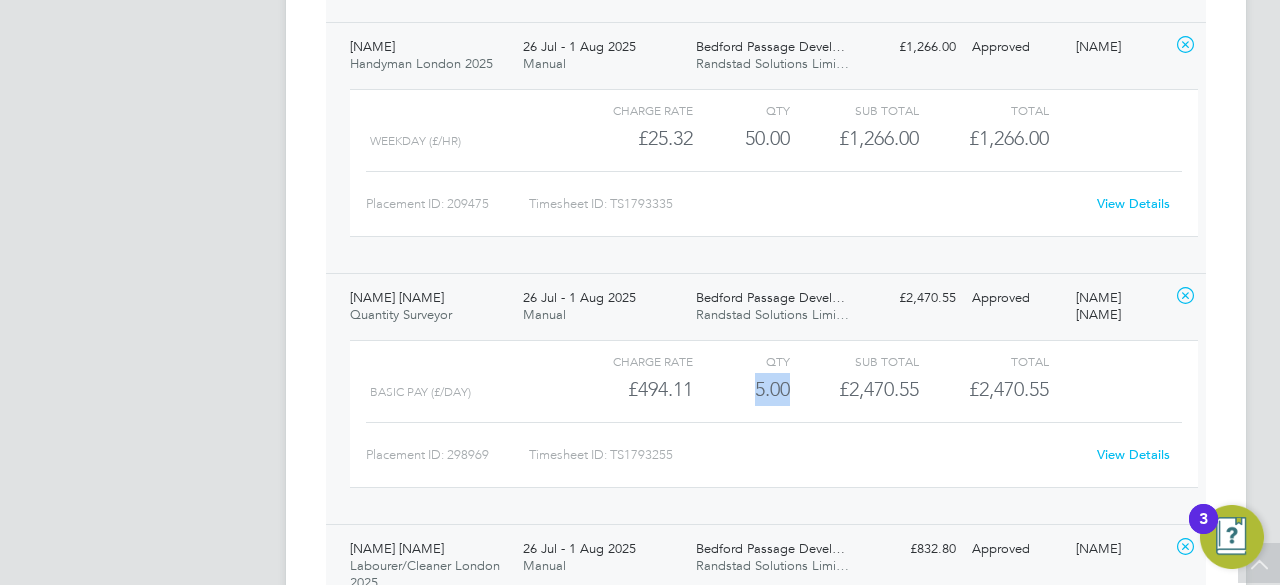 drag, startPoint x: 748, startPoint y: 372, endPoint x: 802, endPoint y: 383, distance: 55.108982 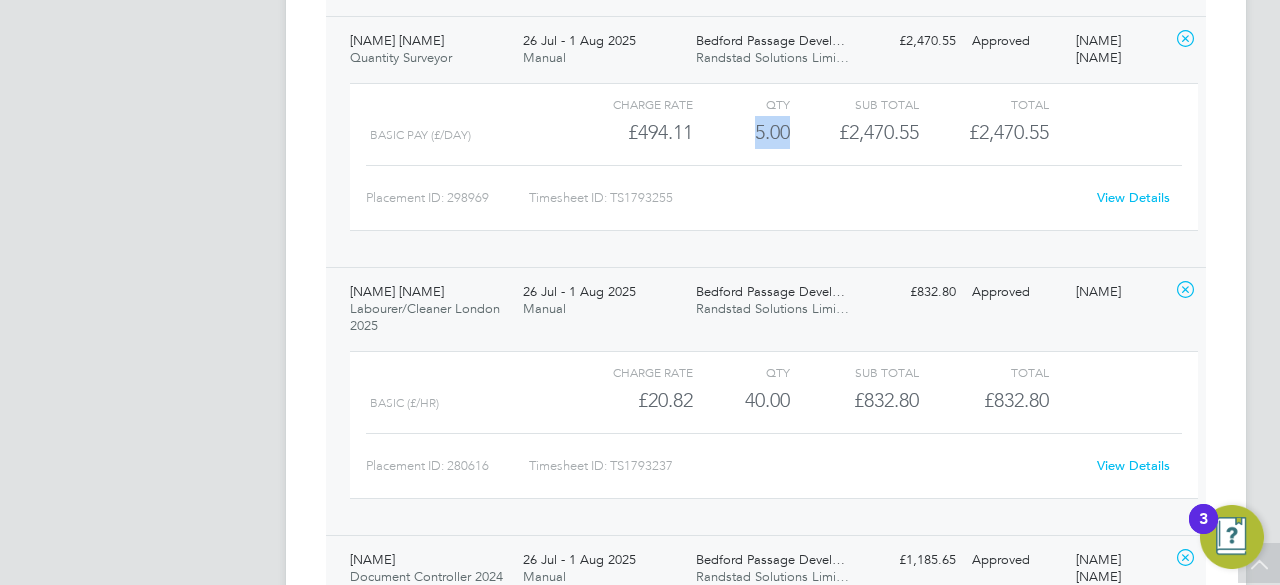 scroll, scrollTop: 4108, scrollLeft: 0, axis: vertical 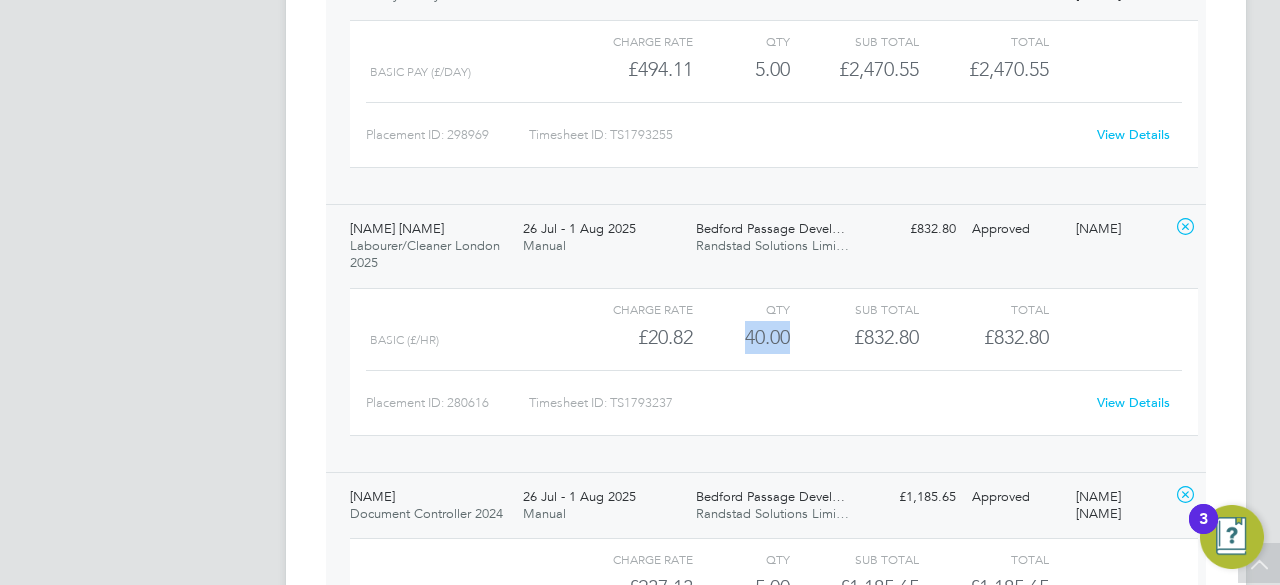 drag, startPoint x: 744, startPoint y: 325, endPoint x: 794, endPoint y: 333, distance: 50.635956 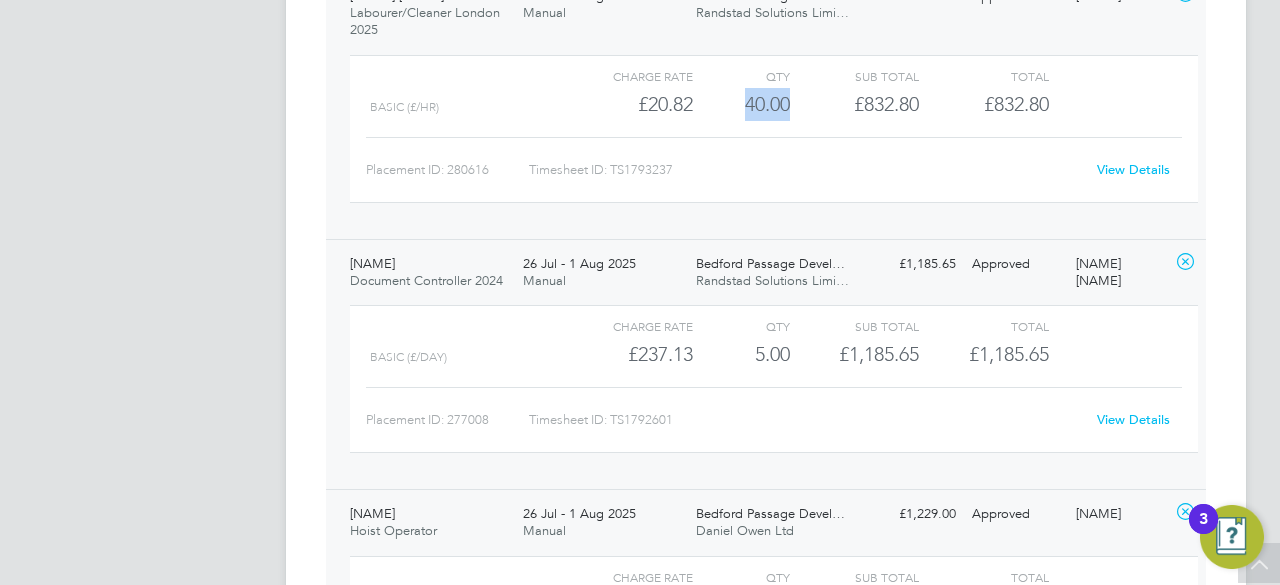 scroll, scrollTop: 4388, scrollLeft: 0, axis: vertical 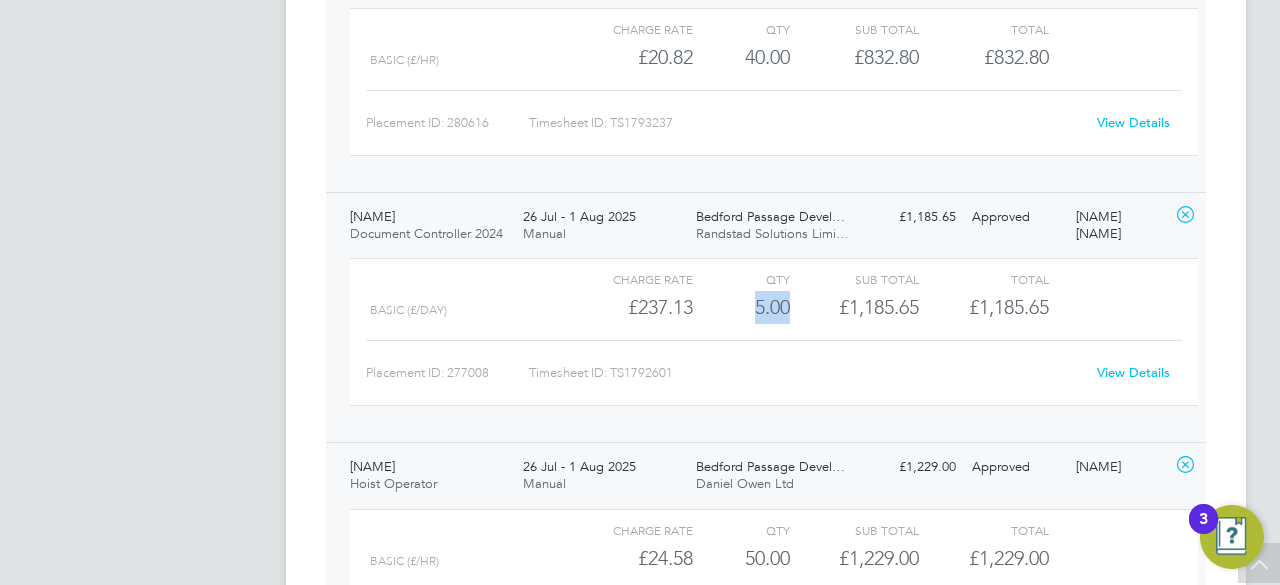 drag, startPoint x: 748, startPoint y: 306, endPoint x: 809, endPoint y: 301, distance: 61.204575 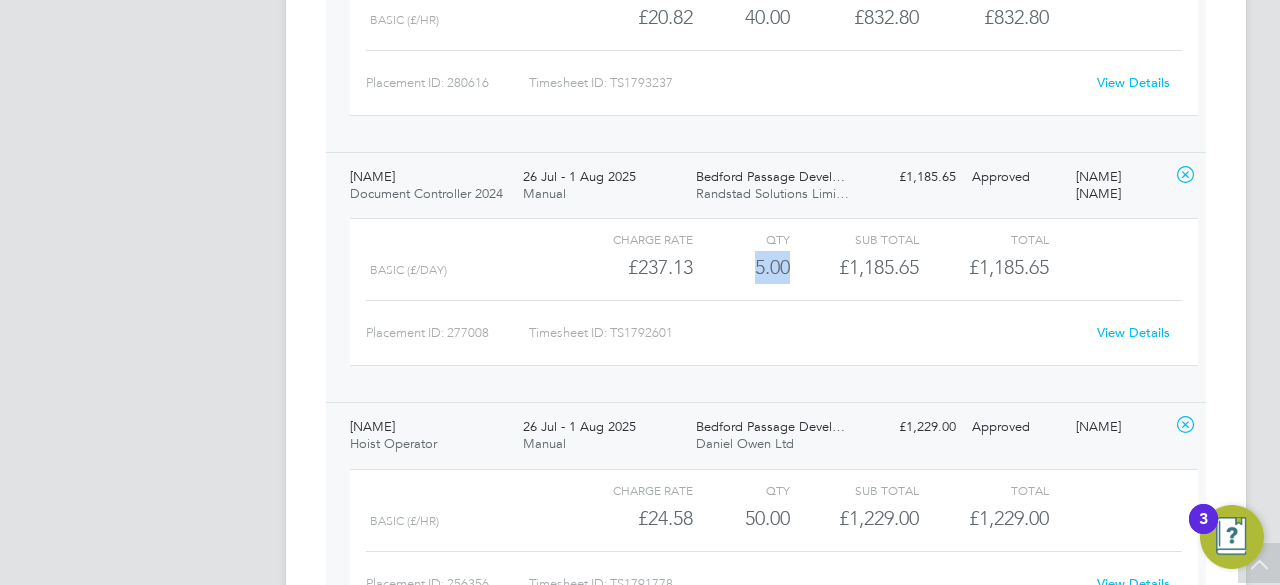 scroll, scrollTop: 4588, scrollLeft: 0, axis: vertical 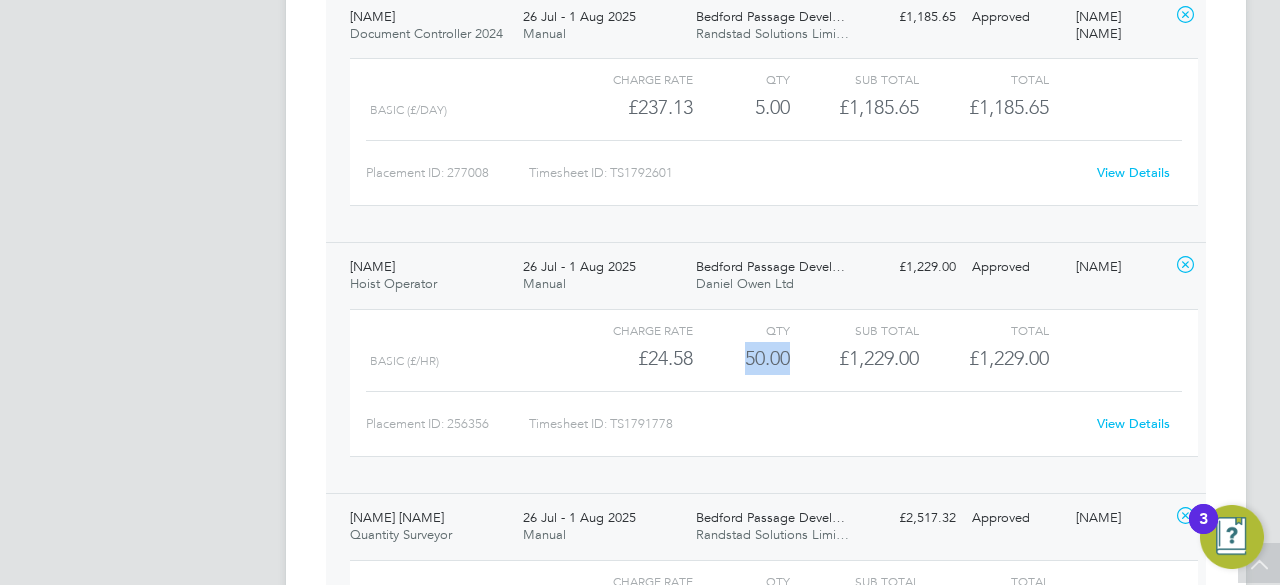 drag, startPoint x: 741, startPoint y: 345, endPoint x: 800, endPoint y: 349, distance: 59.135437 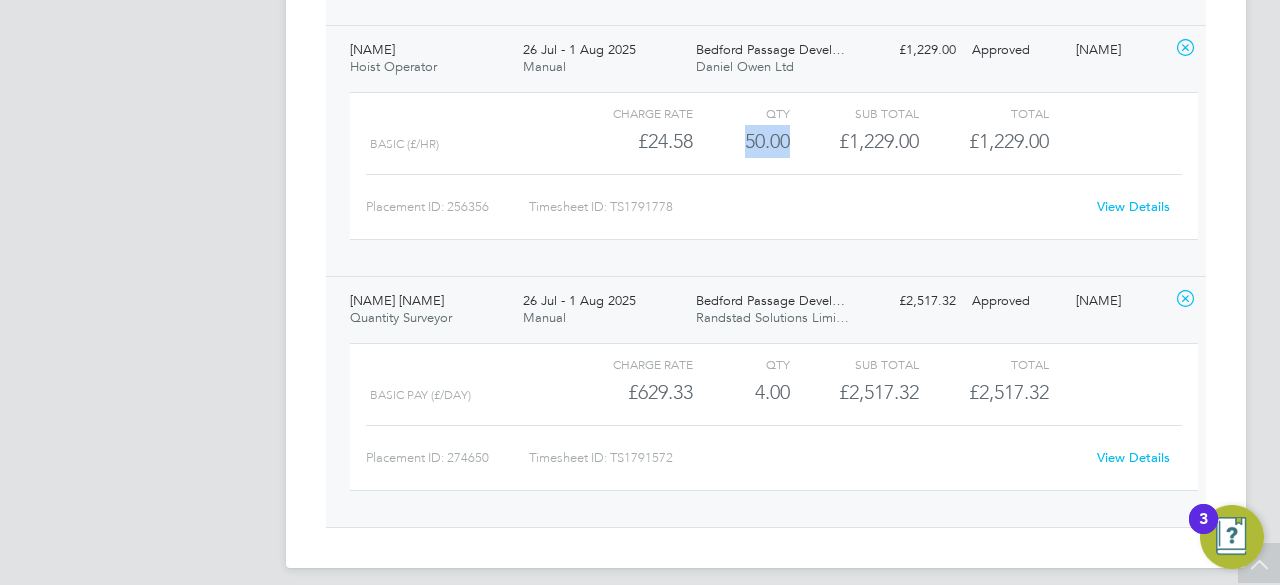 scroll, scrollTop: 4807, scrollLeft: 0, axis: vertical 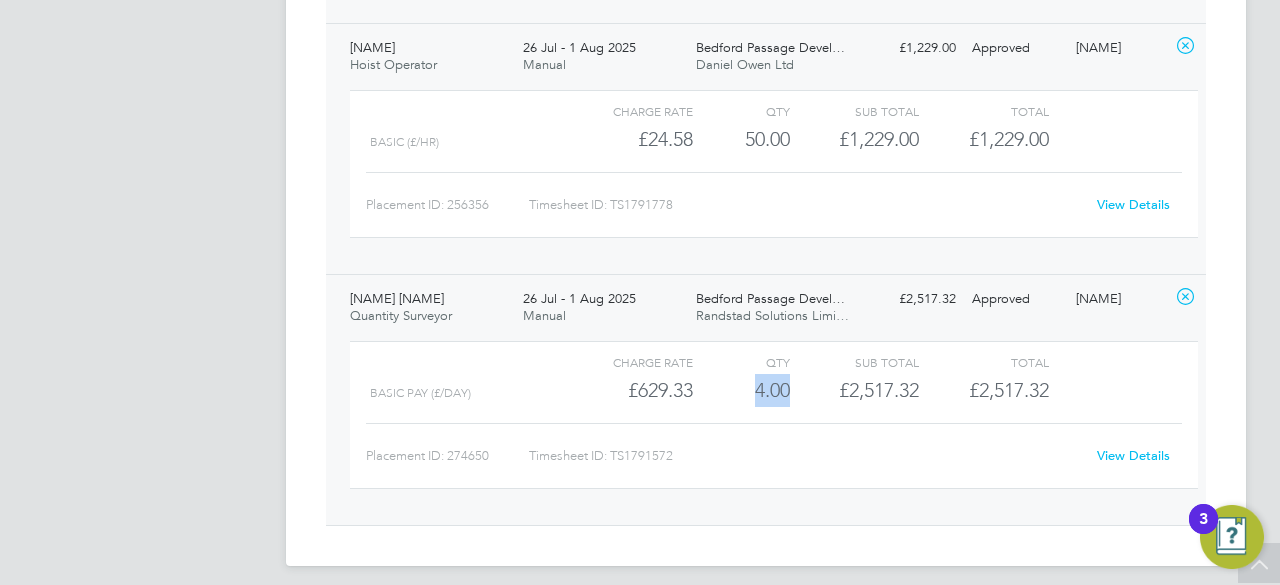 drag, startPoint x: 749, startPoint y: 383, endPoint x: 806, endPoint y: 385, distance: 57.035076 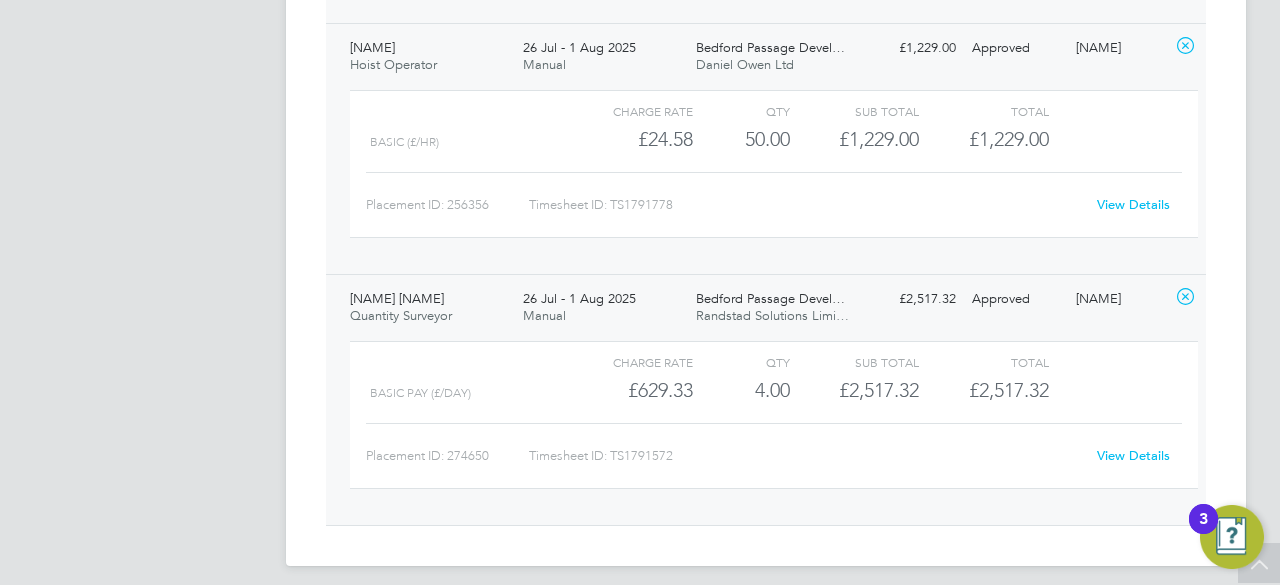 click on "EW   [NAME] [NAME]   Notifications
20   Applications:   Network
Team Members   Businesses   Sites   Workers   Contacts   Jobs
Positions   Vacancies   Placements   Current page:   Timesheets
Timesheets   Expenses   Finance
Invoices & Credit Notes   Statements   Payments   Contract POs   Reports
Report Downloads   Preferences
My Business   Branding   VMS Configurations   Notifications   Activity Logs
.st0{fill:#C0C1C2;}
Powered by Engage Timesheets New Timesheet Timesheets I Follow All Timesheets Client Config   Vendor   Site   Bedford Passage Development (54X003) Position   Timesheet ID   Approved On
Select date
To
Select date
Approver     Period Type   Period
26 Jul 2025
To
01 Aug 2025
18" at bounding box center (640, -2105) 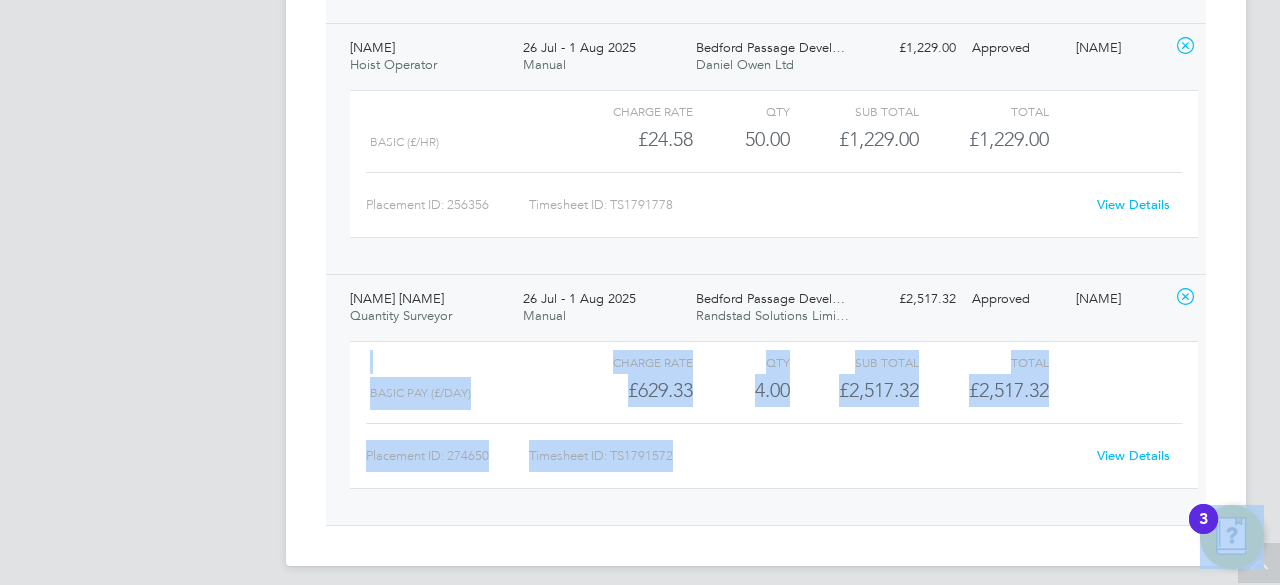 drag, startPoint x: 1279, startPoint y: 485, endPoint x: 1279, endPoint y: 175, distance: 310 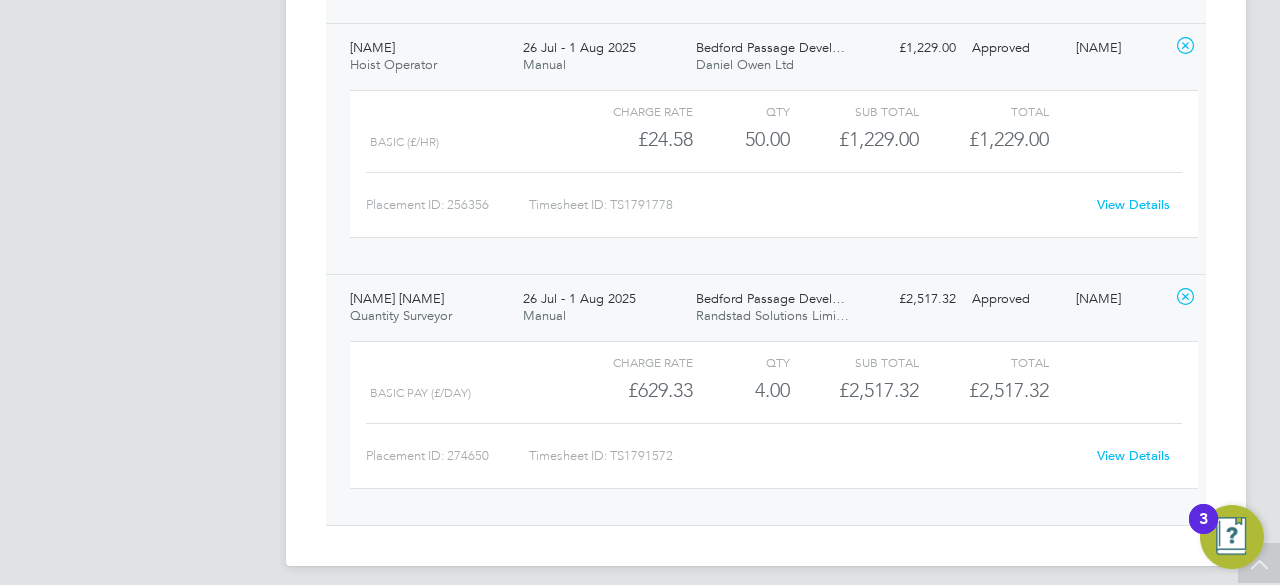 click on "EW   [NAME] [NAME]   Notifications
20   Applications:   Network
Team Members   Businesses   Sites   Workers   Contacts   Jobs
Positions   Vacancies   Placements   Current page:   Timesheets
Timesheets   Expenses   Finance
Invoices & Credit Notes   Statements   Payments   Contract POs   Reports
Report Downloads   Preferences
My Business   Branding   VMS Configurations   Notifications   Activity Logs
.st0{fill:#C0C1C2;}
Powered by Engage Timesheets New Timesheet Timesheets I Follow All Timesheets Client Config   Vendor   Site   Bedford Passage Development (54X003) Position   Timesheet ID   Approved On
Select date
To
Select date
Approver     Period Type   Period
26 Jul 2025
To
01 Aug 2025
18" at bounding box center [640, -2105] 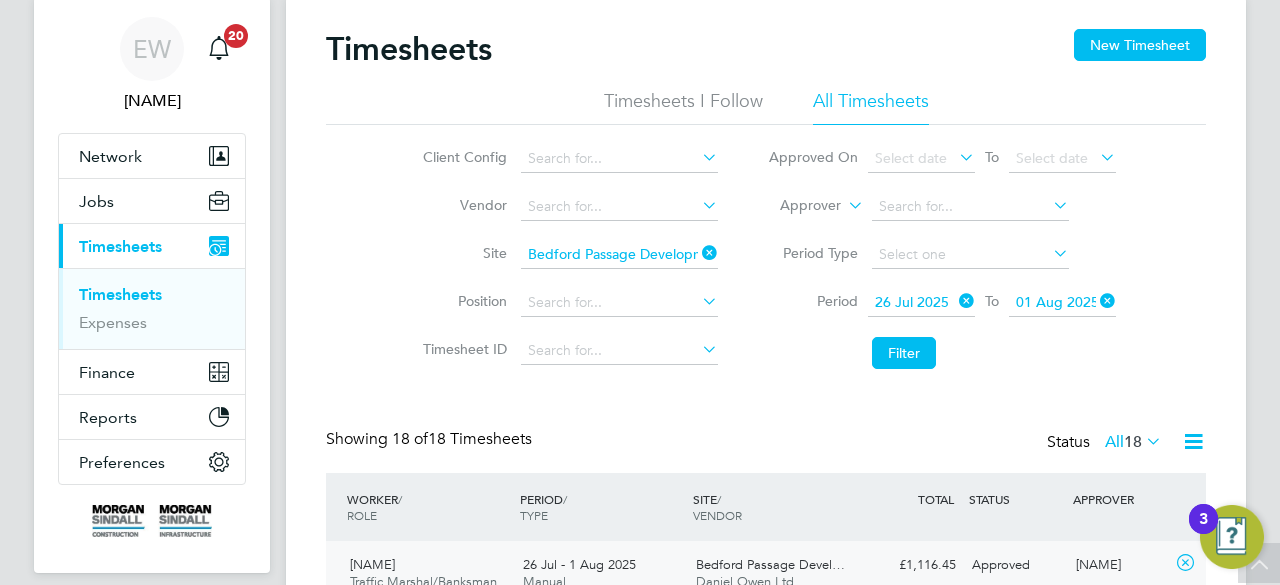 scroll, scrollTop: 47, scrollLeft: 0, axis: vertical 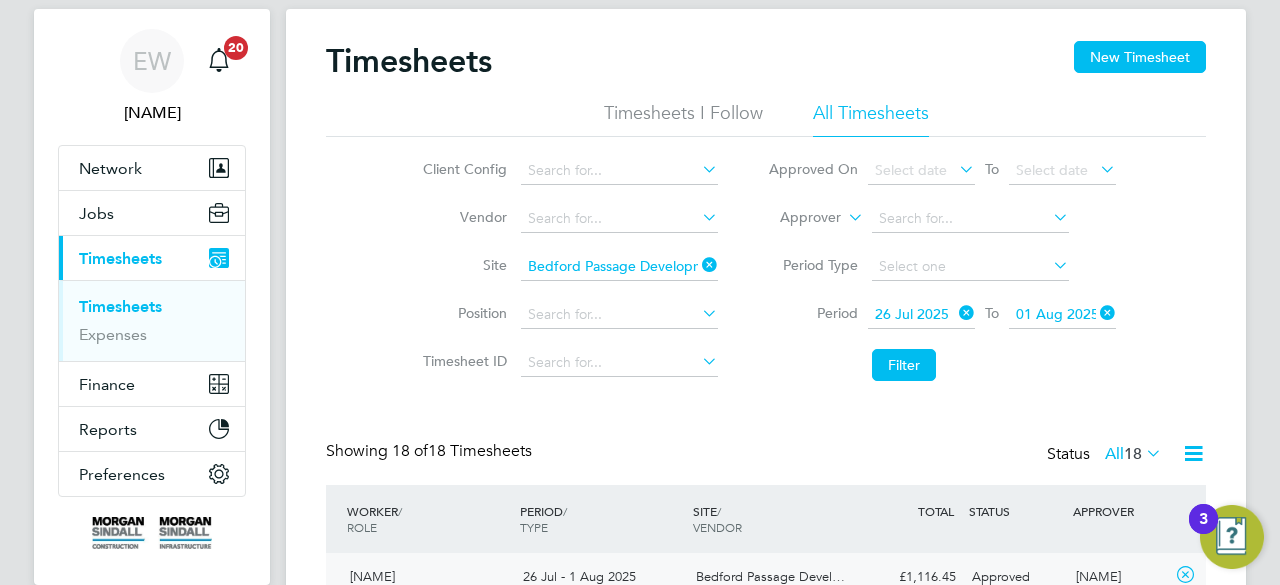click 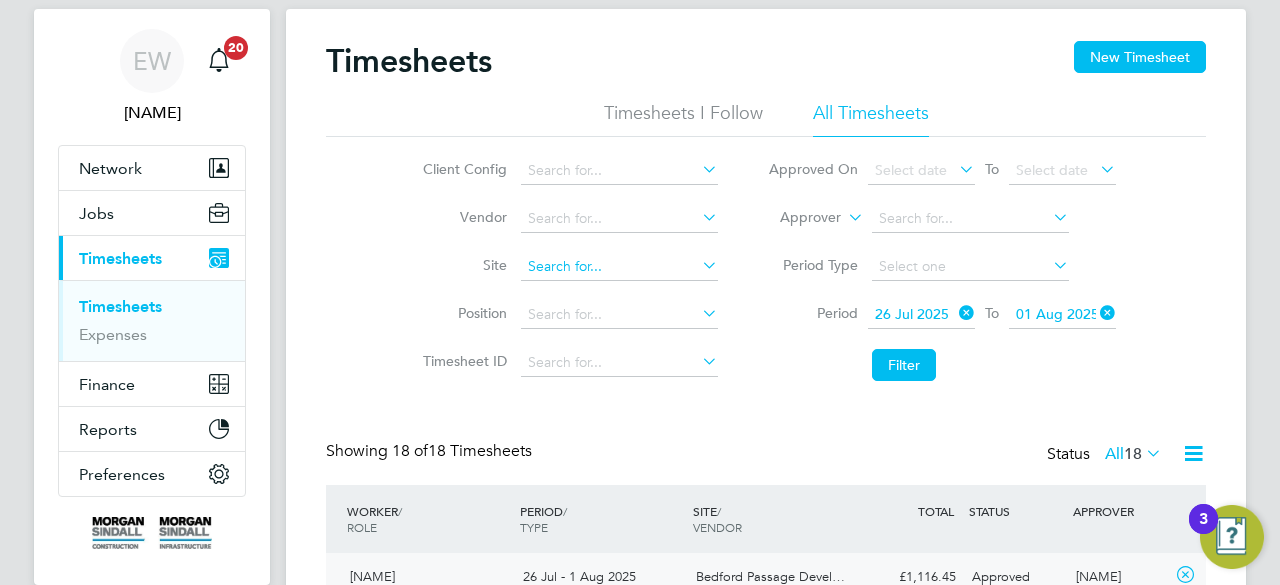 paste on "[NAME]" 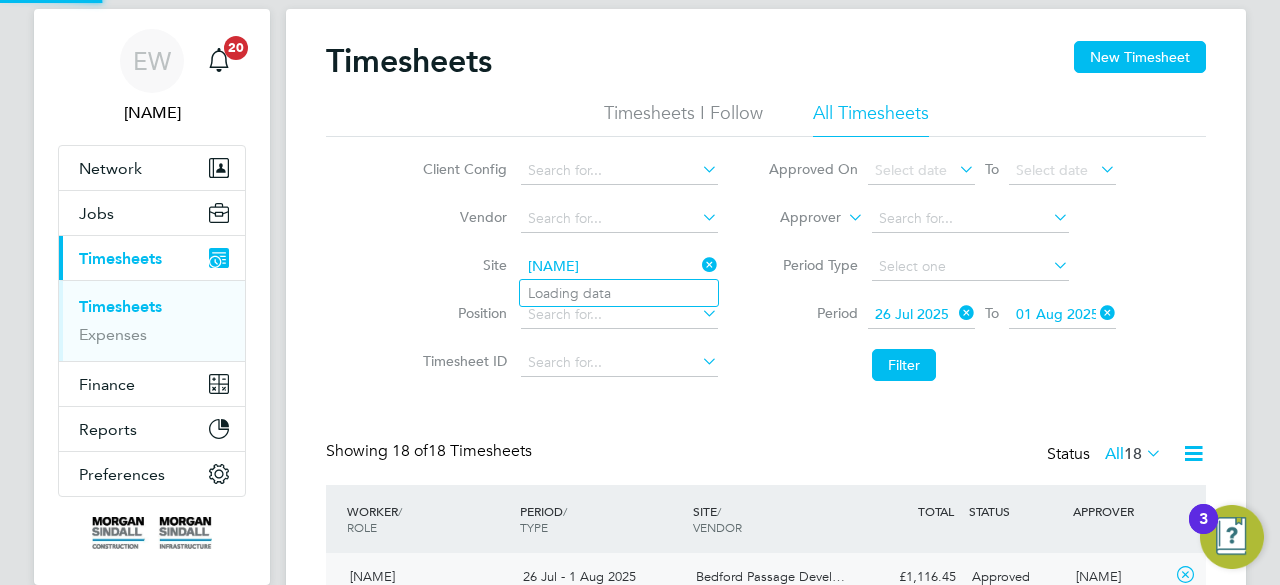 click on "[NAME]" 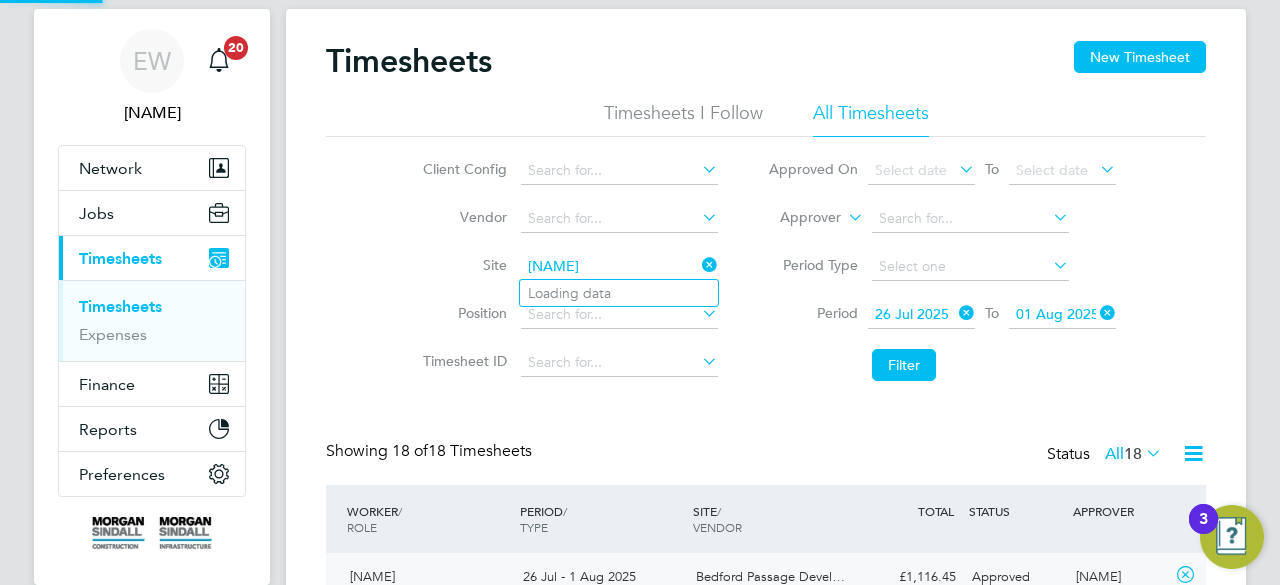 type on "(159OHD-Rugby Office Infrastructure)" 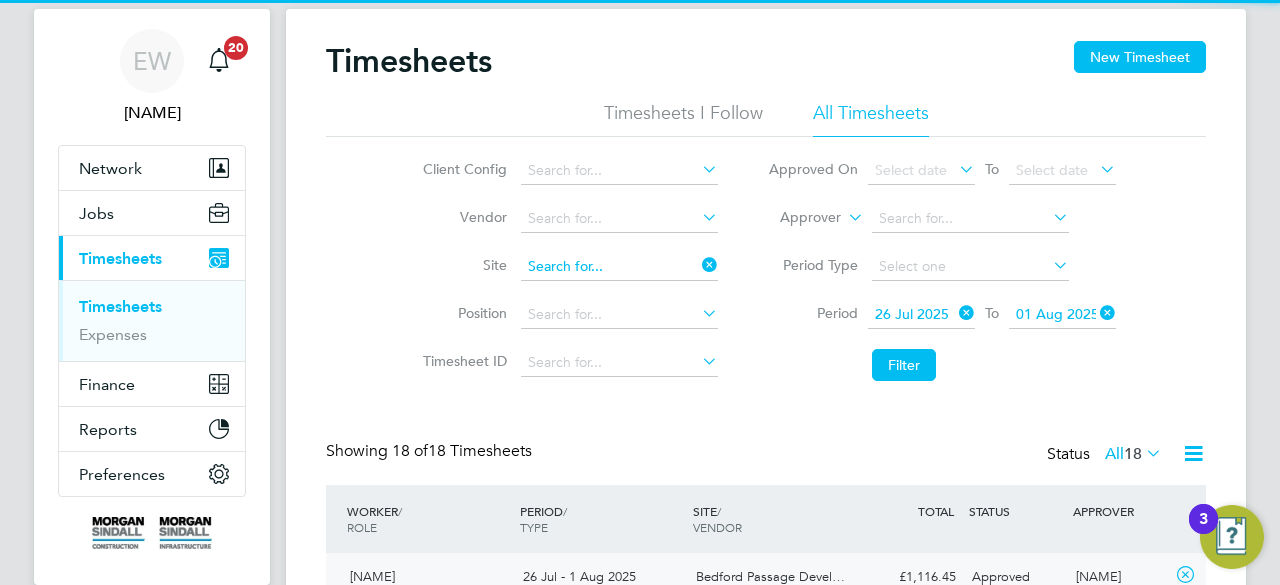 click 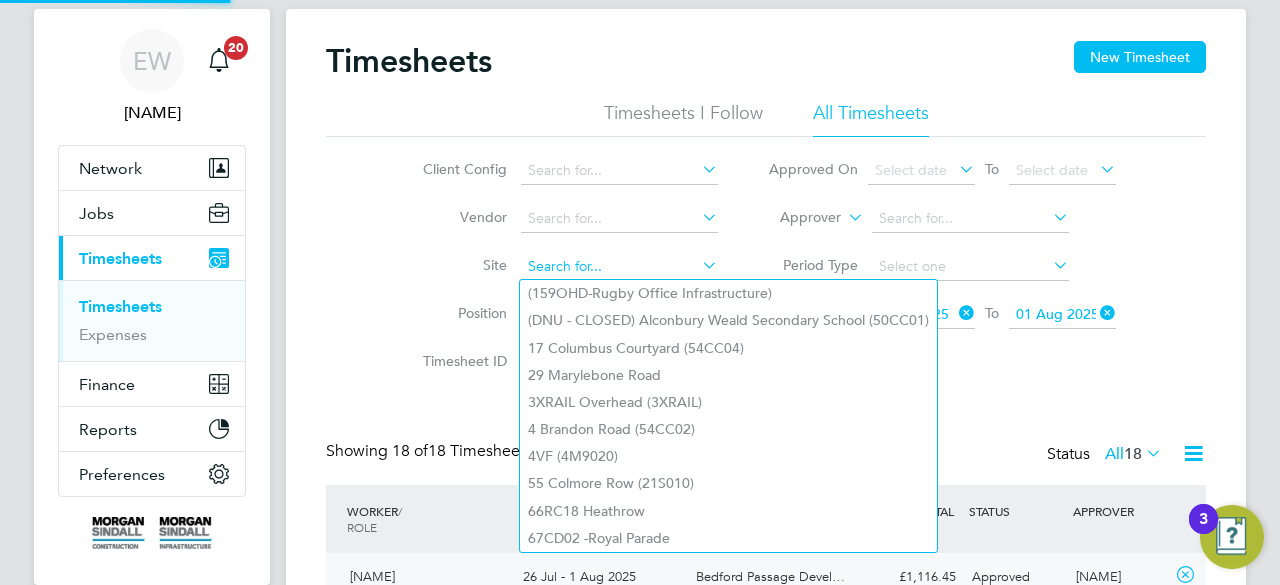 paste on "[NAME]" 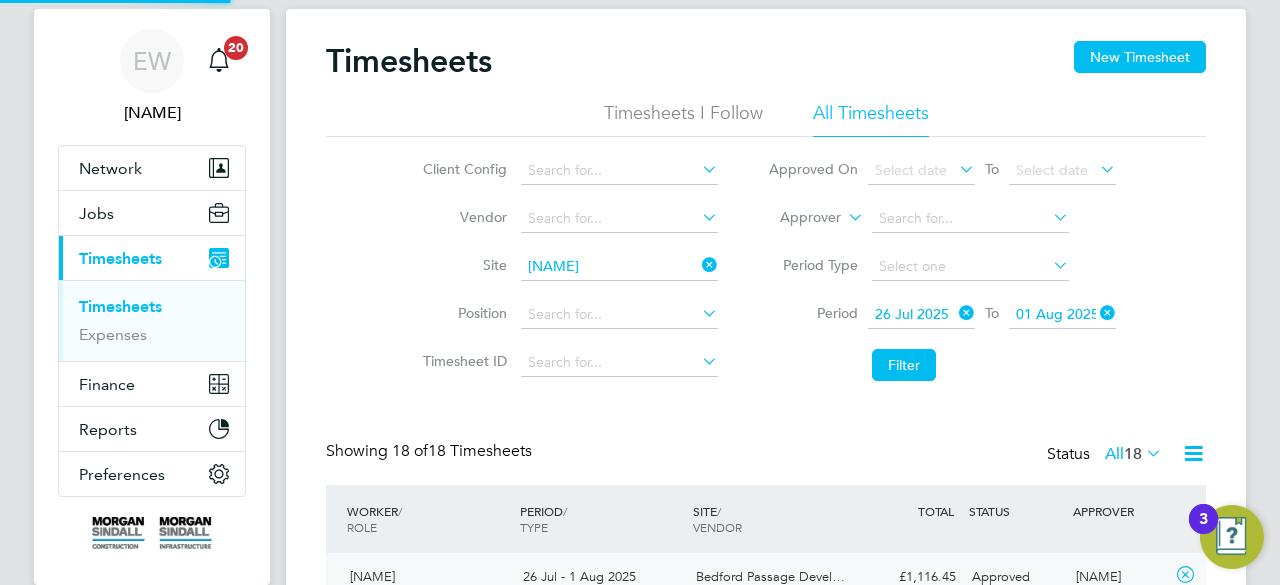 click on "Wharf" 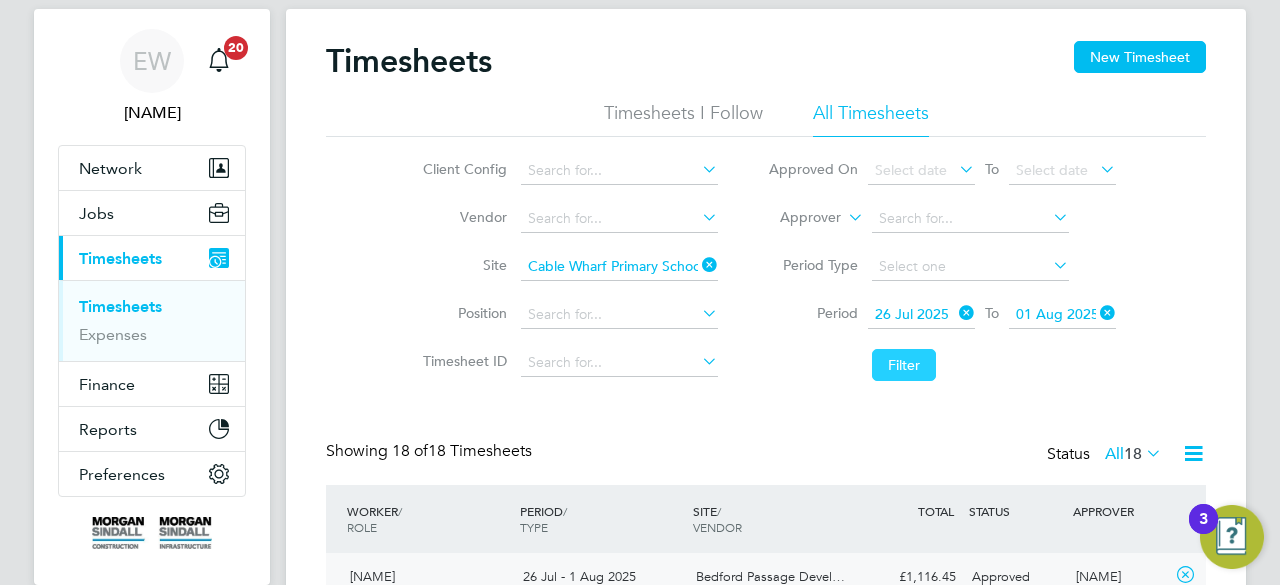 click on "Filter" 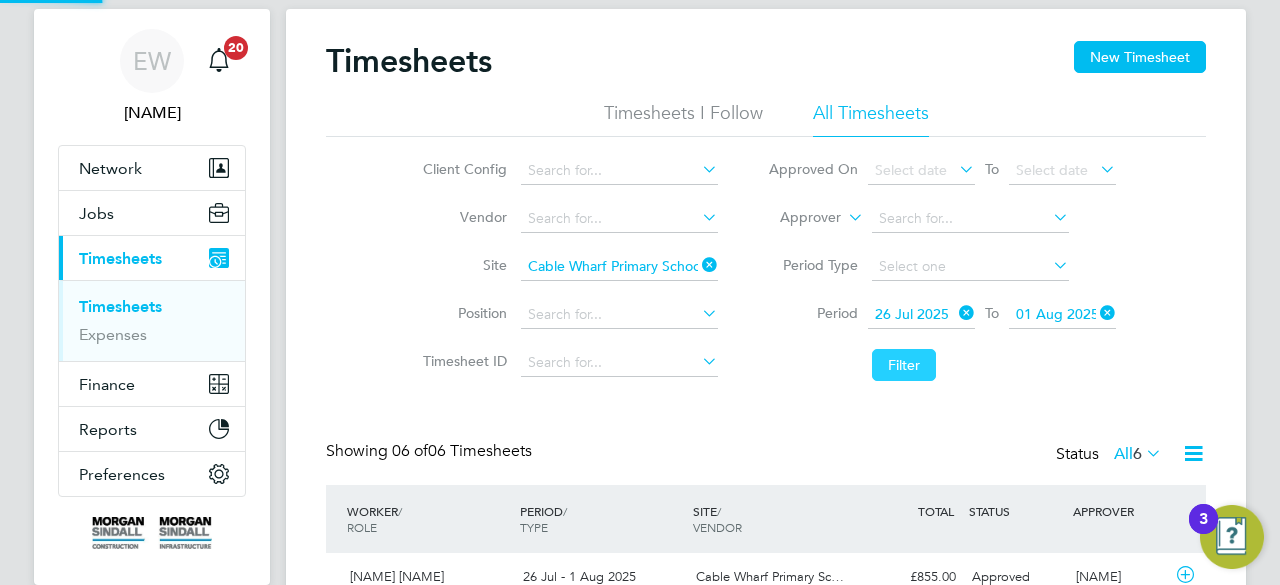 scroll, scrollTop: 10, scrollLeft: 10, axis: both 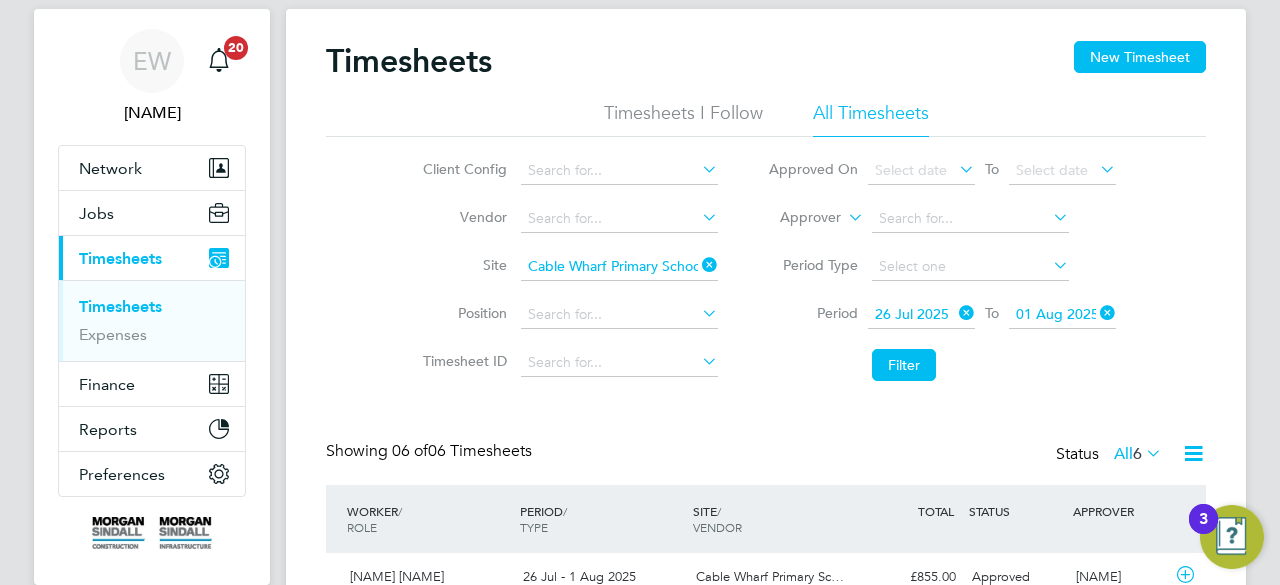 click on "Filter" 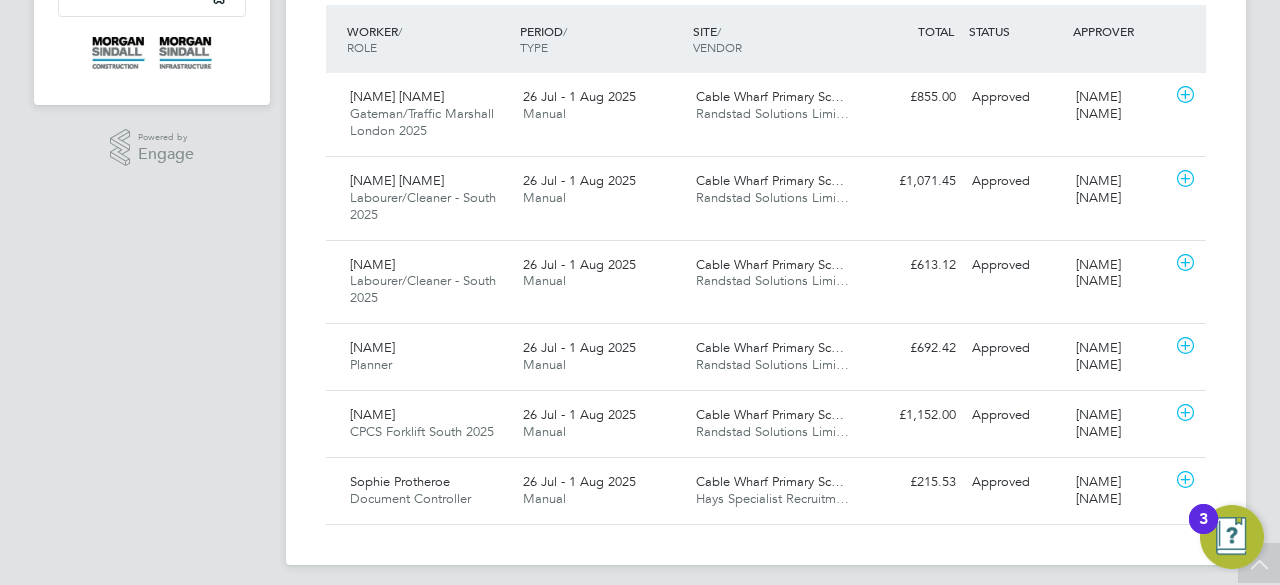 scroll, scrollTop: 535, scrollLeft: 0, axis: vertical 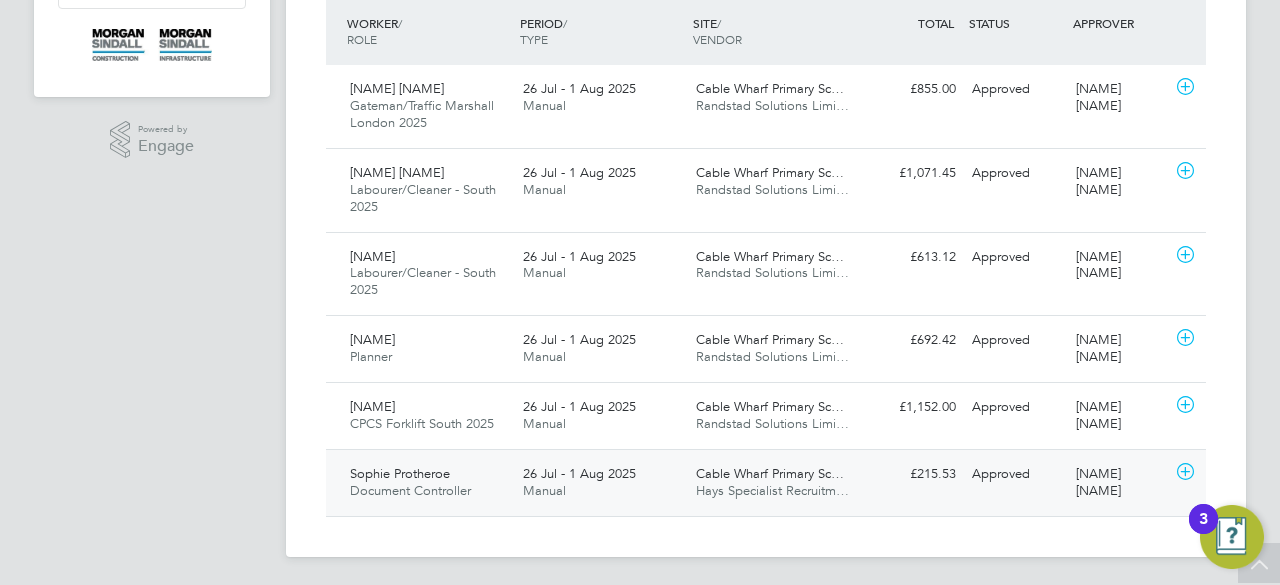 click on "26 Jul - 1 Aug 2025 Manual" 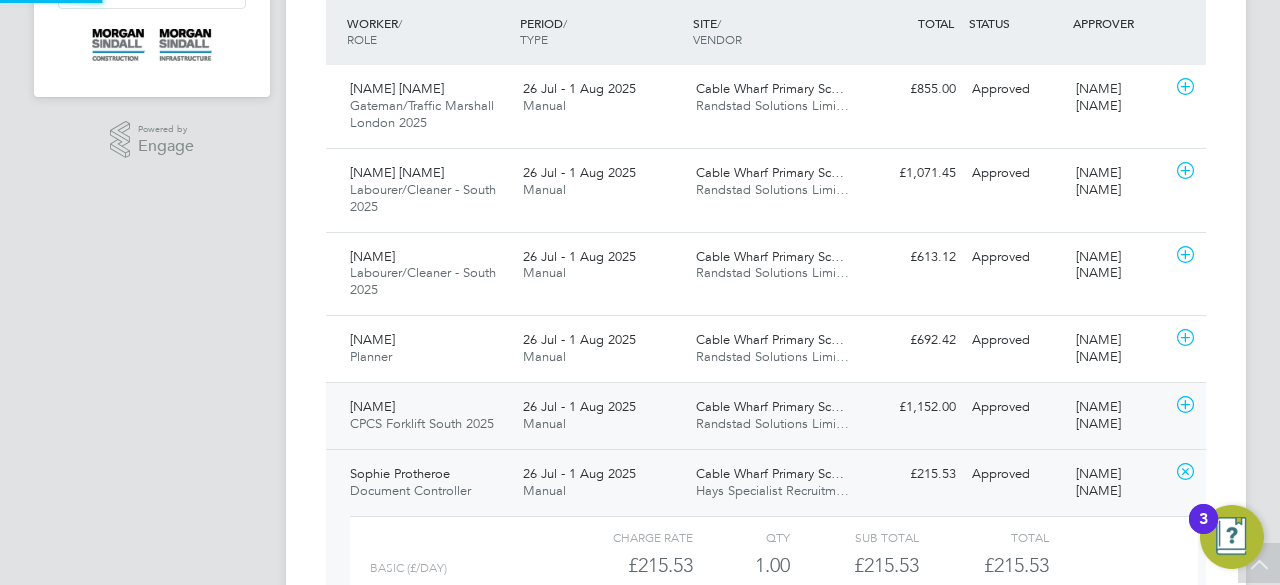 scroll, scrollTop: 10, scrollLeft: 10, axis: both 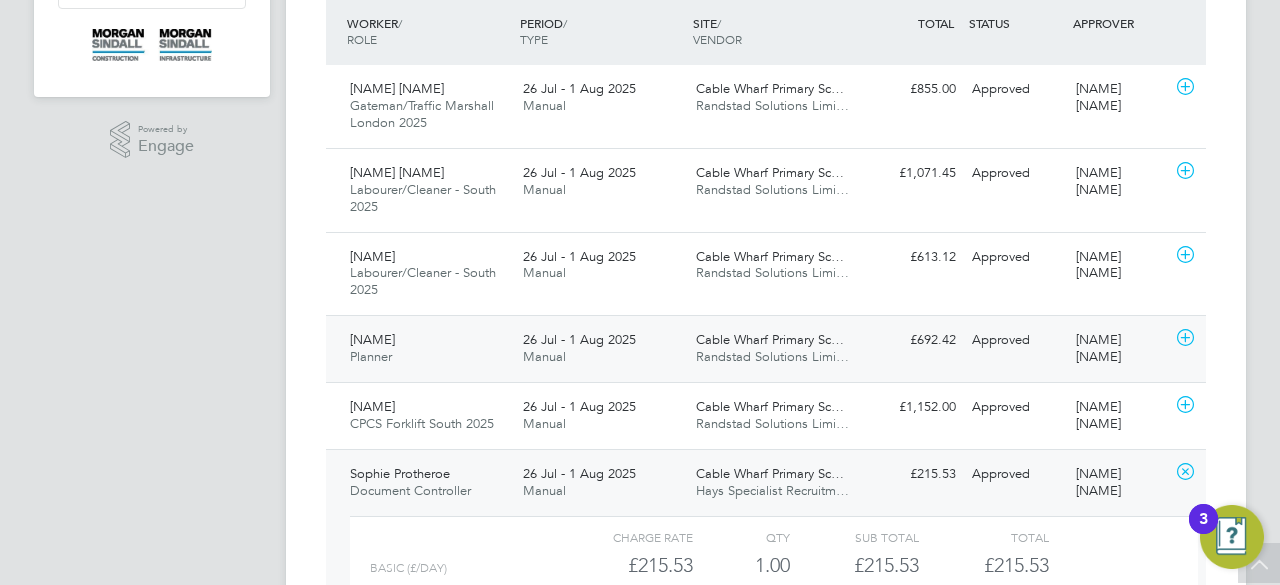 click on "26 Jul - 1 Aug 2025 Manual" 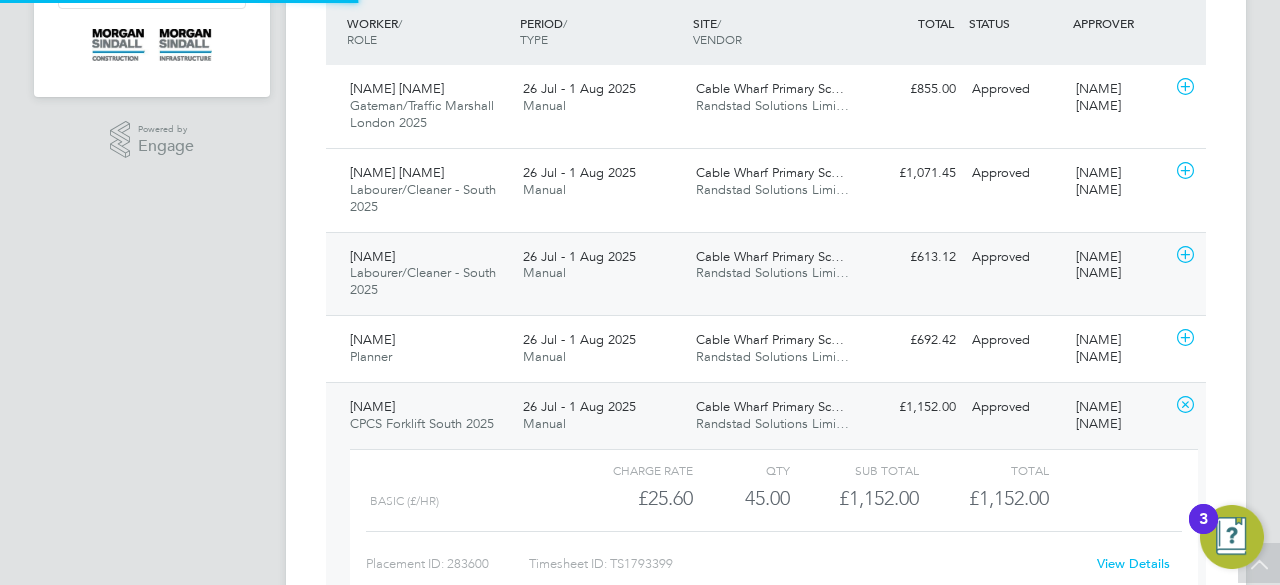 scroll, scrollTop: 10, scrollLeft: 10, axis: both 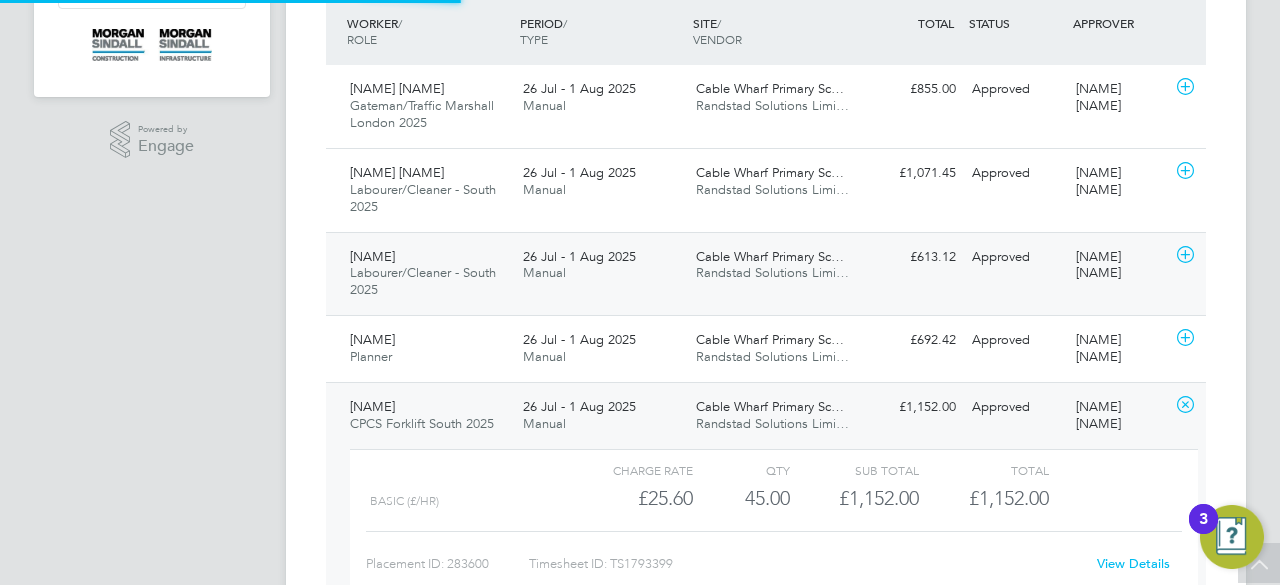 click on "26 Jul - 1 Aug 2025 Manual" 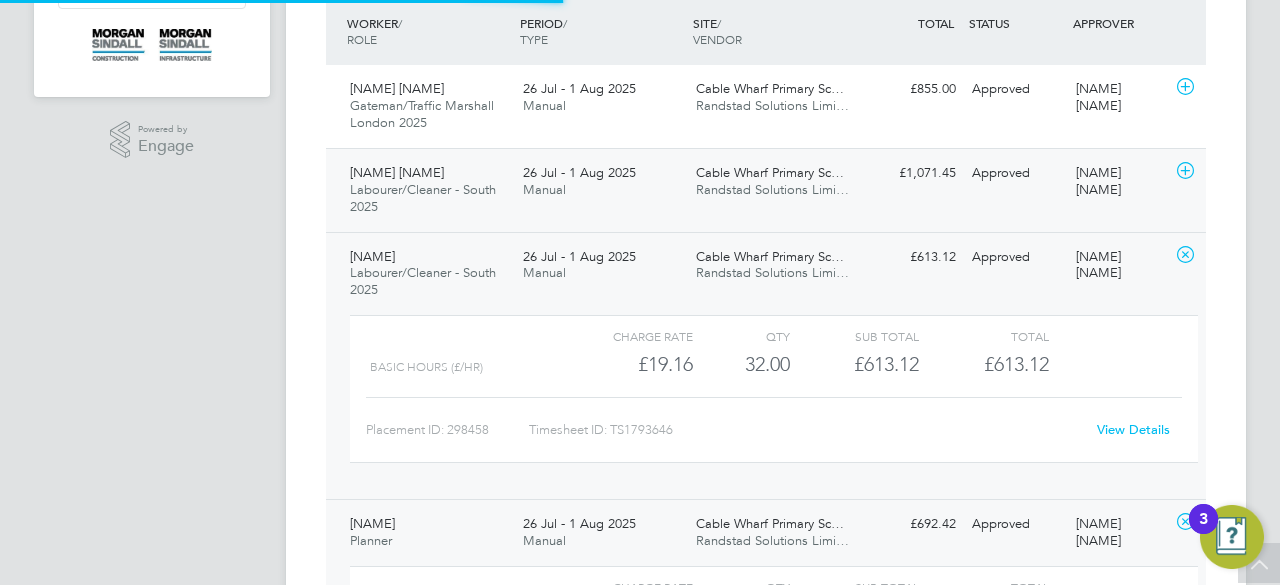 click on "26 Jul - 1 Aug 2025 Manual" 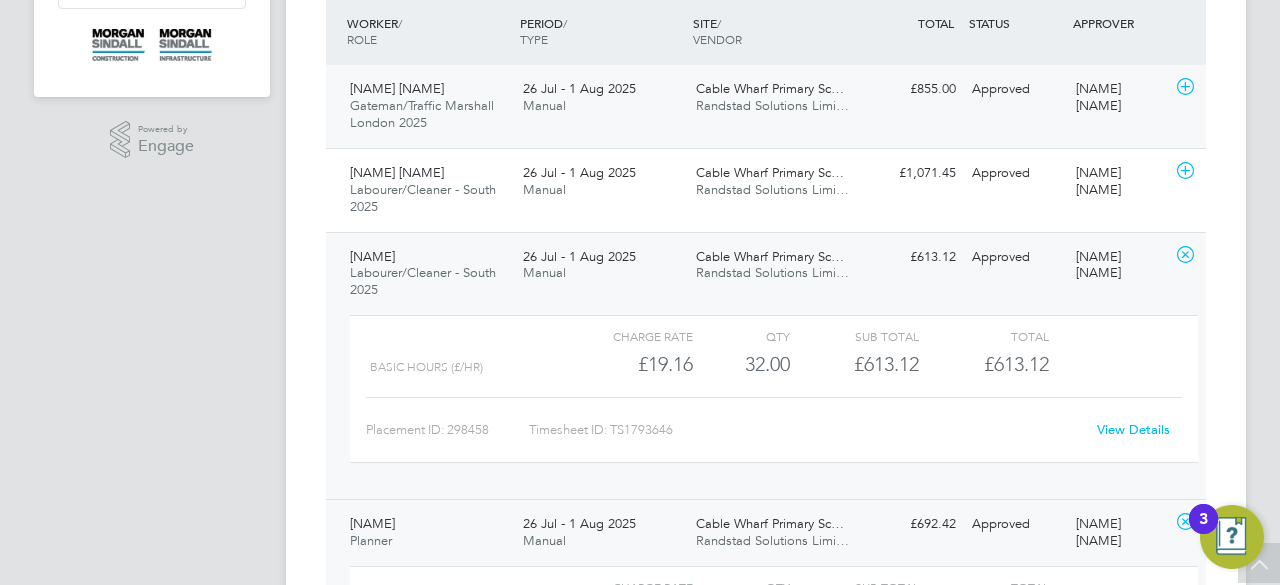 click on "[NAME] Gateman/Traffic Marshall [CITY] 2025 26 Jul - 1 Aug 2025 26 Jul - 1 Aug 2025 Manual [NAME] Randstad Solutions Limi… £855.00 Approved Approved [NAME]" 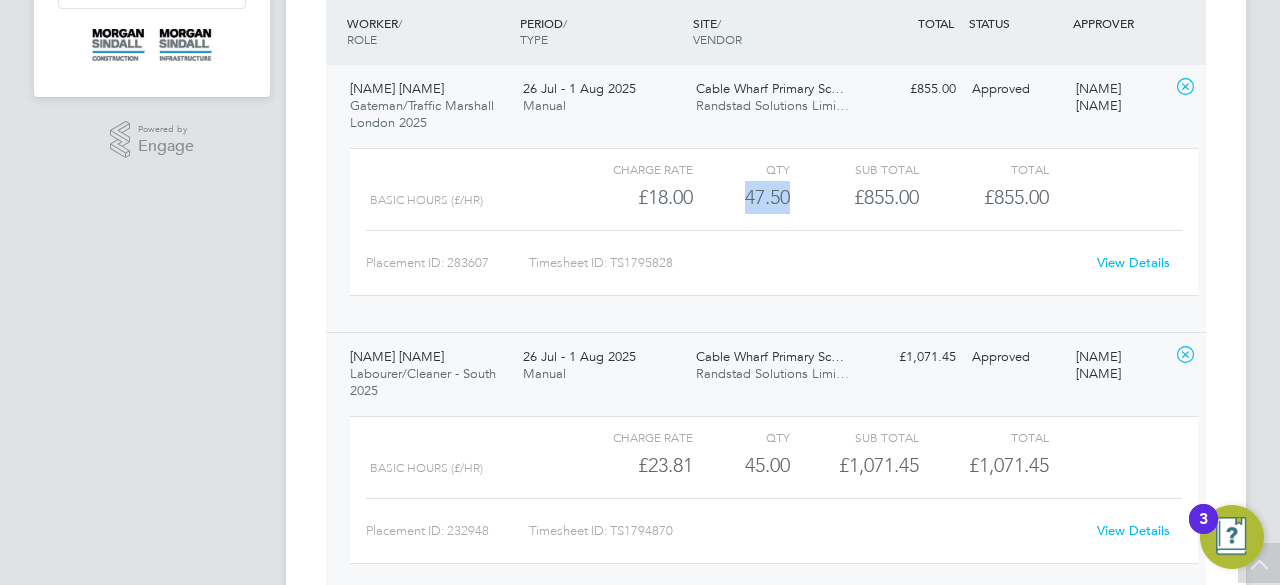 drag, startPoint x: 738, startPoint y: 203, endPoint x: 804, endPoint y: 205, distance: 66.0303 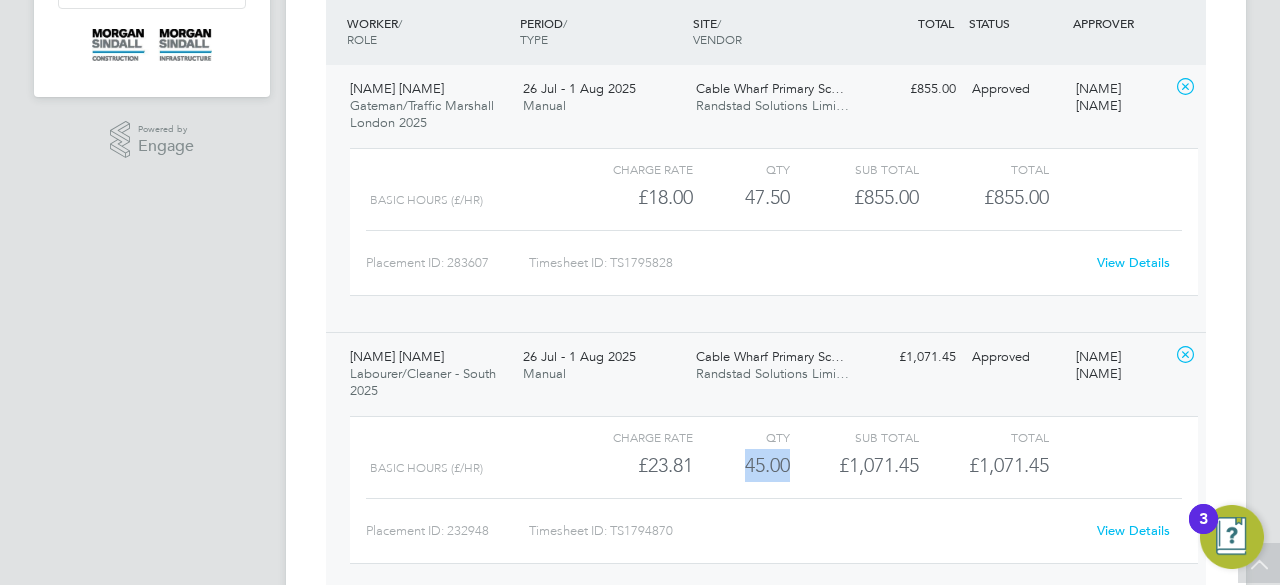 drag, startPoint x: 736, startPoint y: 471, endPoint x: 799, endPoint y: 461, distance: 63.788715 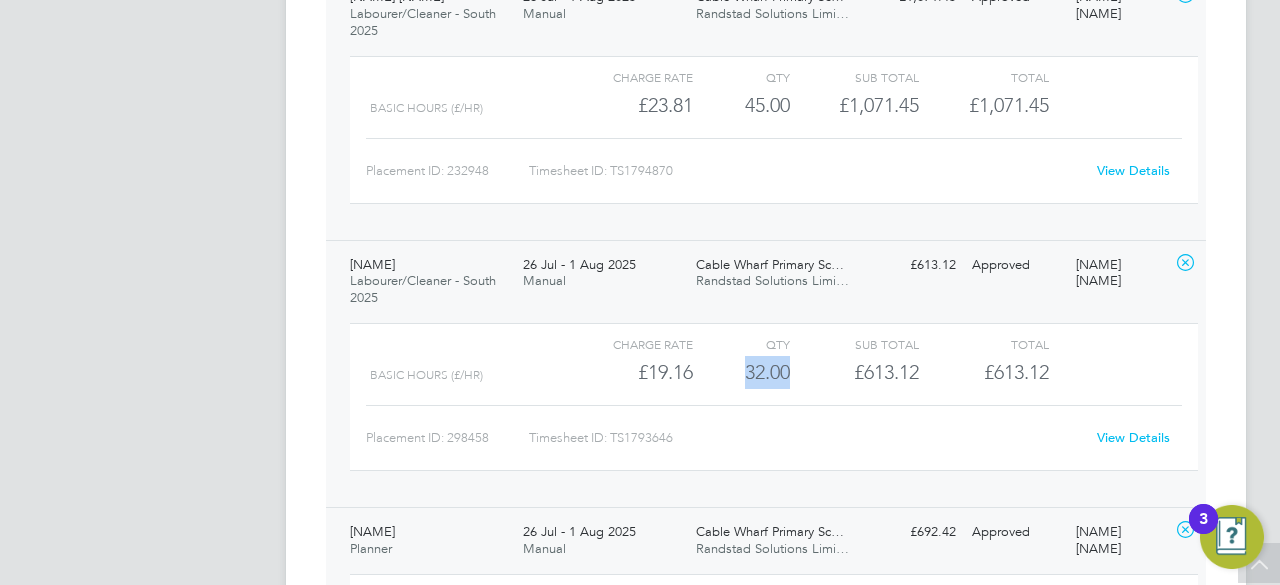 drag, startPoint x: 743, startPoint y: 371, endPoint x: 808, endPoint y: 355, distance: 66.94027 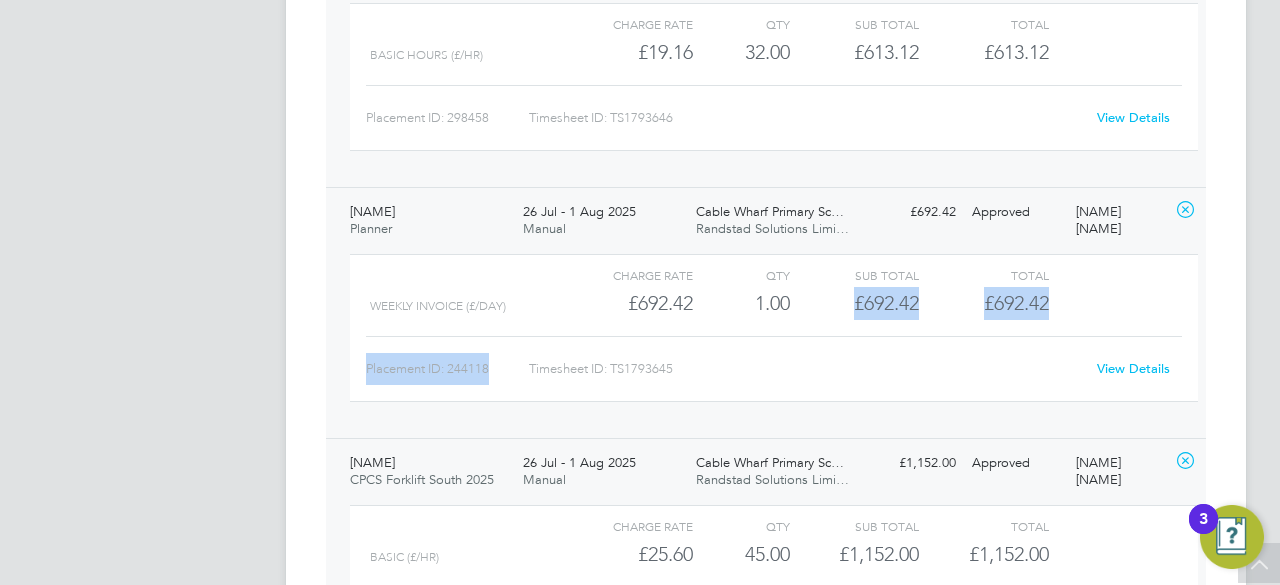 drag, startPoint x: 734, startPoint y: 321, endPoint x: 775, endPoint y: 313, distance: 41.773197 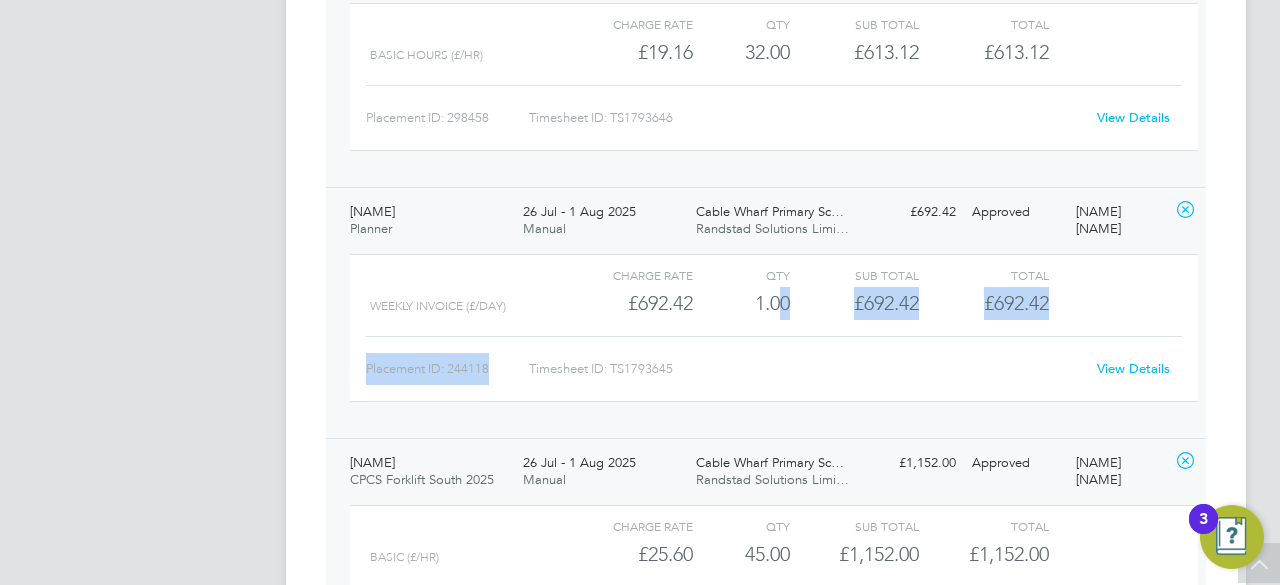 click on "1.00" 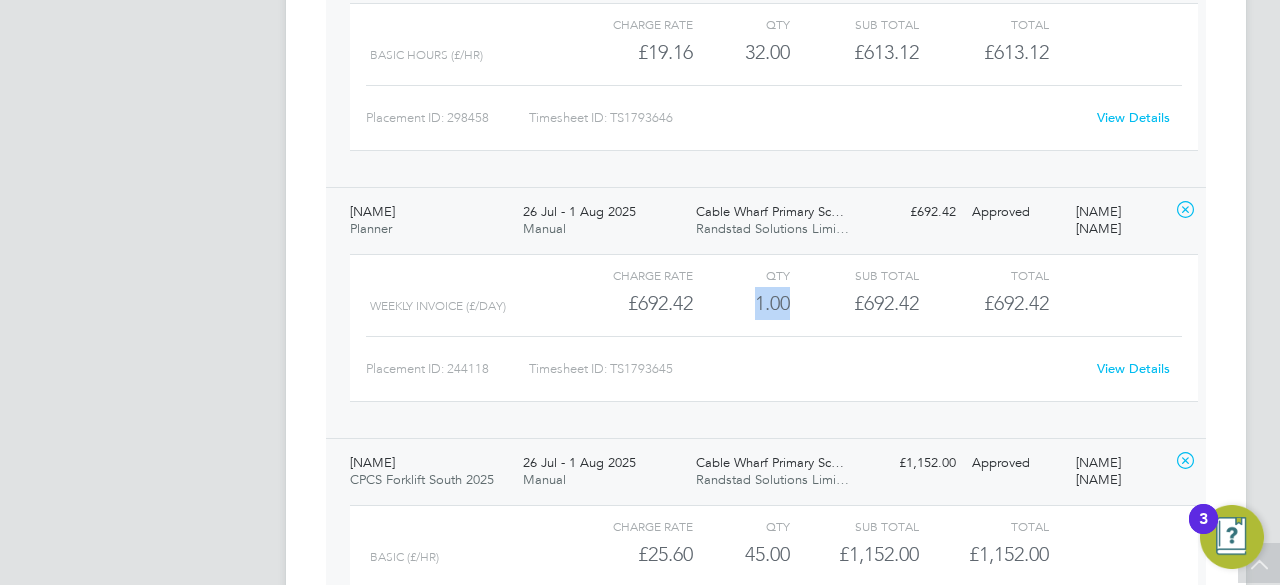 drag, startPoint x: 754, startPoint y: 299, endPoint x: 819, endPoint y: 298, distance: 65.00769 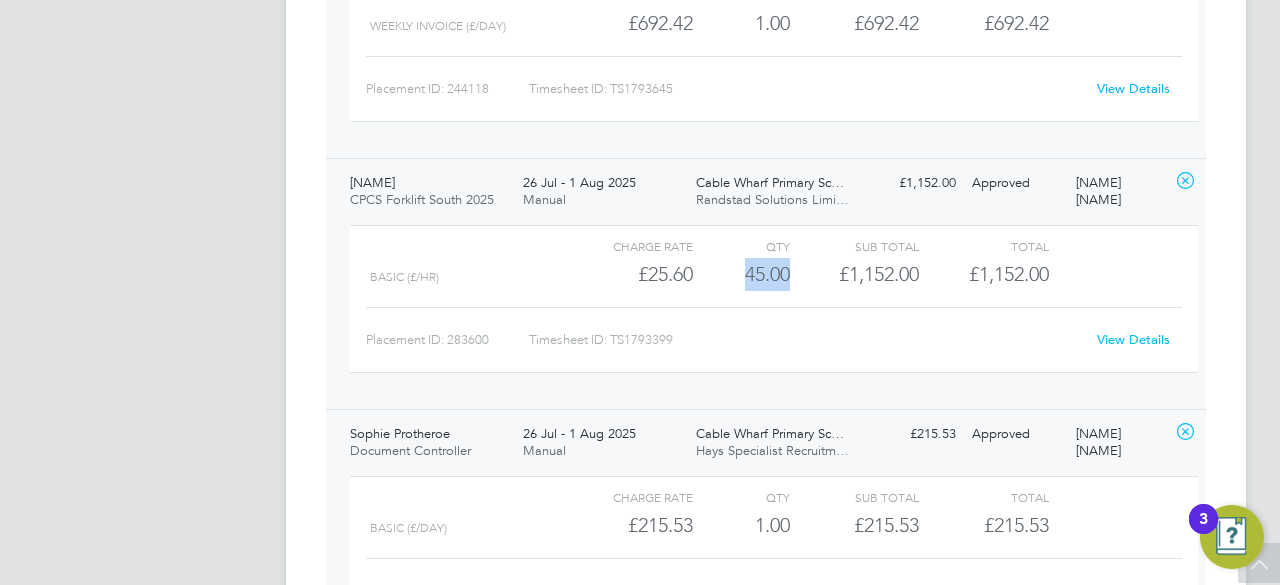 drag, startPoint x: 743, startPoint y: 273, endPoint x: 797, endPoint y: 274, distance: 54.00926 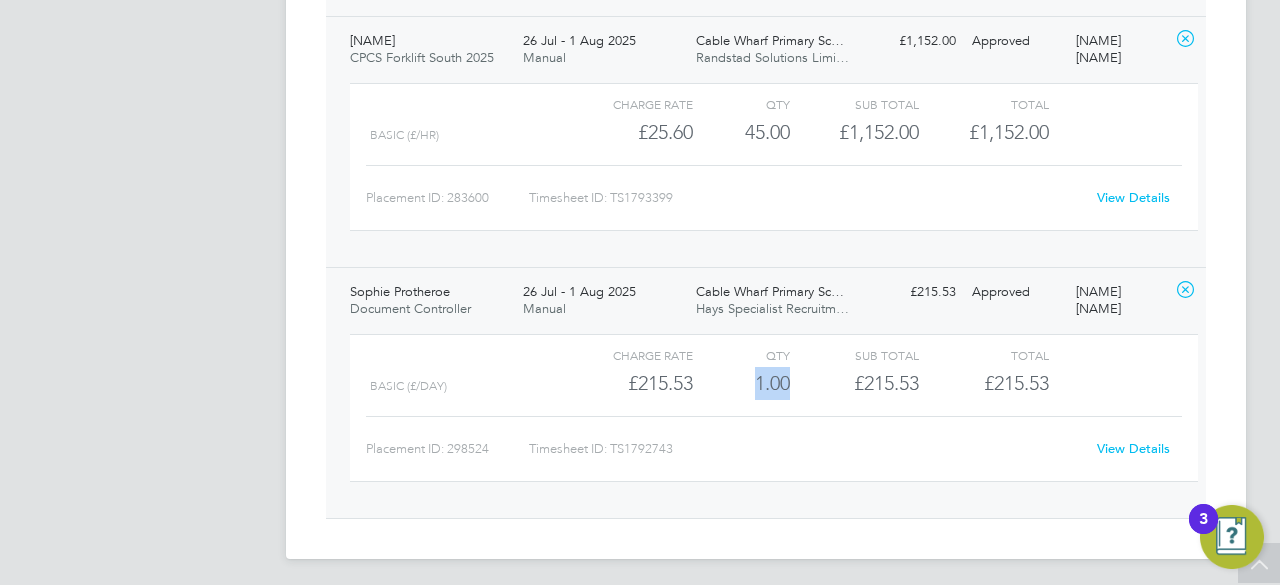 drag, startPoint x: 755, startPoint y: 389, endPoint x: 796, endPoint y: 384, distance: 41.303753 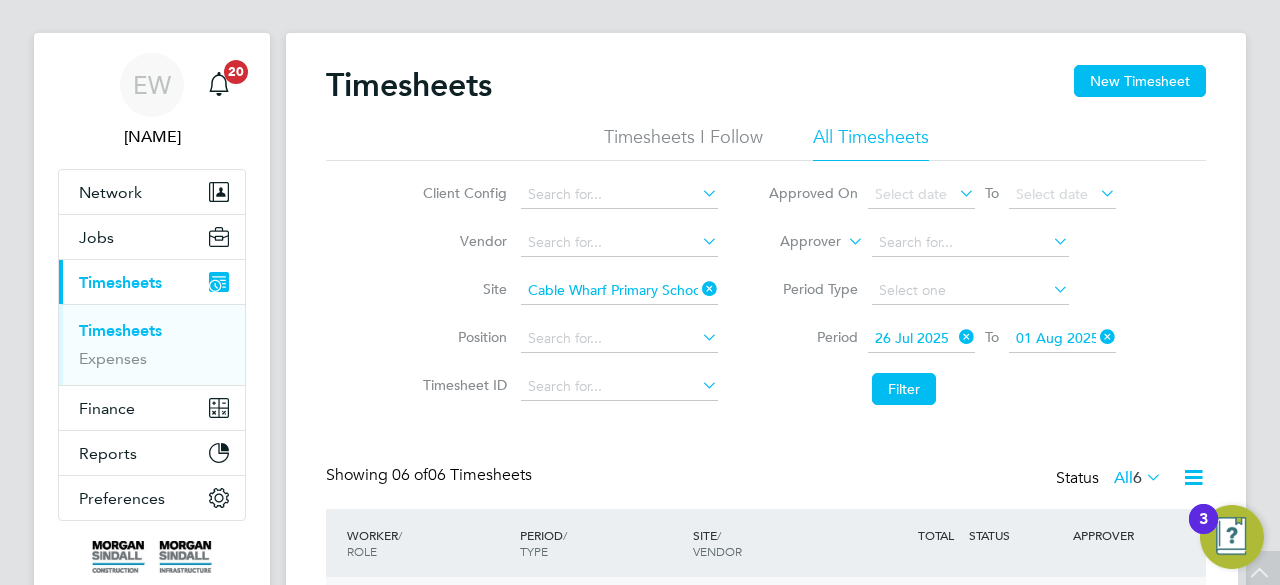 scroll, scrollTop: 0, scrollLeft: 0, axis: both 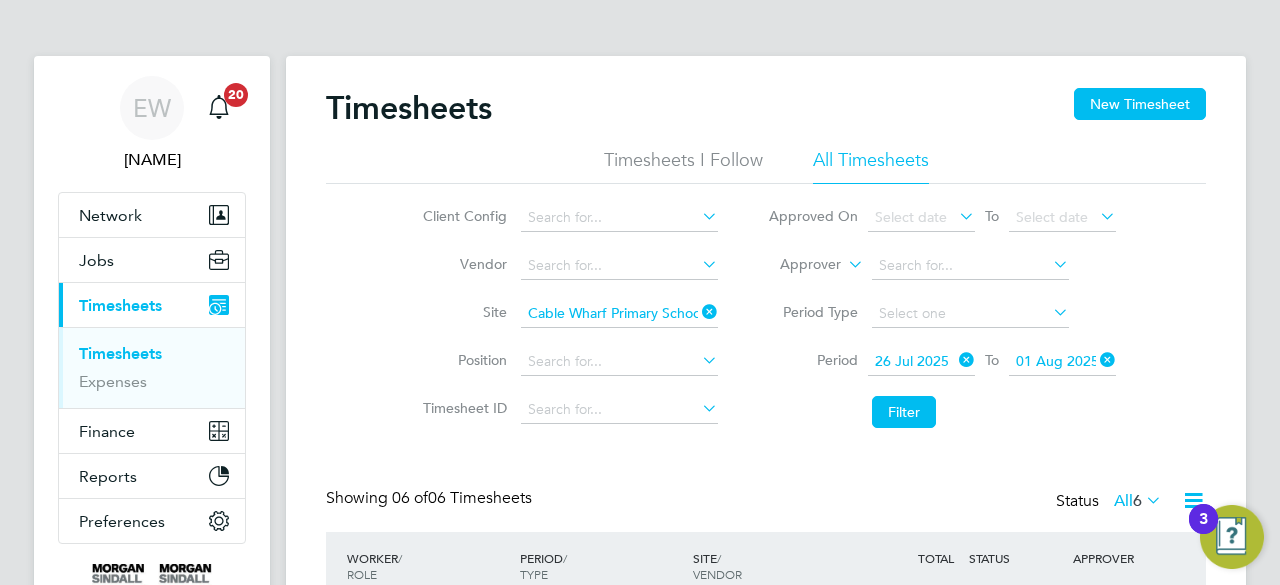 click 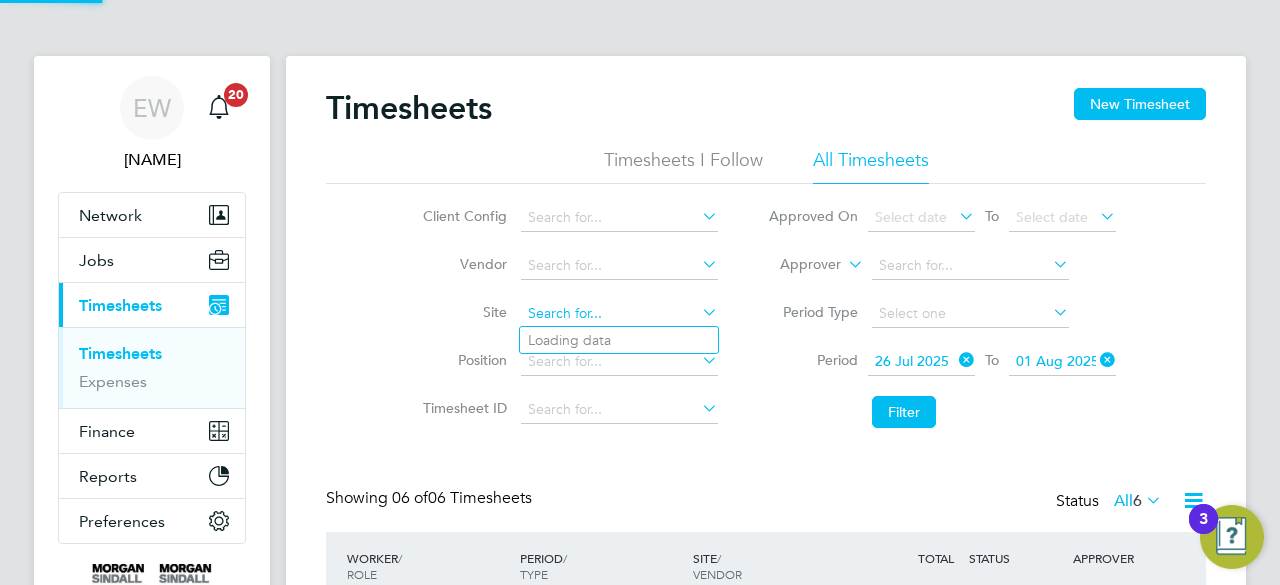 click 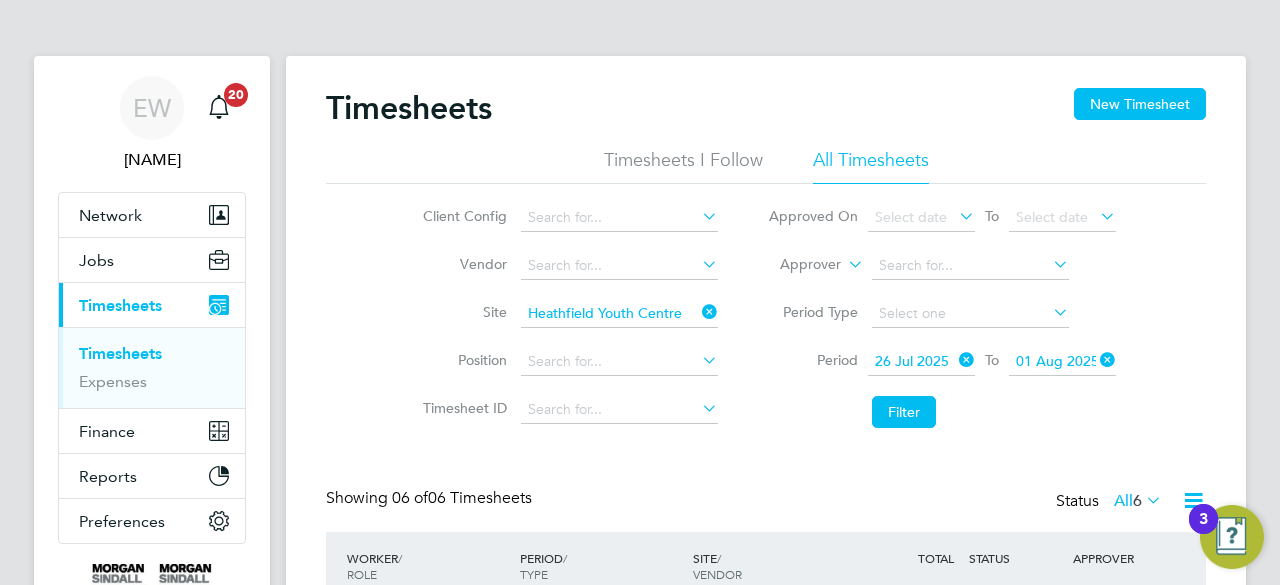 click on "Youth" 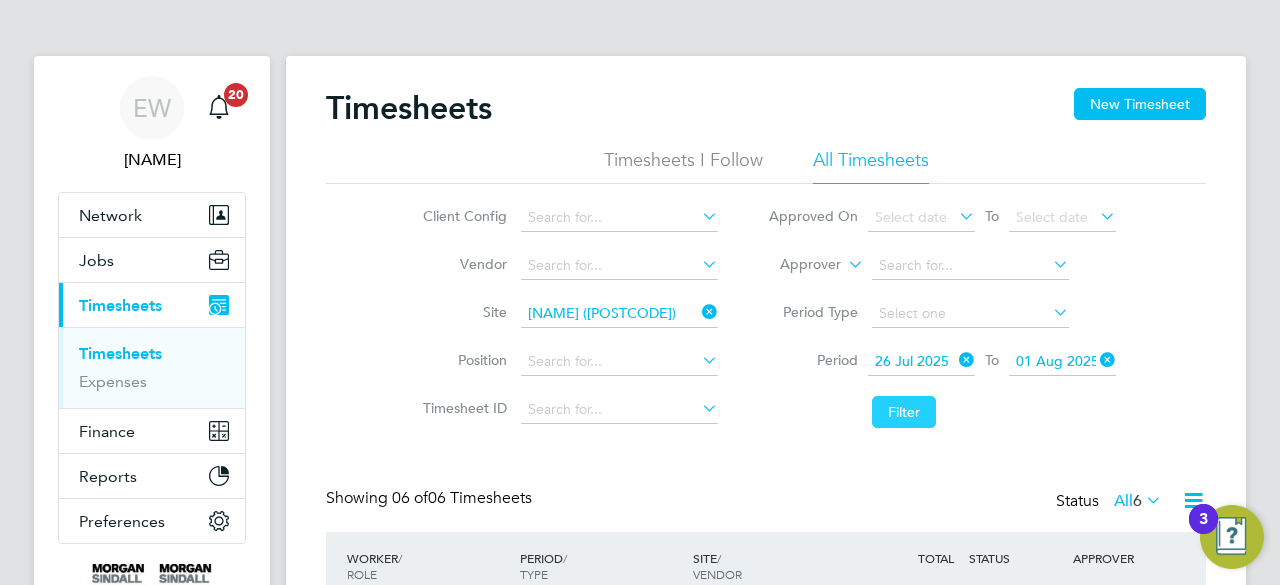 click on "Filter" 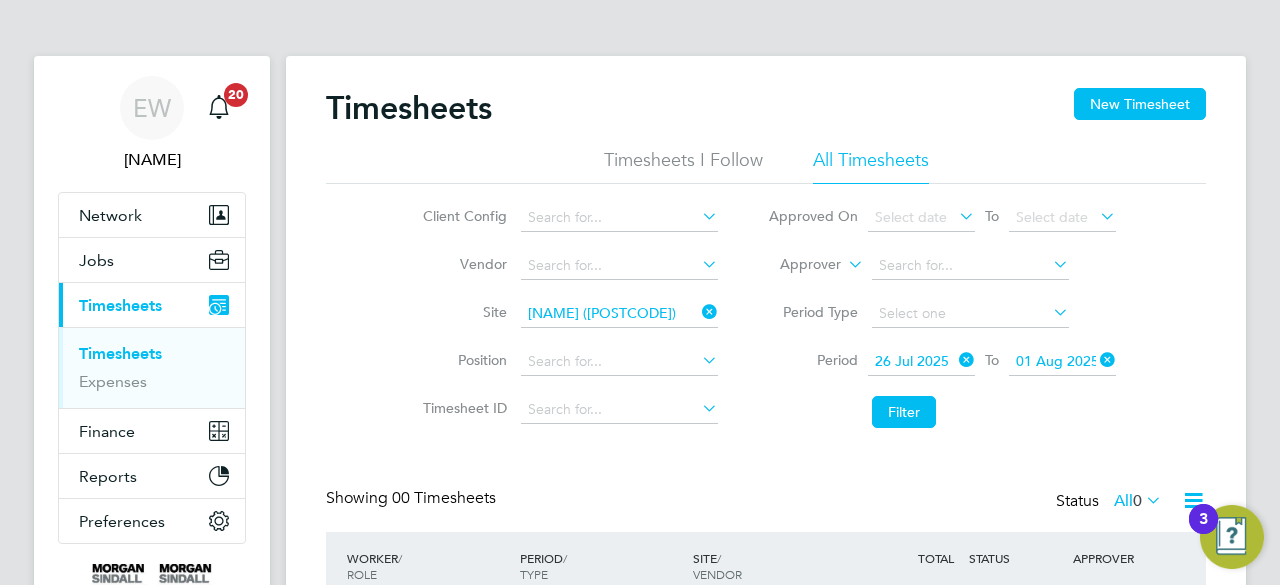 click on "Filter" 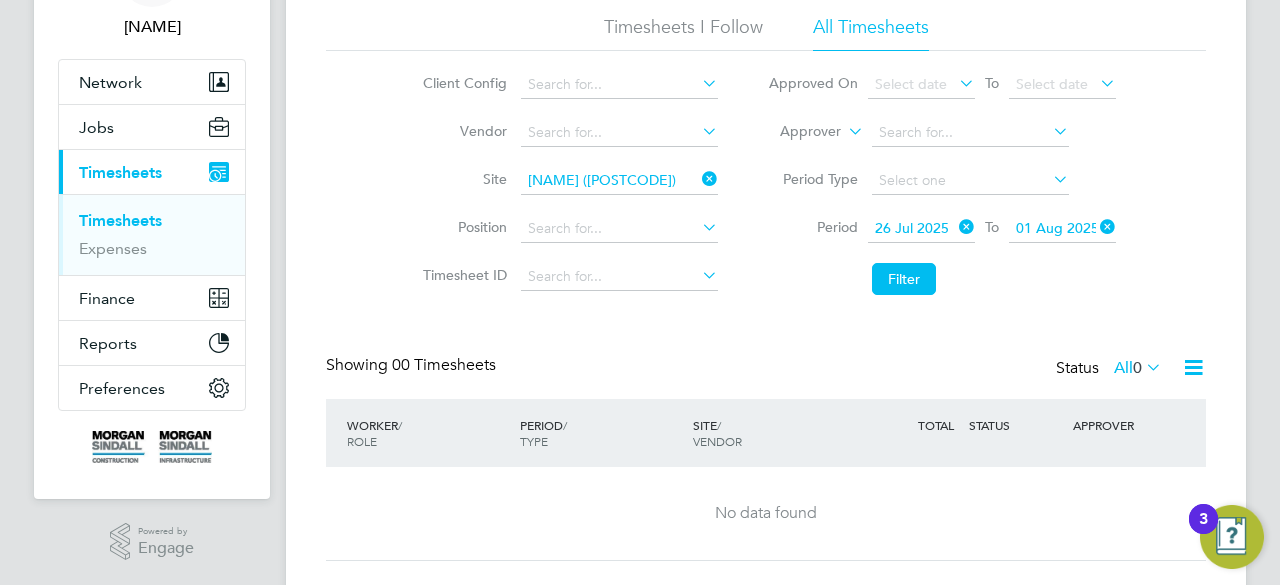 scroll, scrollTop: 179, scrollLeft: 0, axis: vertical 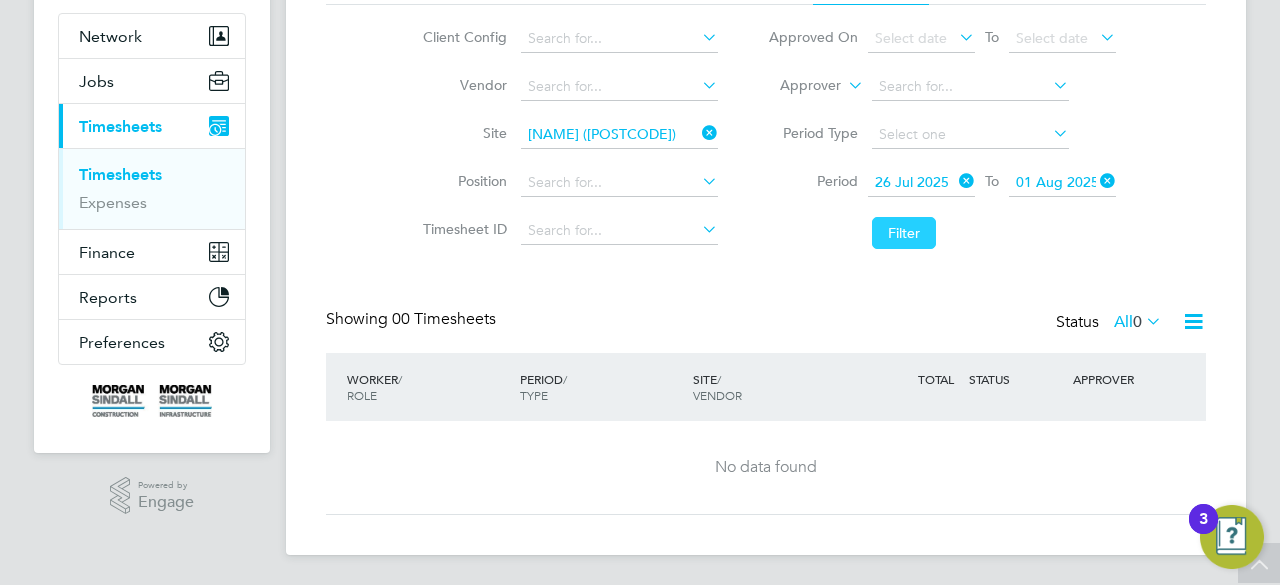 click on "Filter" 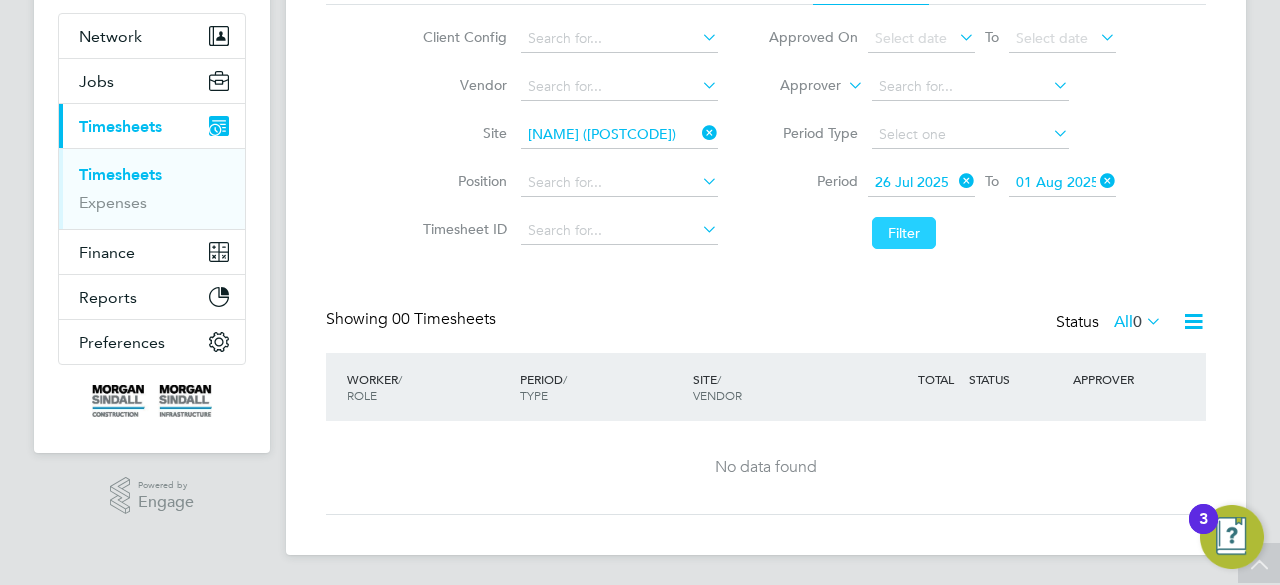 click on "Filter" 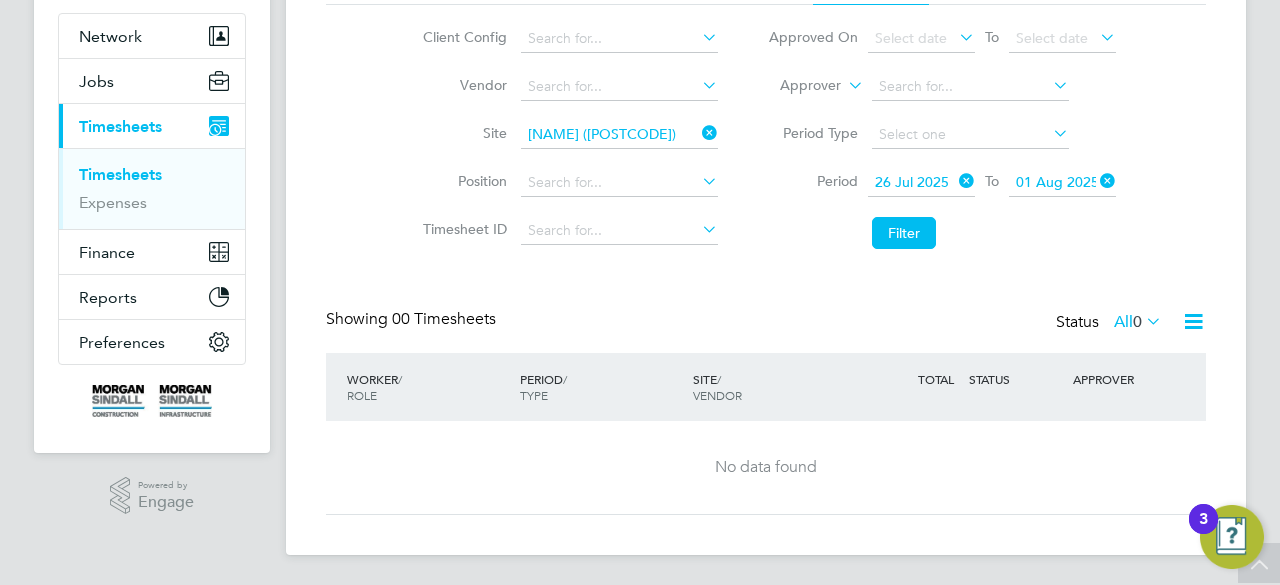 click 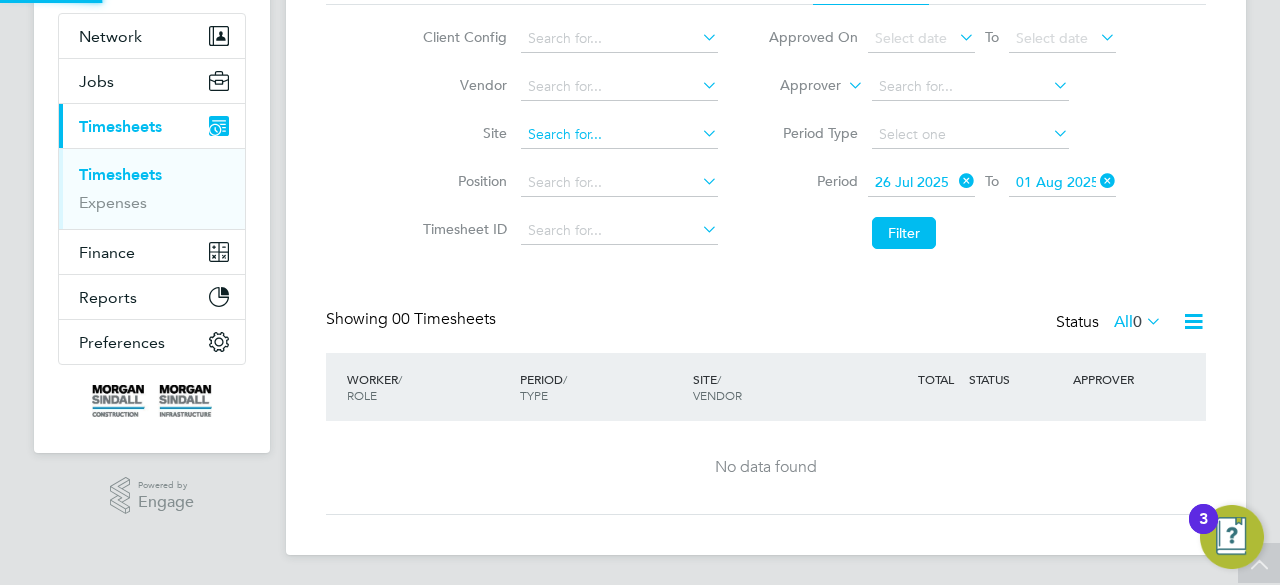 paste on "Manor Road (54Z004)" 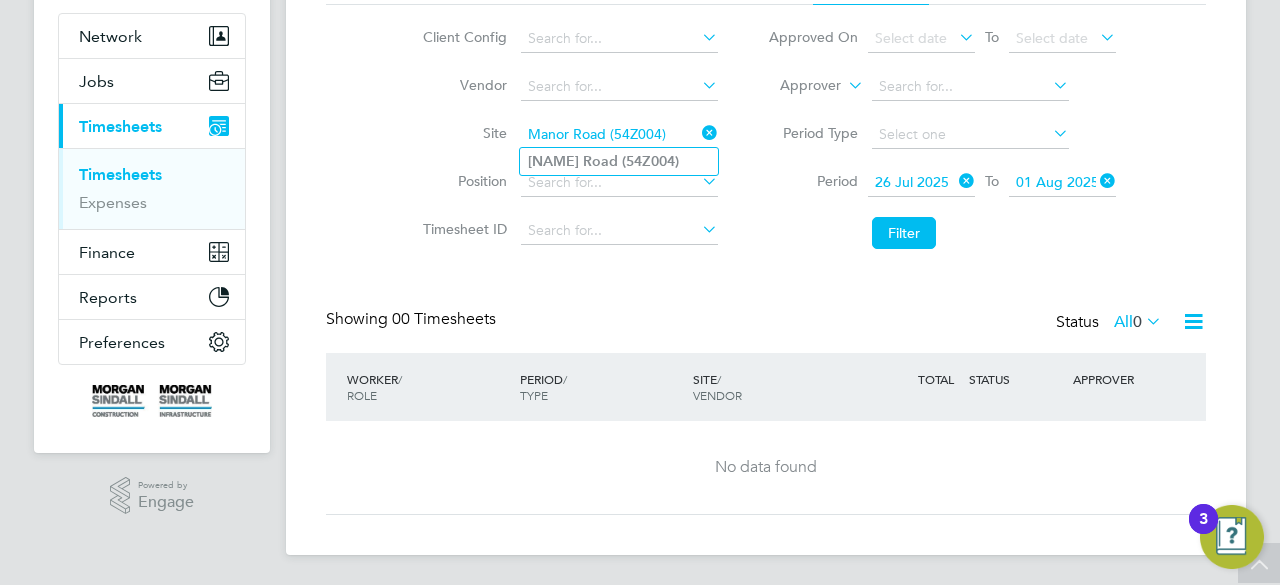 type on "Manor Road (54Z004)" 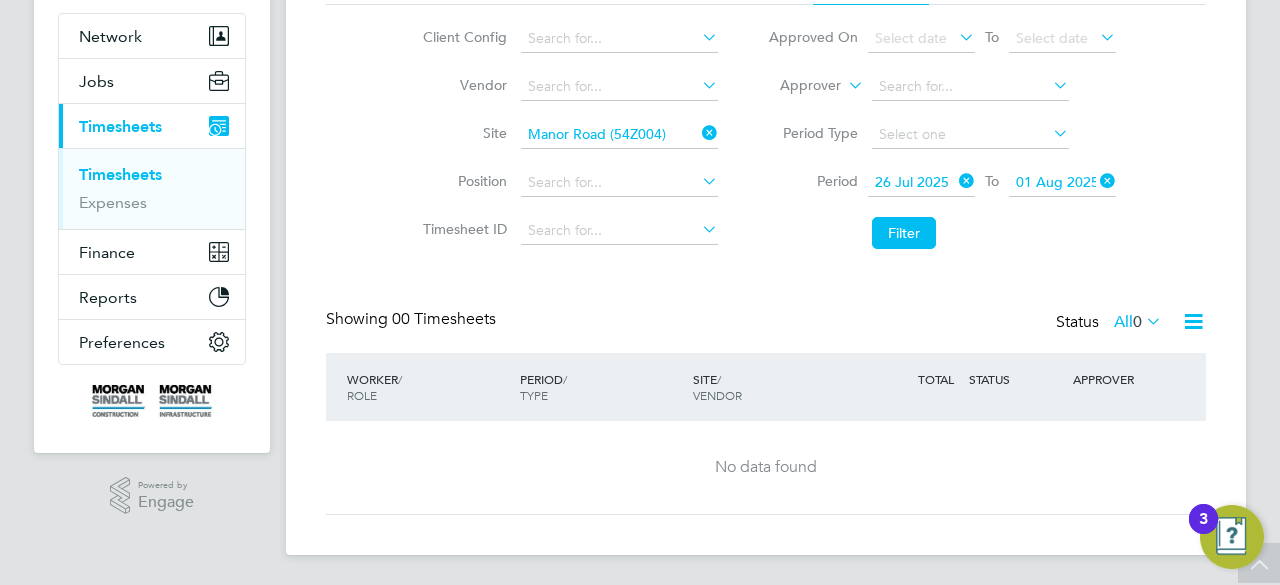 click on "Road" 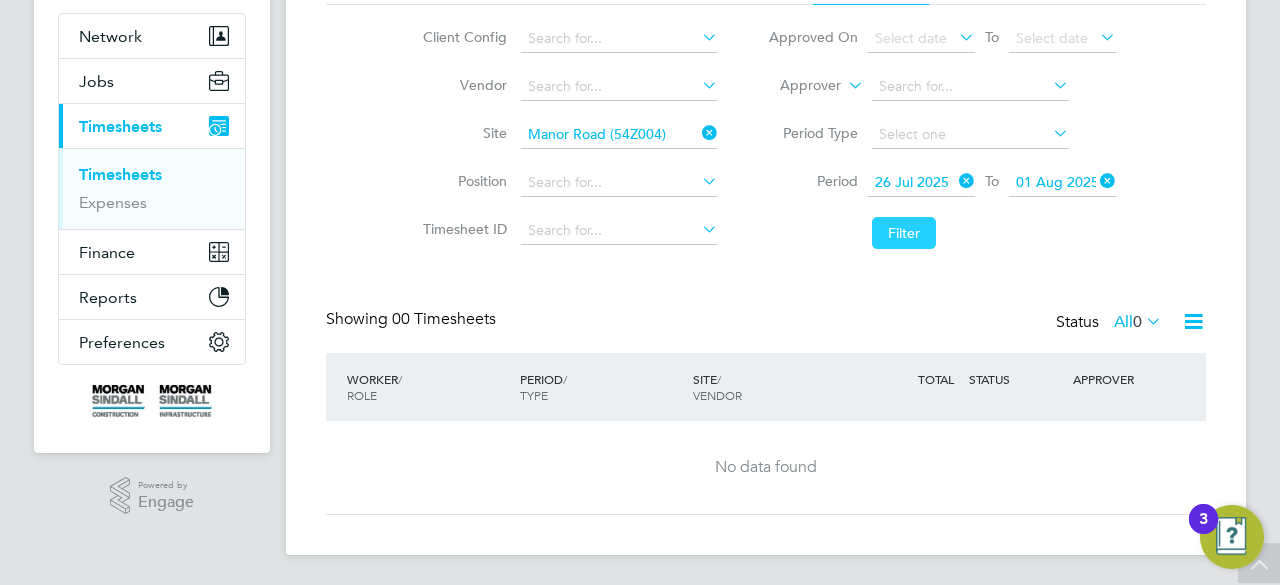 click on "Filter" 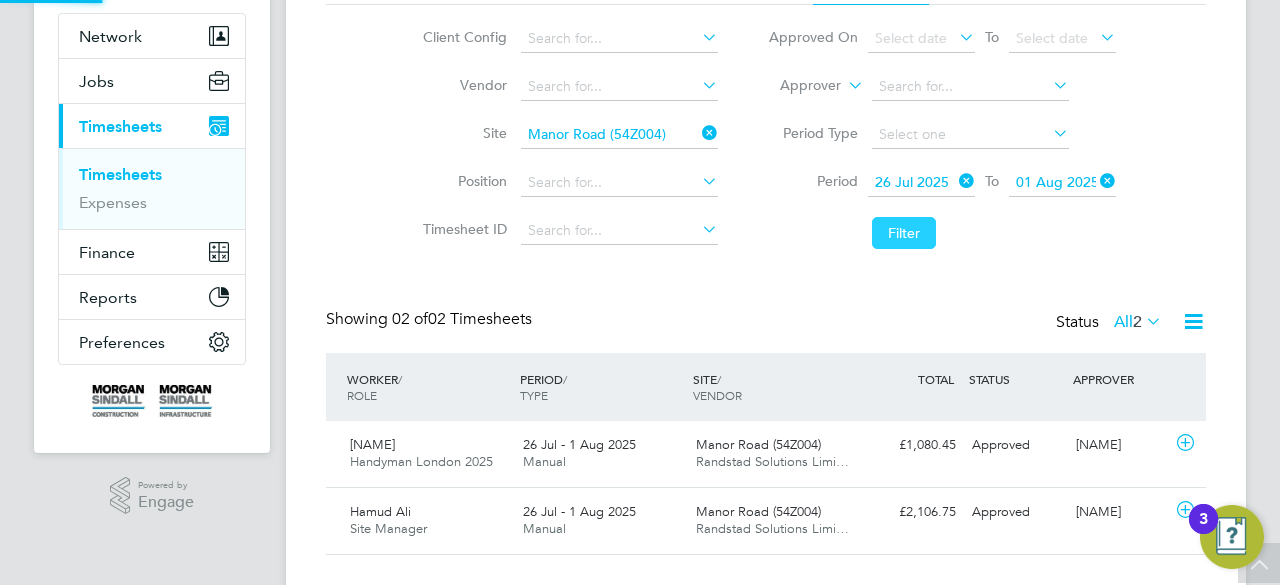 scroll, scrollTop: 10, scrollLeft: 10, axis: both 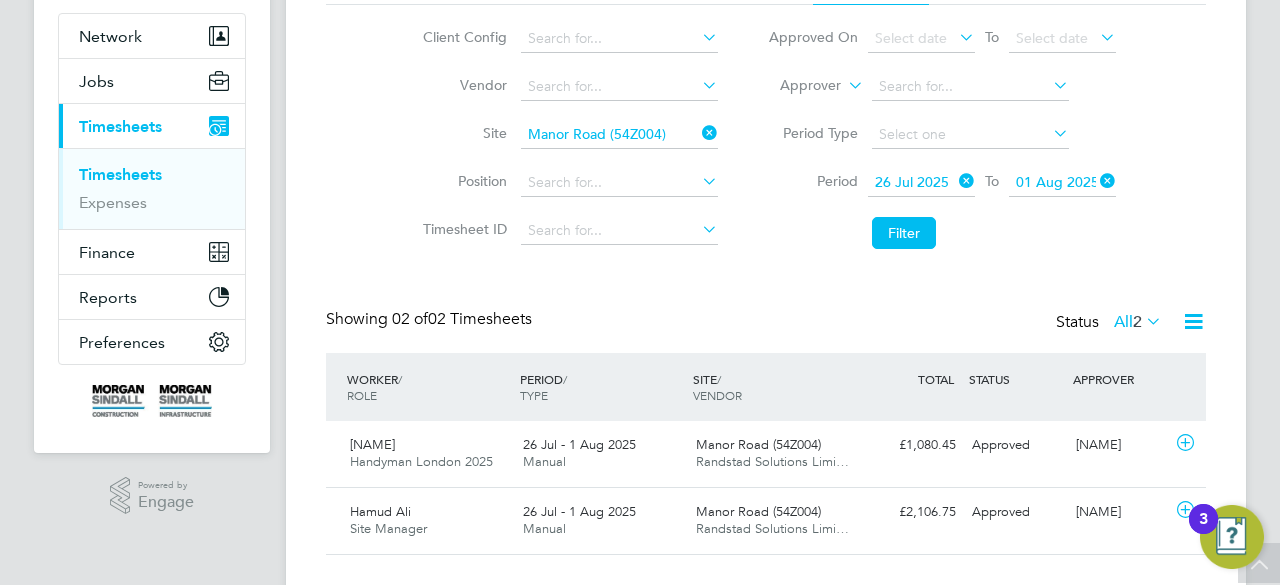 click on "[NAME] [NAME] Handyman [CITY] 2025   26 Jul - 1 Aug 2025 26 Jul - 1 Aug 2025 Manual Manor Road (54Z004) Randstad Solutions Limi… £1,080.45 Approved Approved [NAME] [NAME] [NAME] [NAME] Site Manager   26 Jul - 1 Aug 2025 26 Jul - 1 Aug 2025 Manual Manor Road (54Z004) Randstad Solutions Limi… £2,106.75 Approved Approved [NAME] [NAME] Show  30  more" 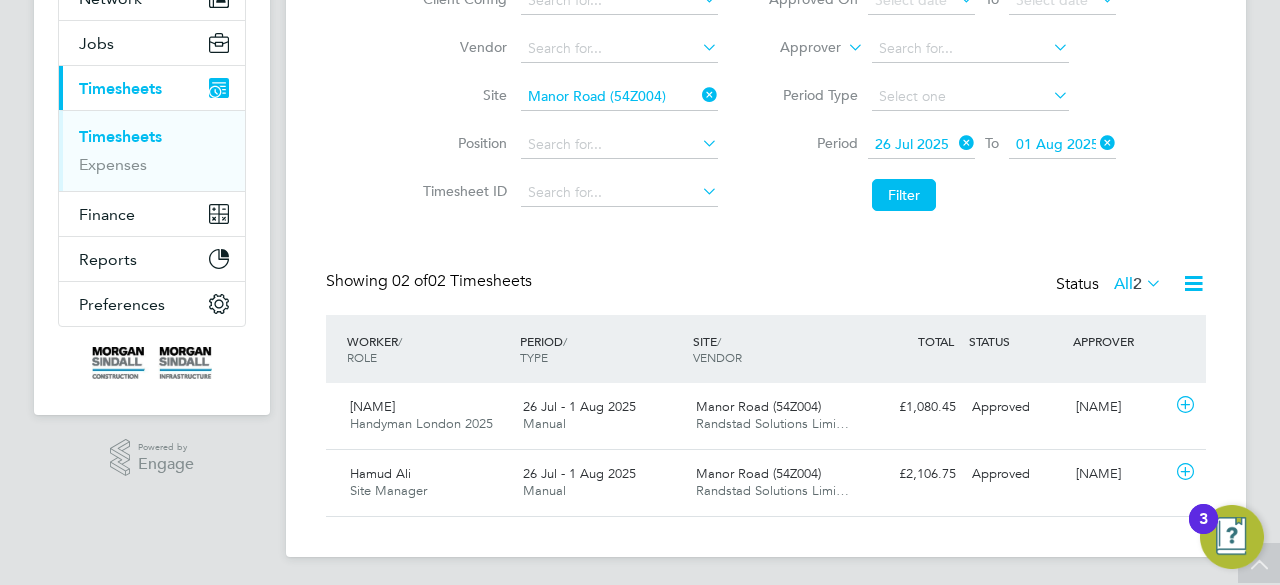 scroll, scrollTop: 219, scrollLeft: 0, axis: vertical 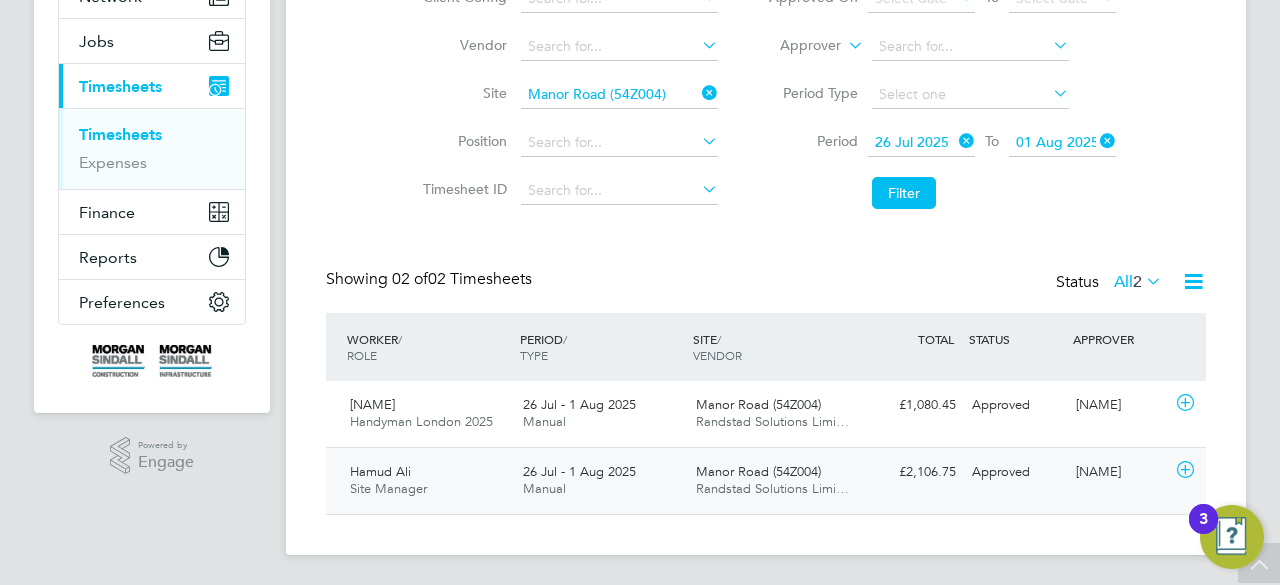click on "26 Jul - 1 Aug 2025" 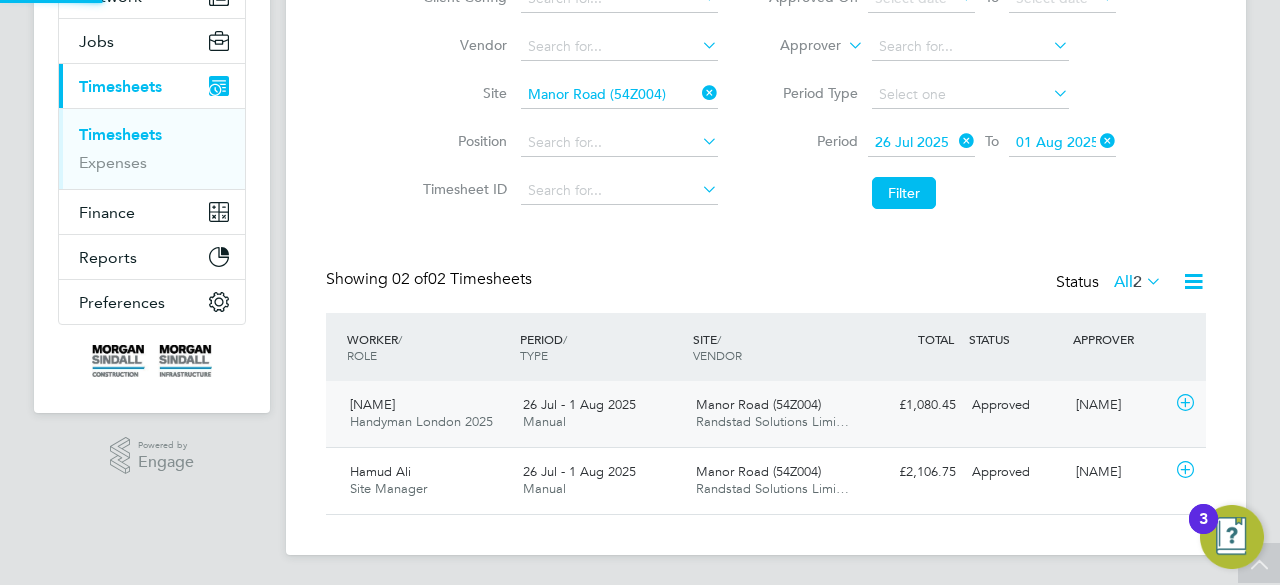 click on "26 Jul - 1 Aug 2025 Manual" 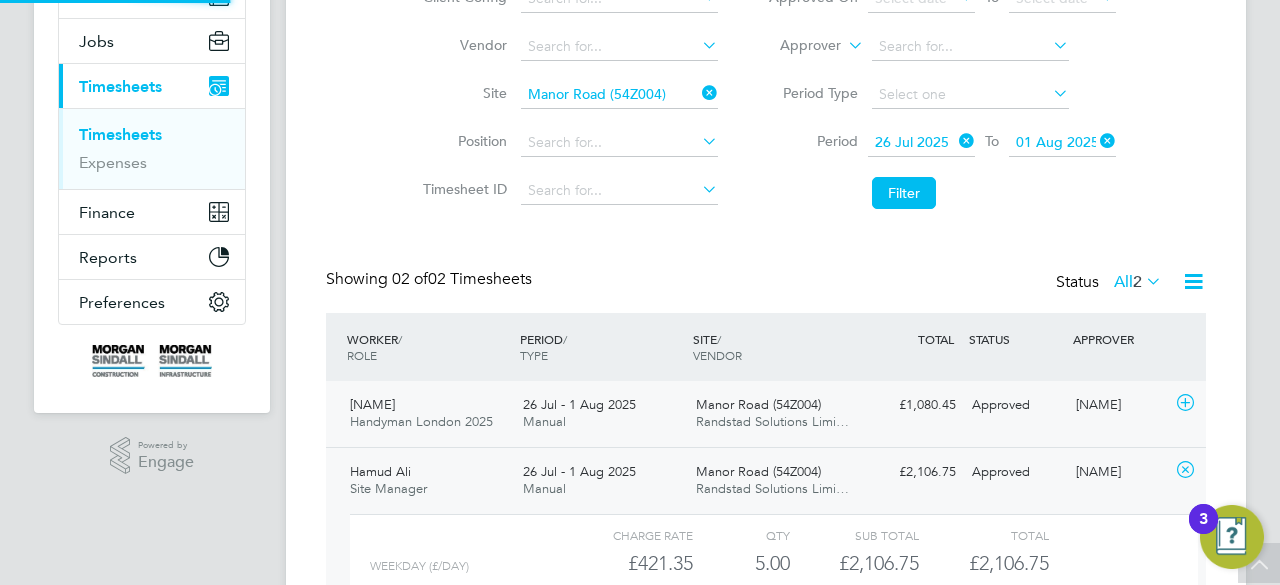scroll, scrollTop: 10, scrollLeft: 10, axis: both 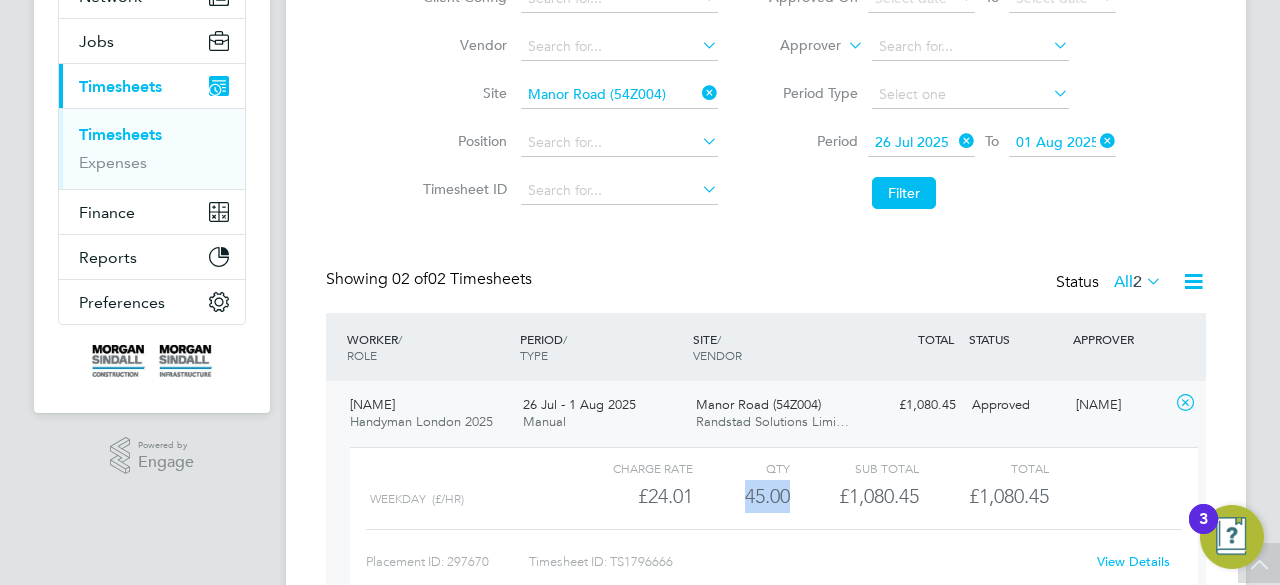 drag, startPoint x: 741, startPoint y: 495, endPoint x: 793, endPoint y: 493, distance: 52.03845 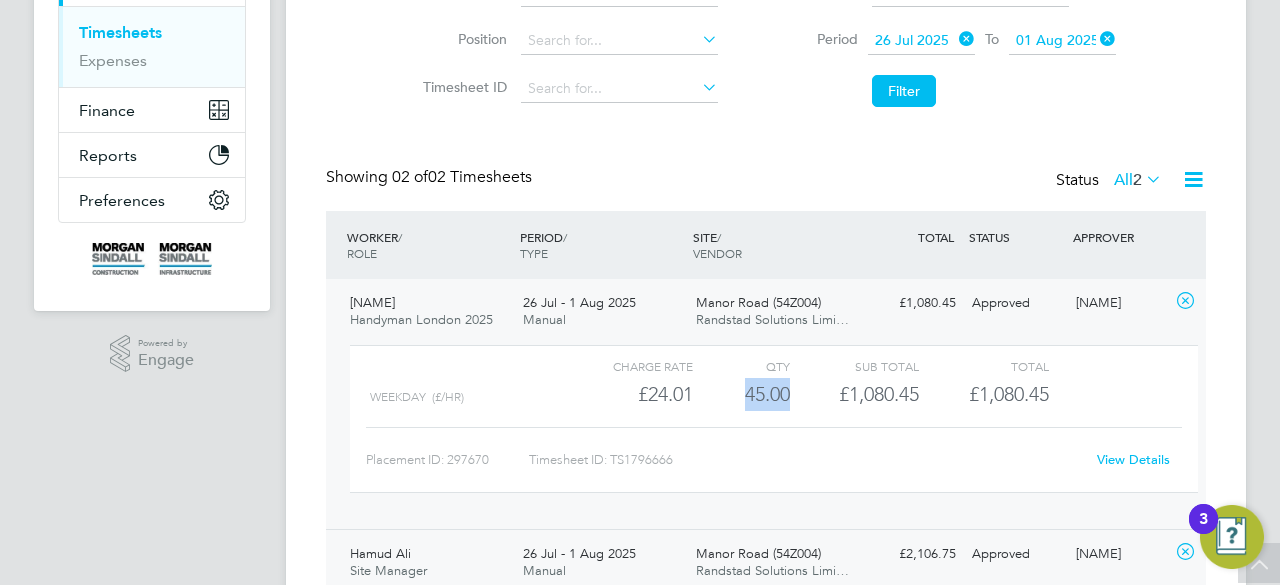 scroll, scrollTop: 419, scrollLeft: 0, axis: vertical 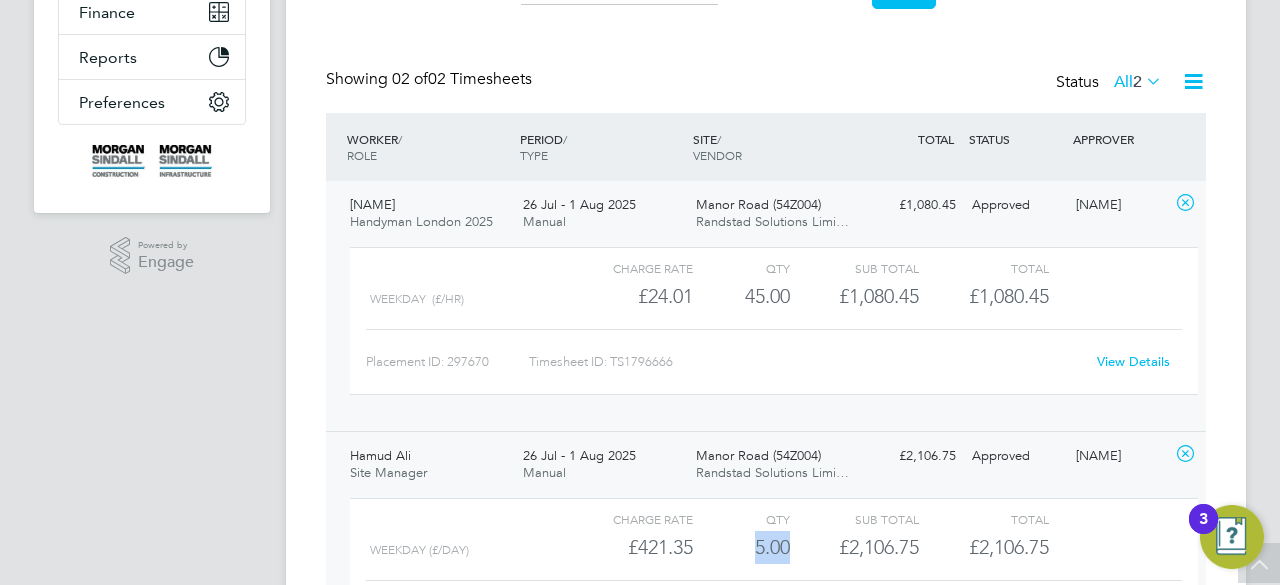 drag, startPoint x: 748, startPoint y: 554, endPoint x: 810, endPoint y: 544, distance: 62.801273 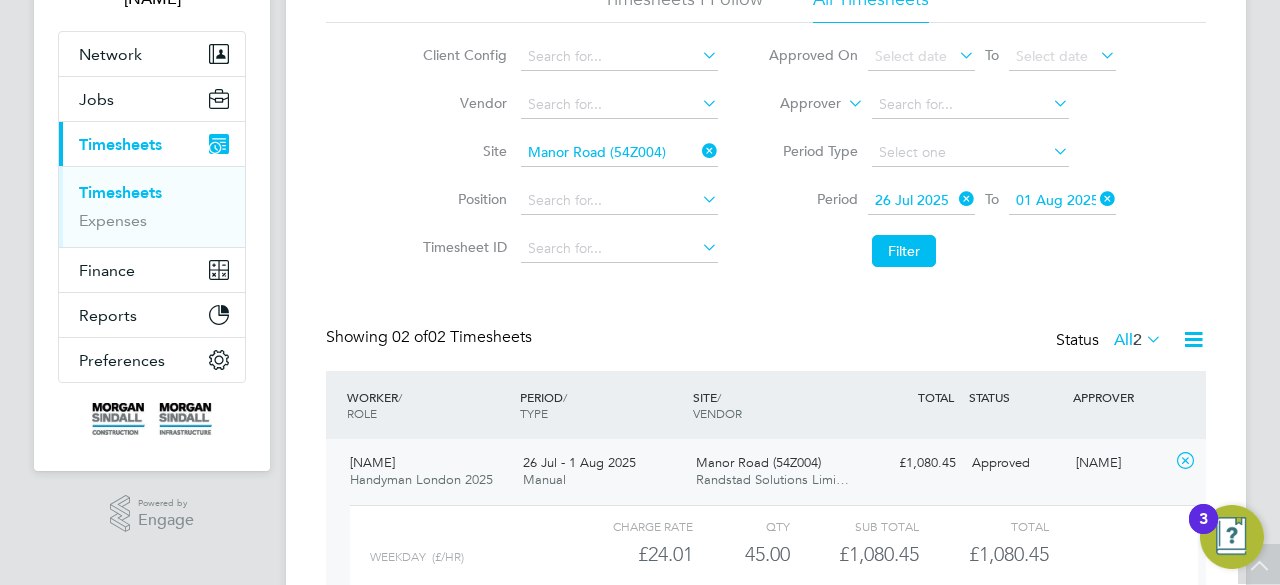 scroll, scrollTop: 0, scrollLeft: 0, axis: both 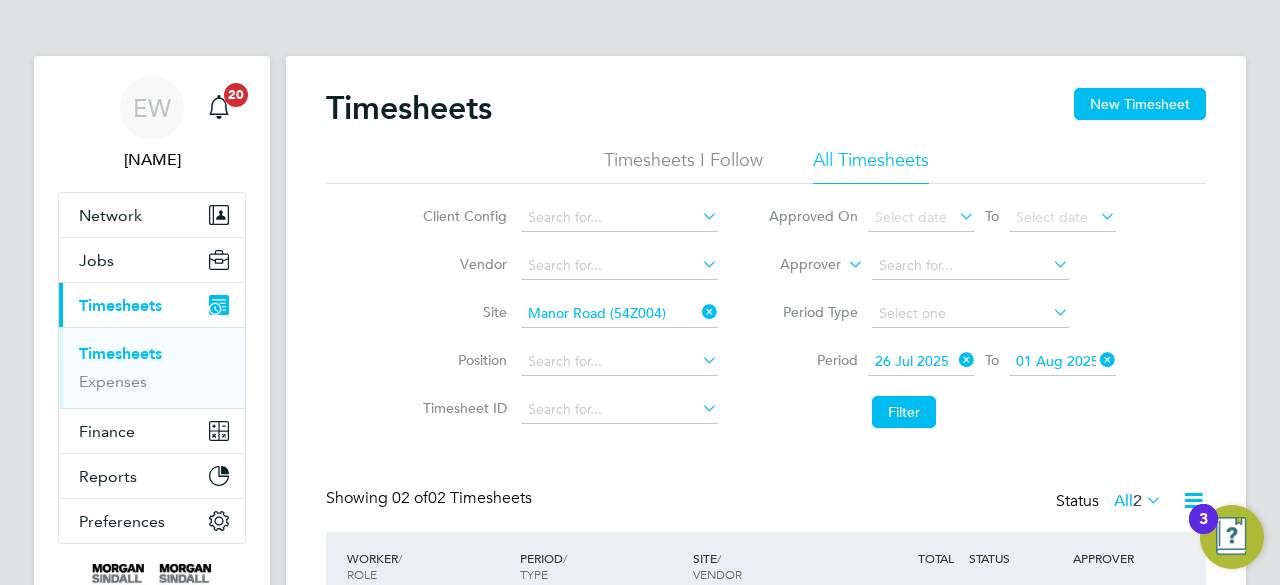 click 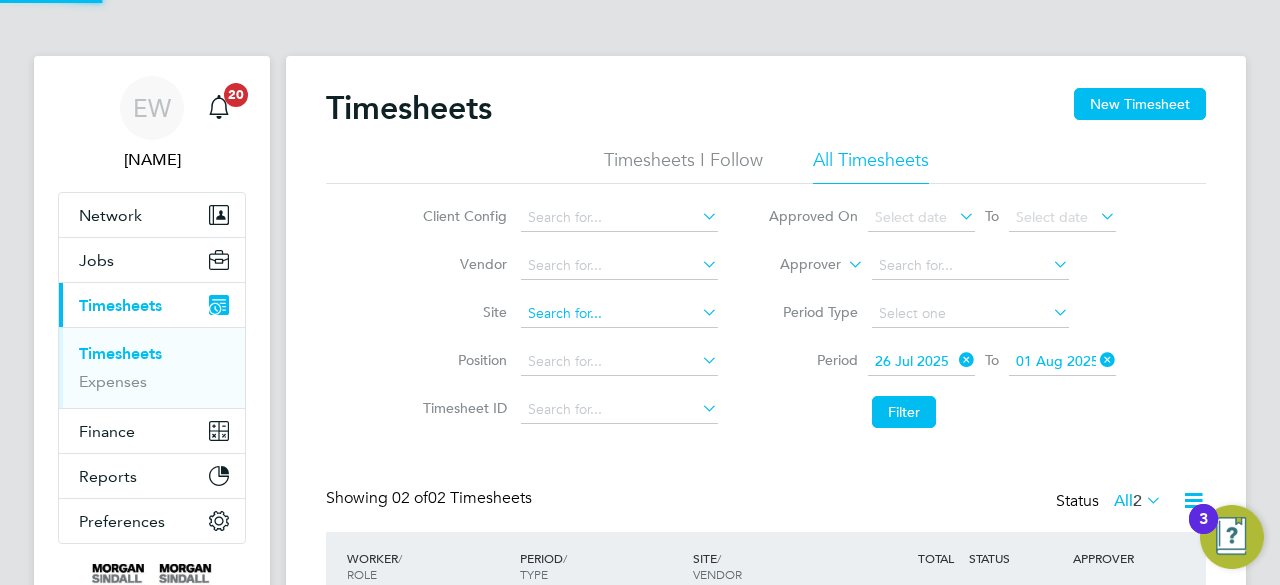 click 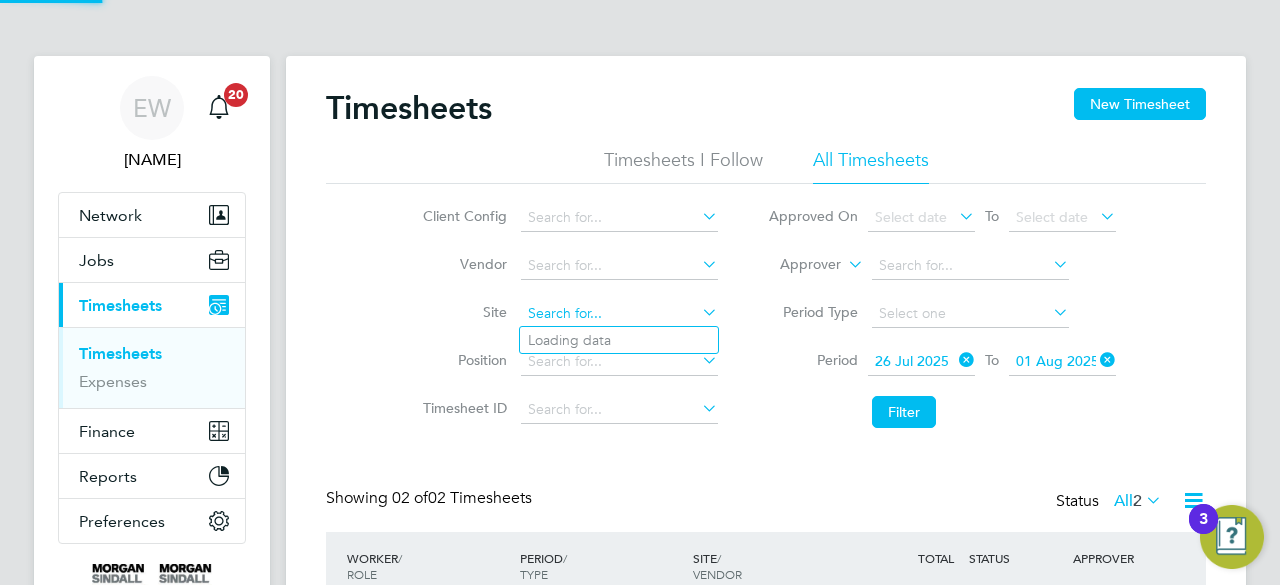 paste on "[NAME]" 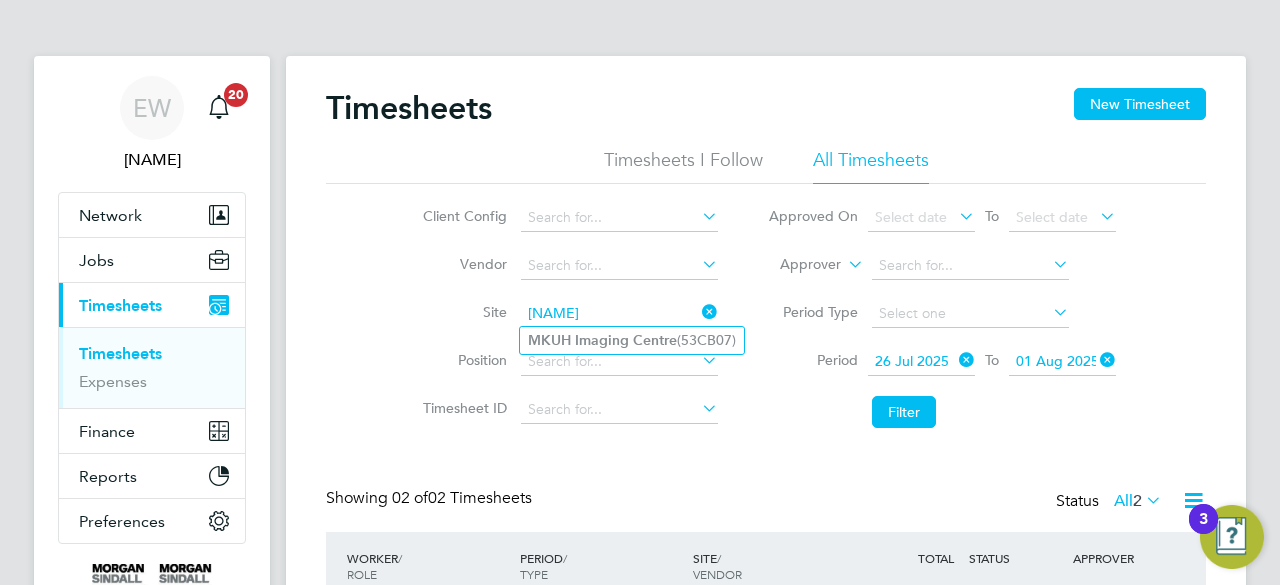click on "MKUH   Imaging   Centre  (53CB07)" 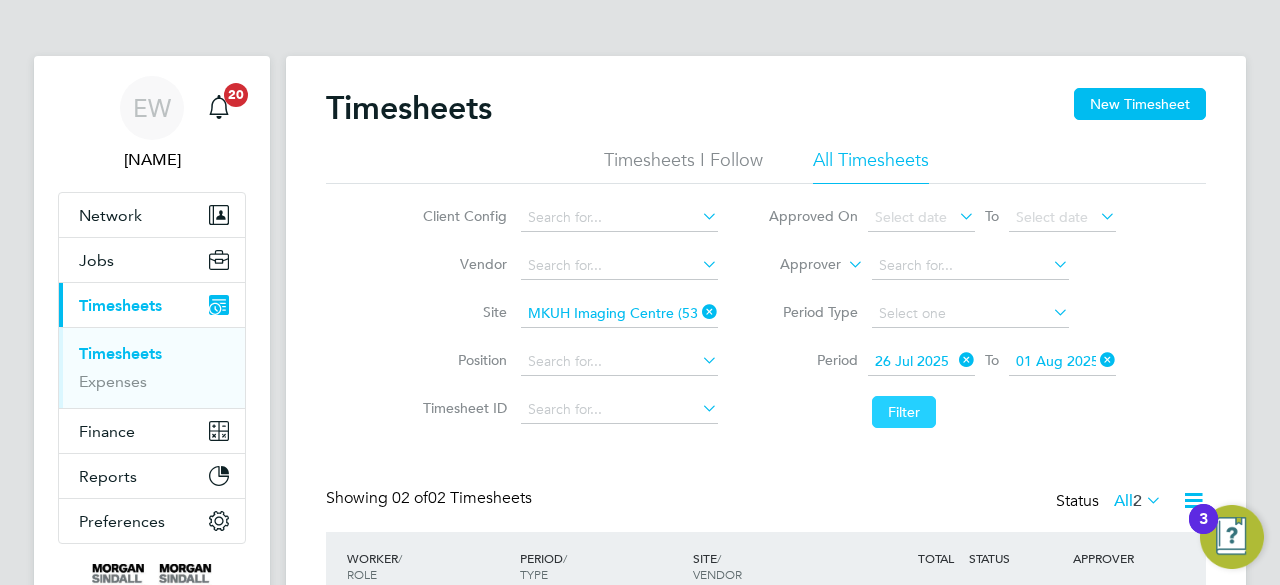 click on "Filter" 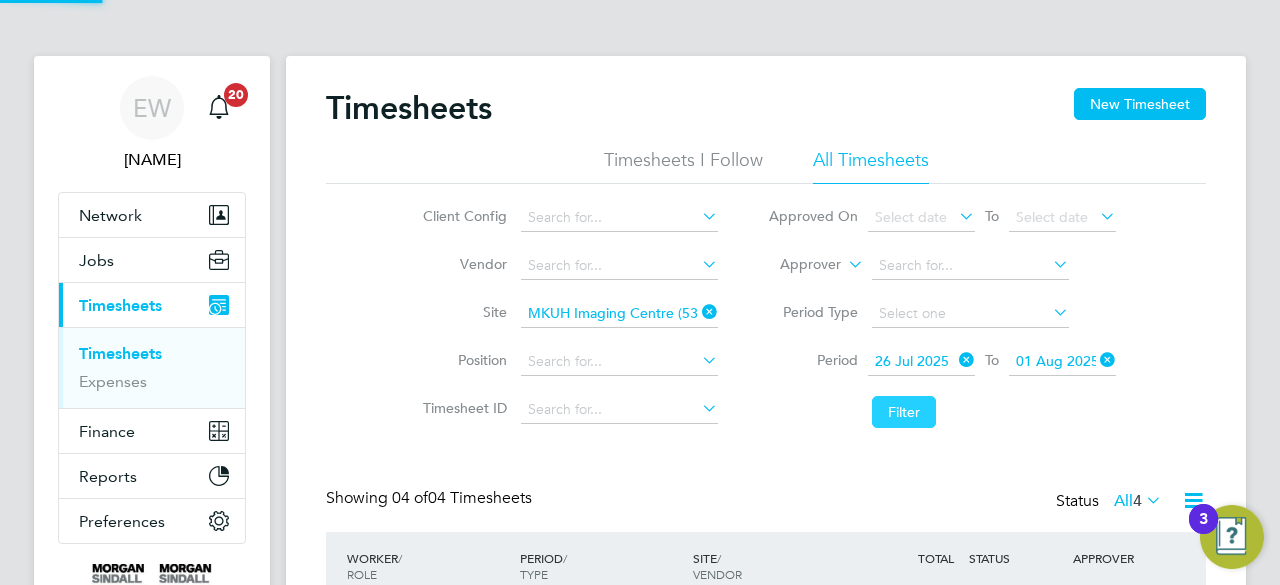 scroll, scrollTop: 10, scrollLeft: 10, axis: both 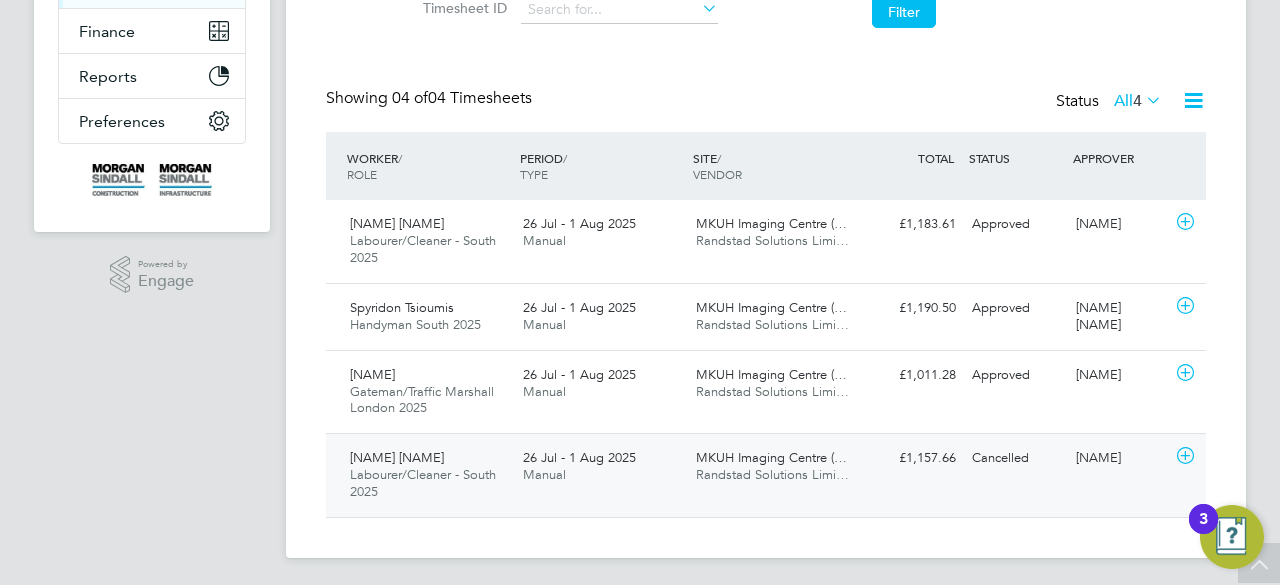 click on "[NAME] Labourer/Cleaner - South 2025 26 Jul - 1 Aug 2025 26 Jul - 1 Aug 2025 Manual [NAME] Randstad Solutions Limi… £1,157.66 Cancelled Cancelled [NAME]" 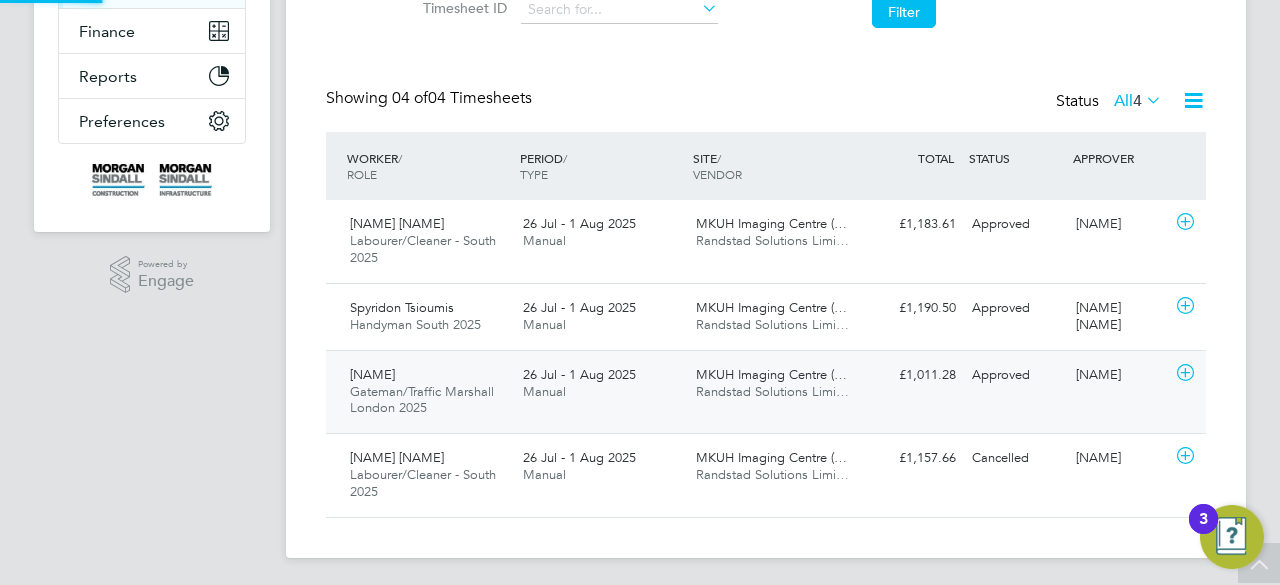 click on "[NAME] [NAME] Gateman/Traffic Marshall [CITY] 2025   26 Jul - 1 Aug 2025 26 Jul - 1 Aug 2025 Manual MKUH Imaging Centre (… Randstad Solutions Limi… £1,011.28 Approved Approved [NAME] [NAME]" 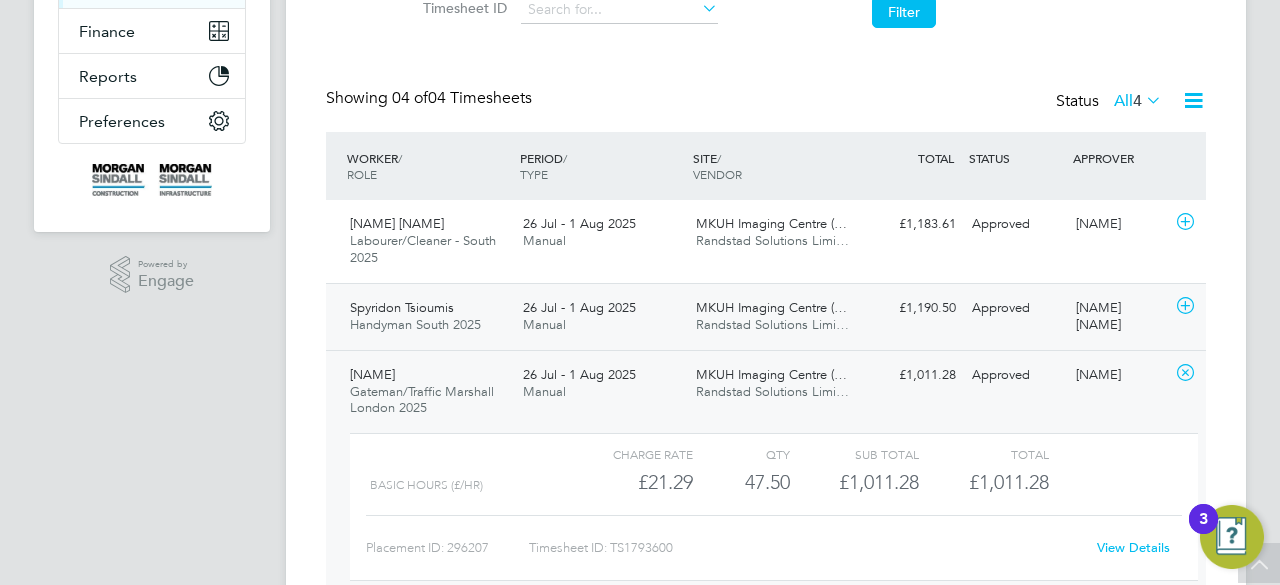 click on "26 Jul - 1 Aug 2025 Manual" 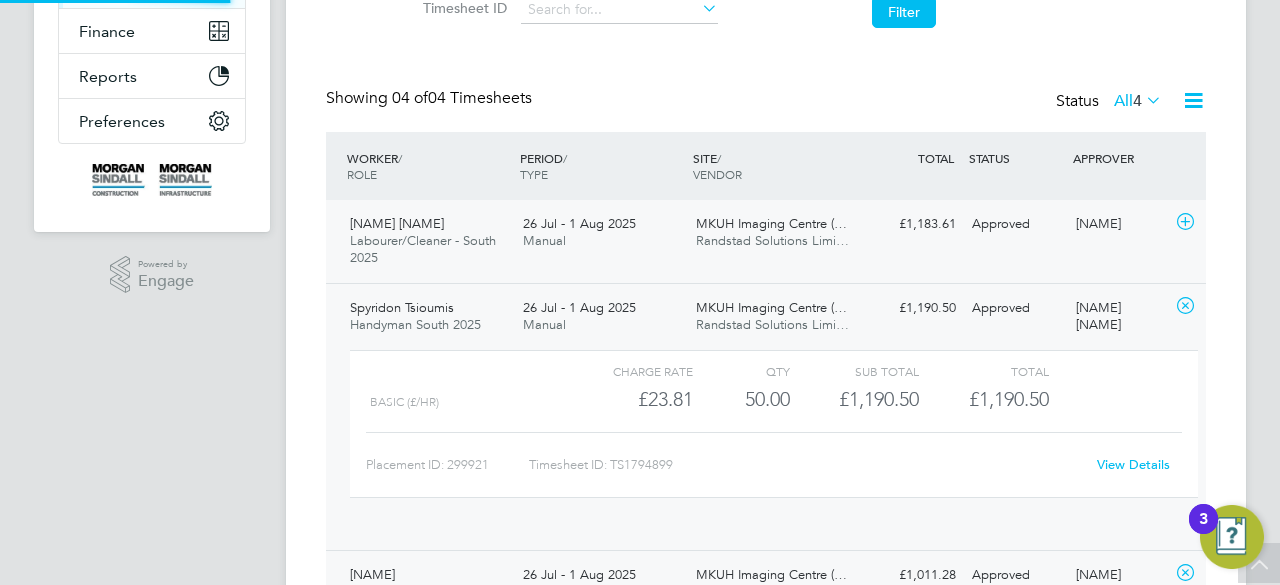 click on "26 Jul - 1 Aug 2025 Manual" 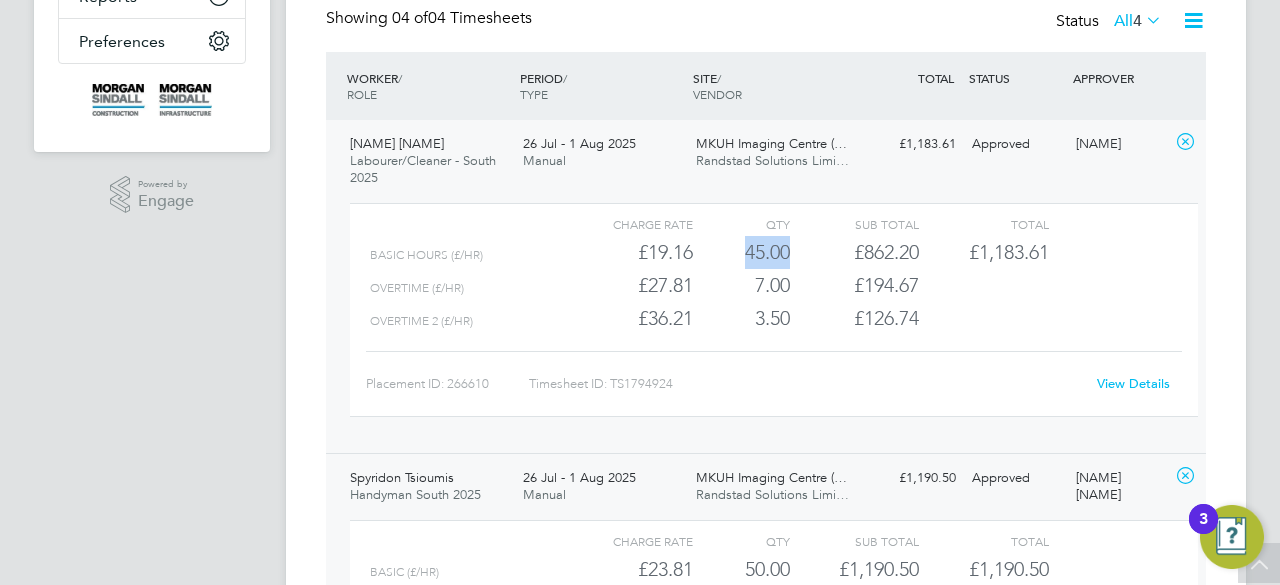 drag, startPoint x: 736, startPoint y: 254, endPoint x: 793, endPoint y: 252, distance: 57.035076 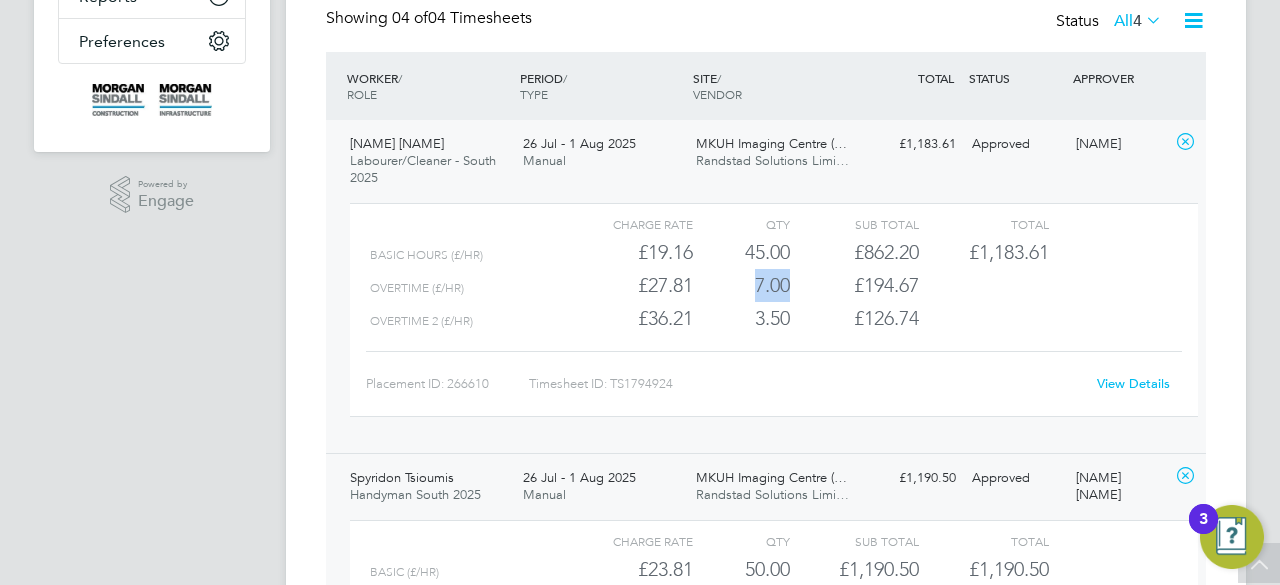 drag, startPoint x: 742, startPoint y: 295, endPoint x: 800, endPoint y: 291, distance: 58.137768 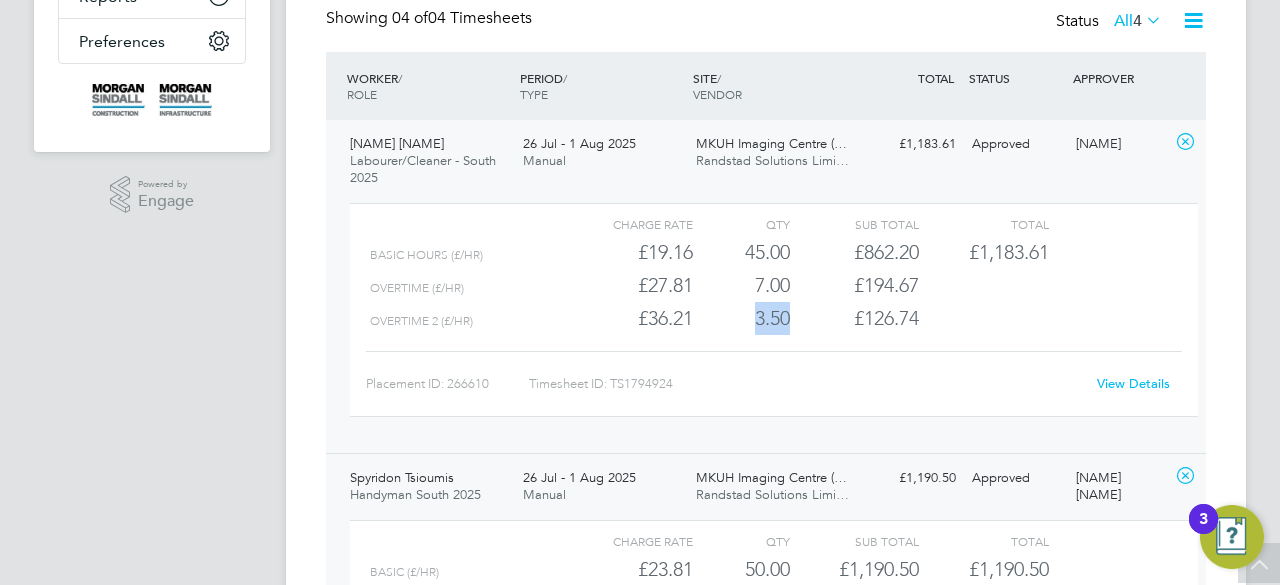 drag, startPoint x: 746, startPoint y: 330, endPoint x: 793, endPoint y: 316, distance: 49.0408 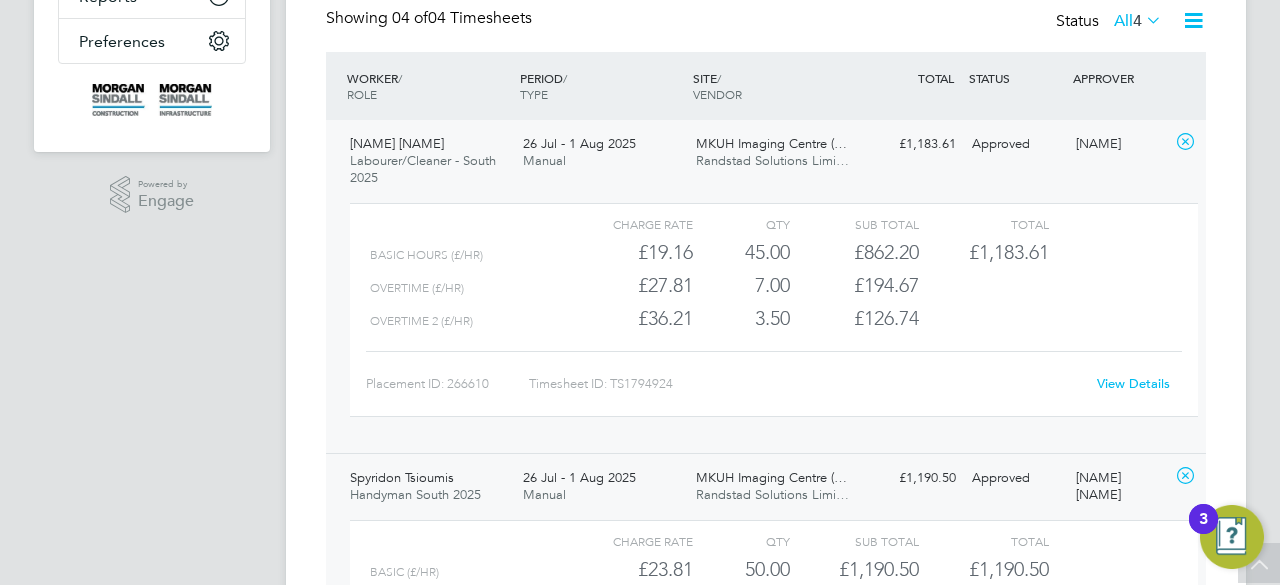 click on "Charge rate QTY Sub Total Total Basic Hours (£/HR) £19.16 45 45.00 45 £862.20 £1,183.61 Overtime (£/HR) £27.81 7 7.00 7 £194.67 Overtime 2 (£/HR) £36.21 3.5 3.50 4 £126.74 Placement ID: 266610 Timesheet ID: TS1794924 View Details" 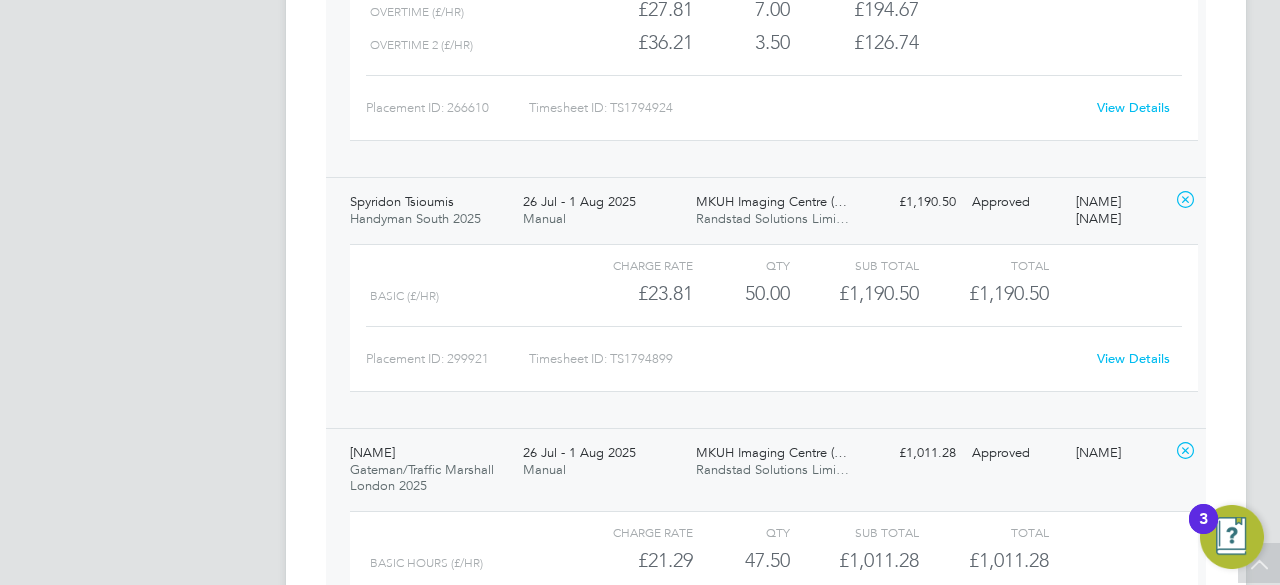 scroll, scrollTop: 800, scrollLeft: 0, axis: vertical 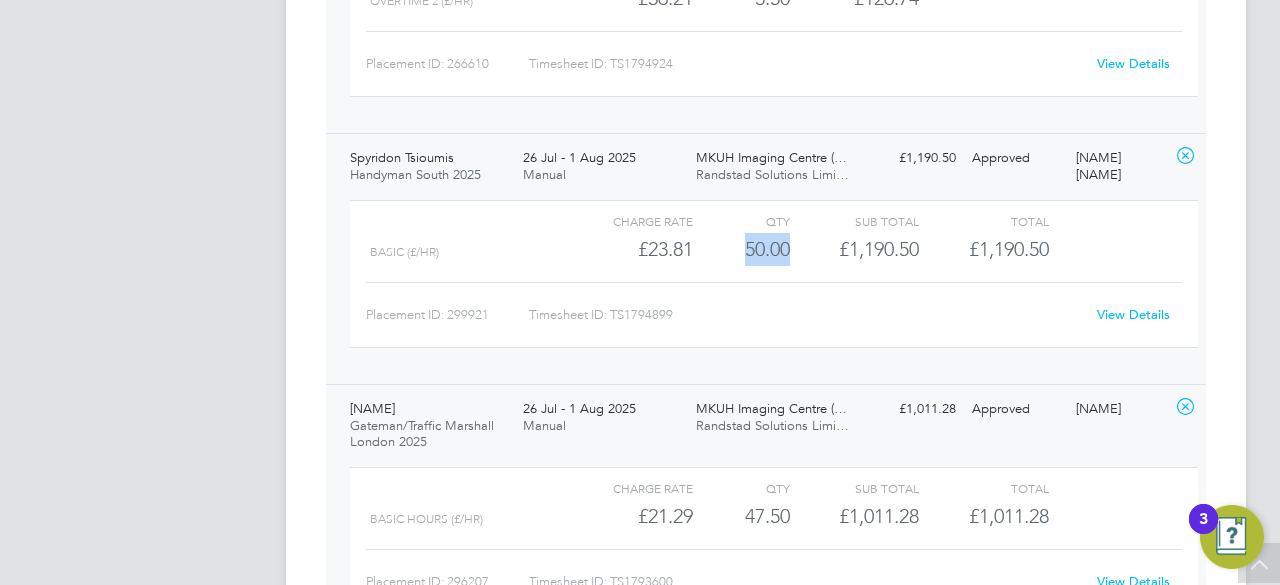 drag, startPoint x: 736, startPoint y: 257, endPoint x: 804, endPoint y: 241, distance: 69.856995 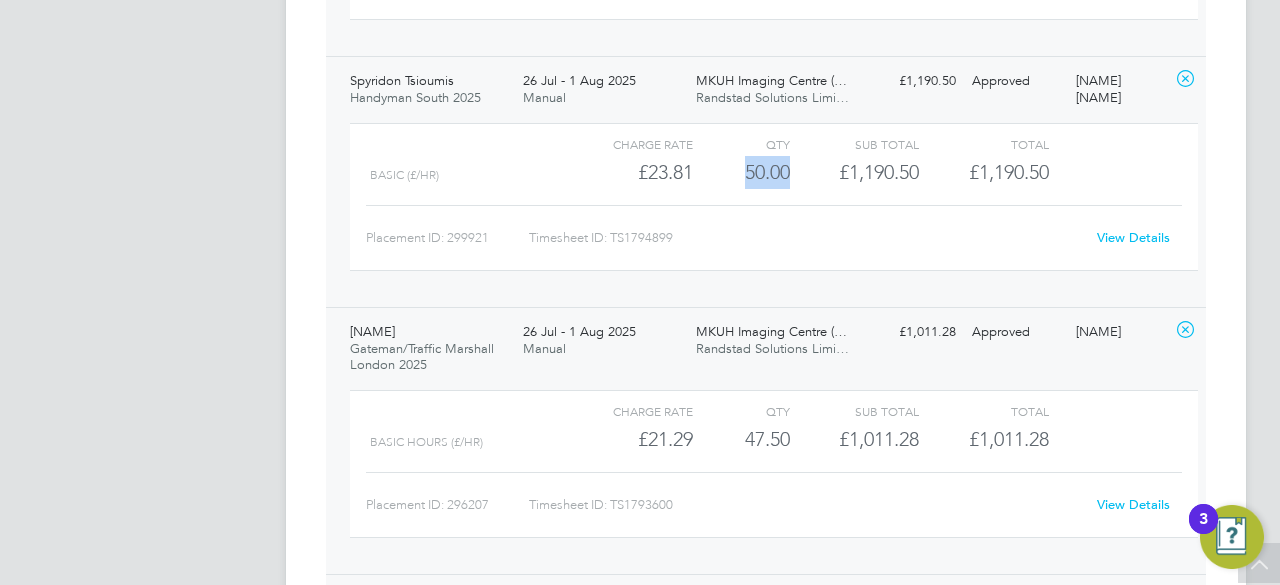 scroll, scrollTop: 880, scrollLeft: 0, axis: vertical 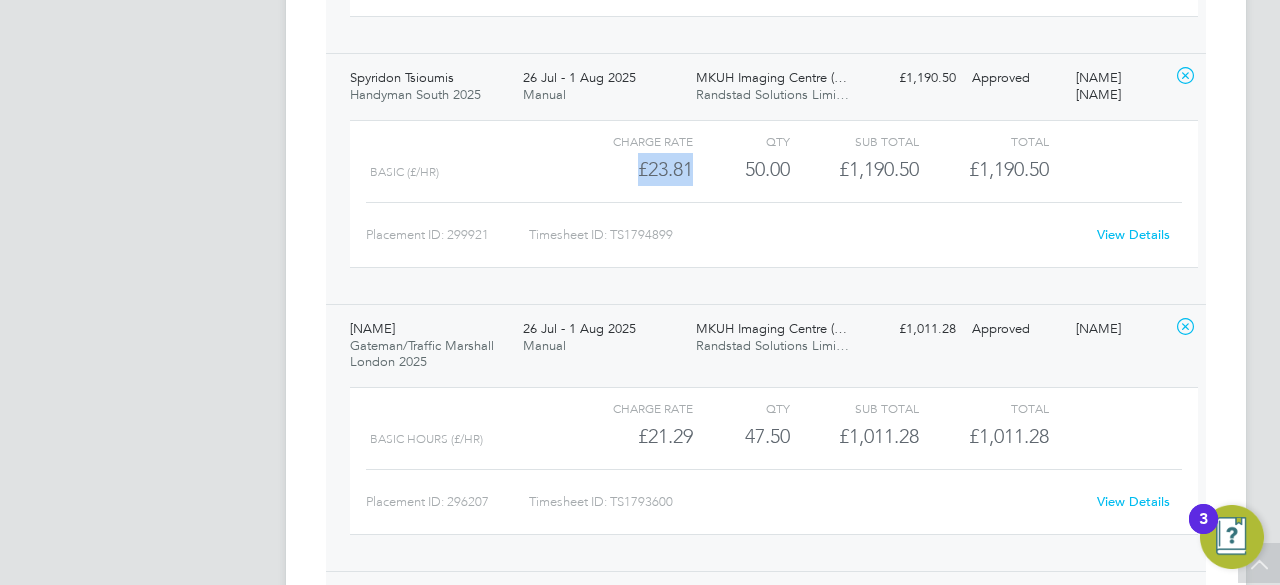 drag, startPoint x: 622, startPoint y: 171, endPoint x: 717, endPoint y: 173, distance: 95.02105 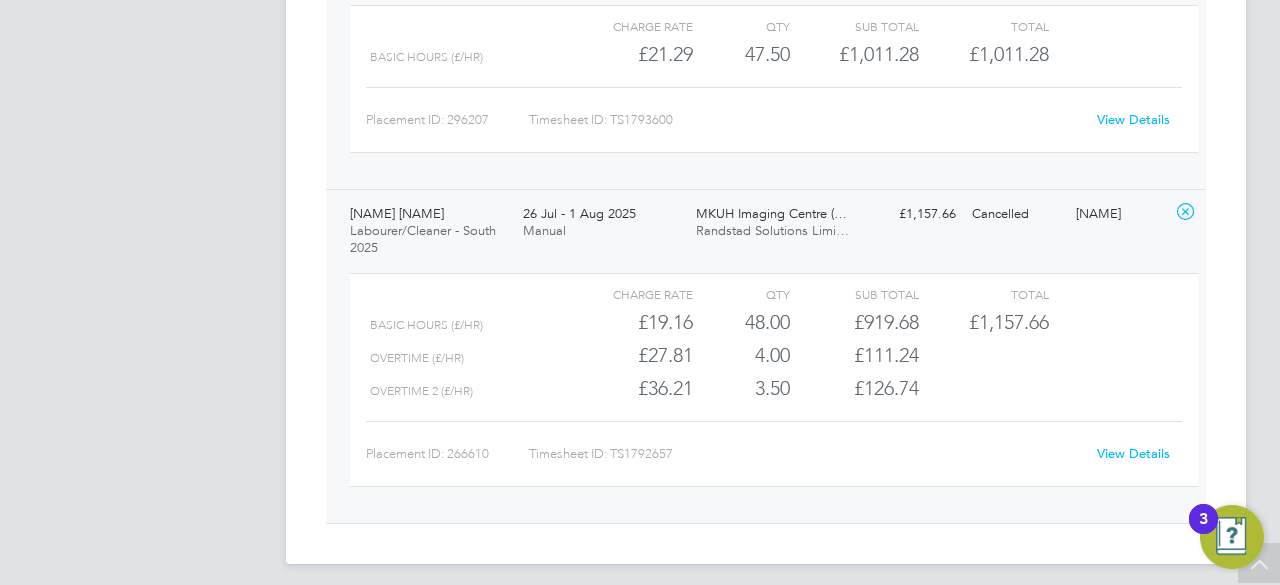 scroll, scrollTop: 1269, scrollLeft: 0, axis: vertical 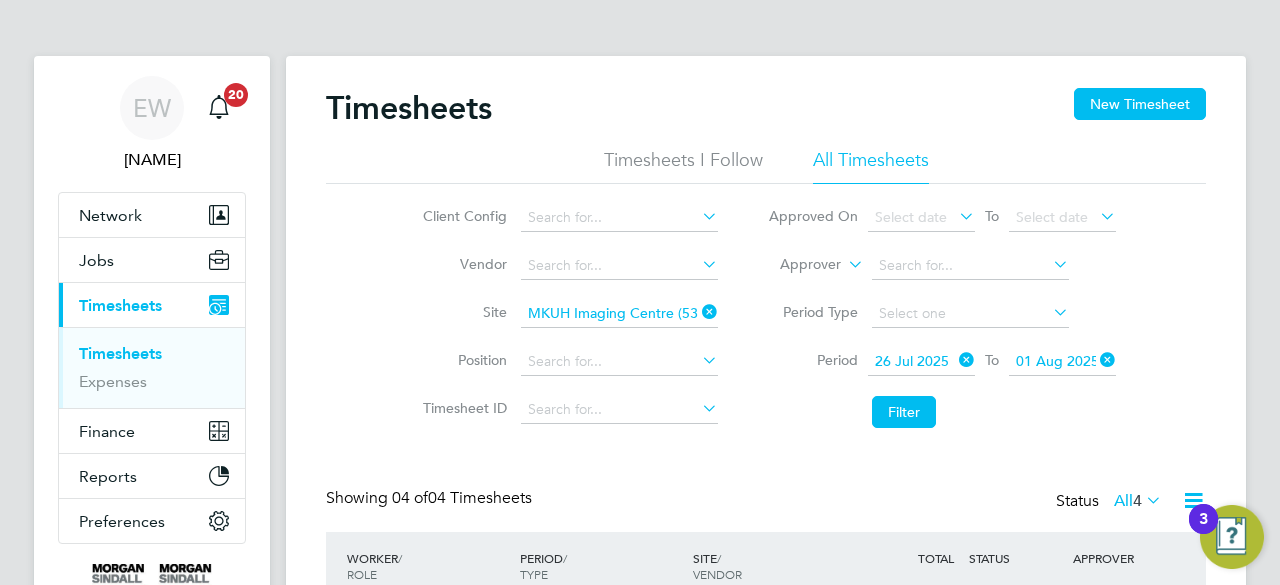 click 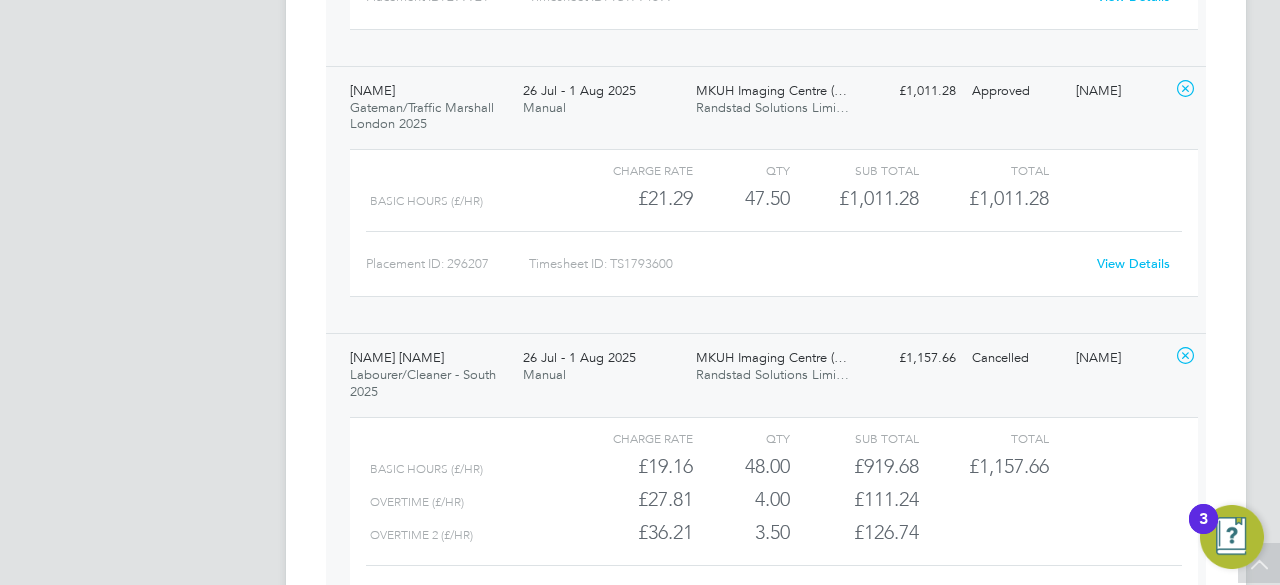 scroll, scrollTop: 1120, scrollLeft: 0, axis: vertical 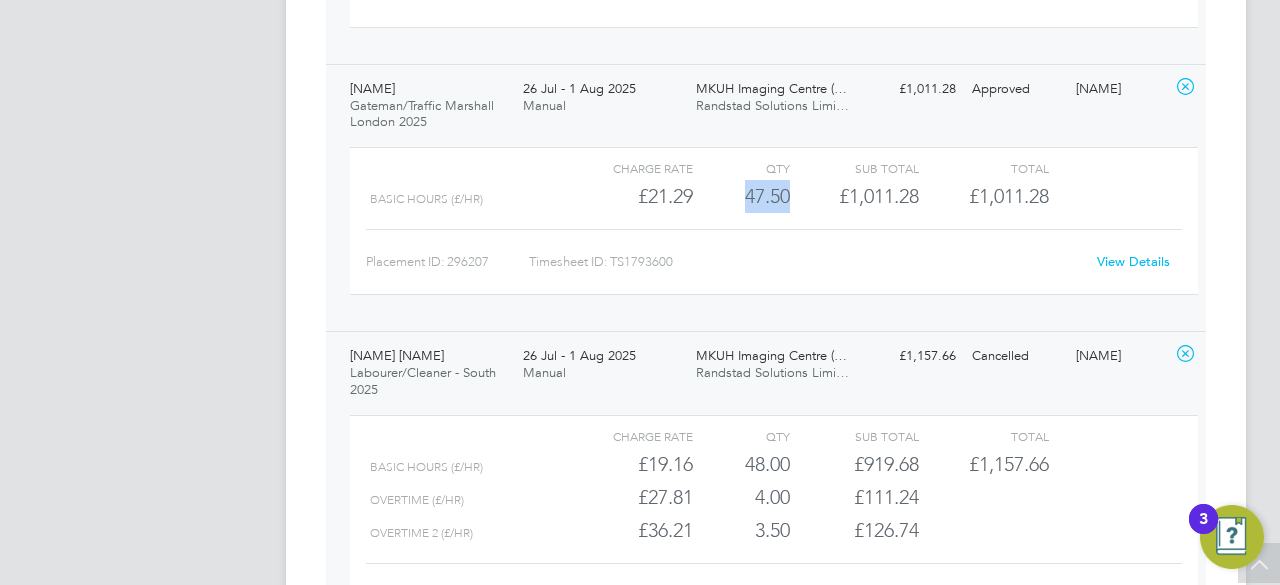 drag, startPoint x: 746, startPoint y: 197, endPoint x: 806, endPoint y: 196, distance: 60.00833 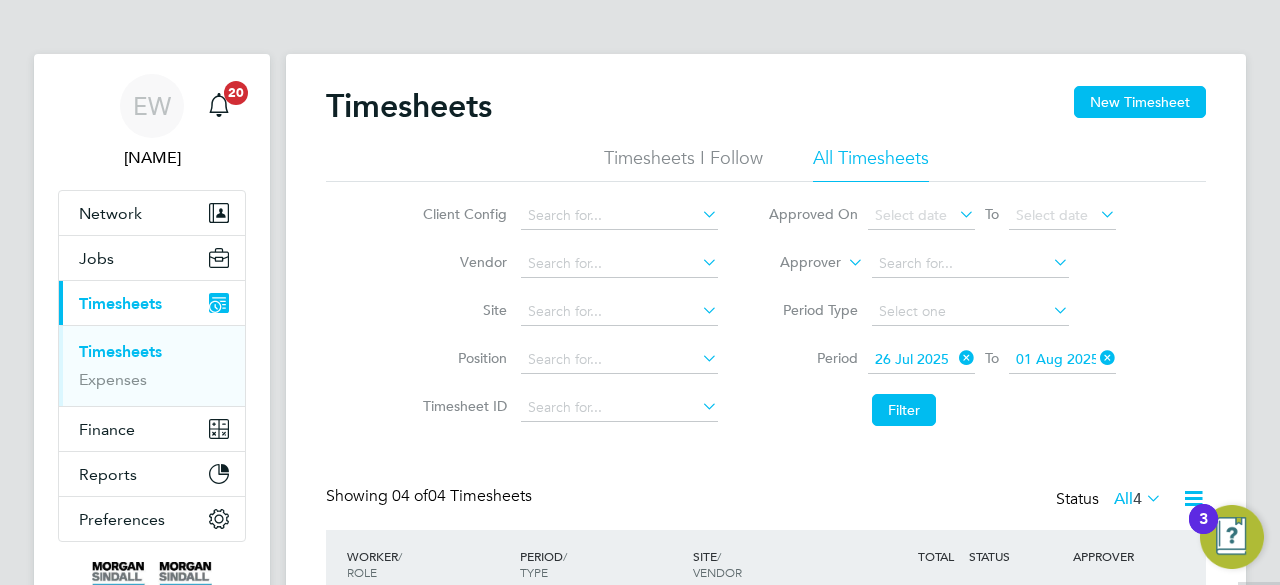 scroll, scrollTop: 0, scrollLeft: 0, axis: both 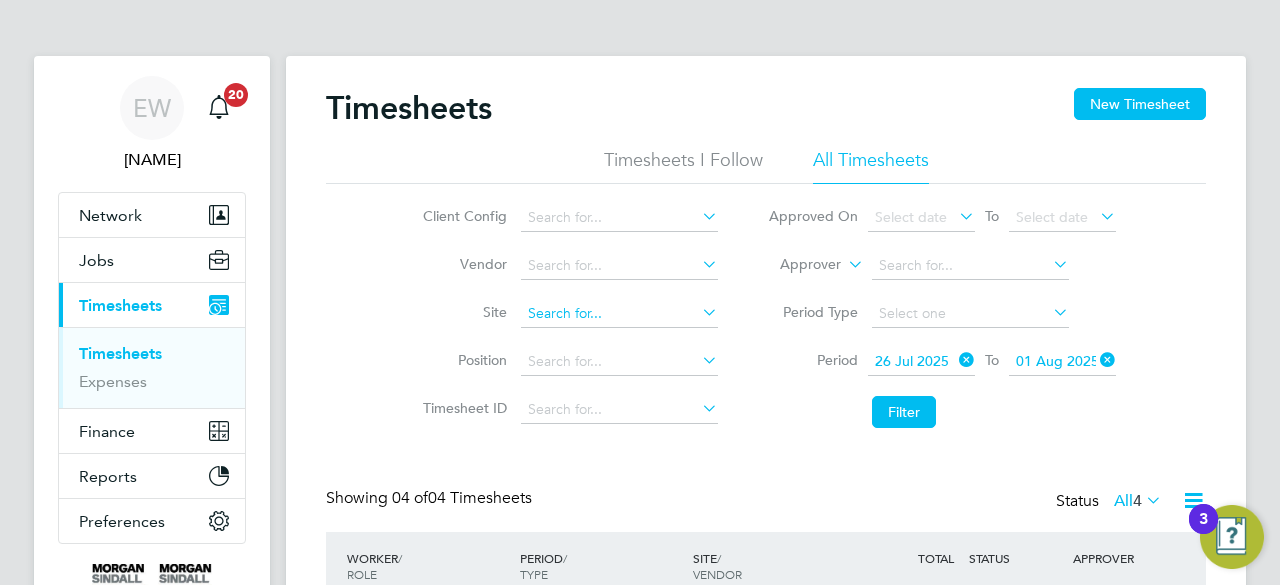 paste on "New SDEC St Richard Hospital - 93CC06" 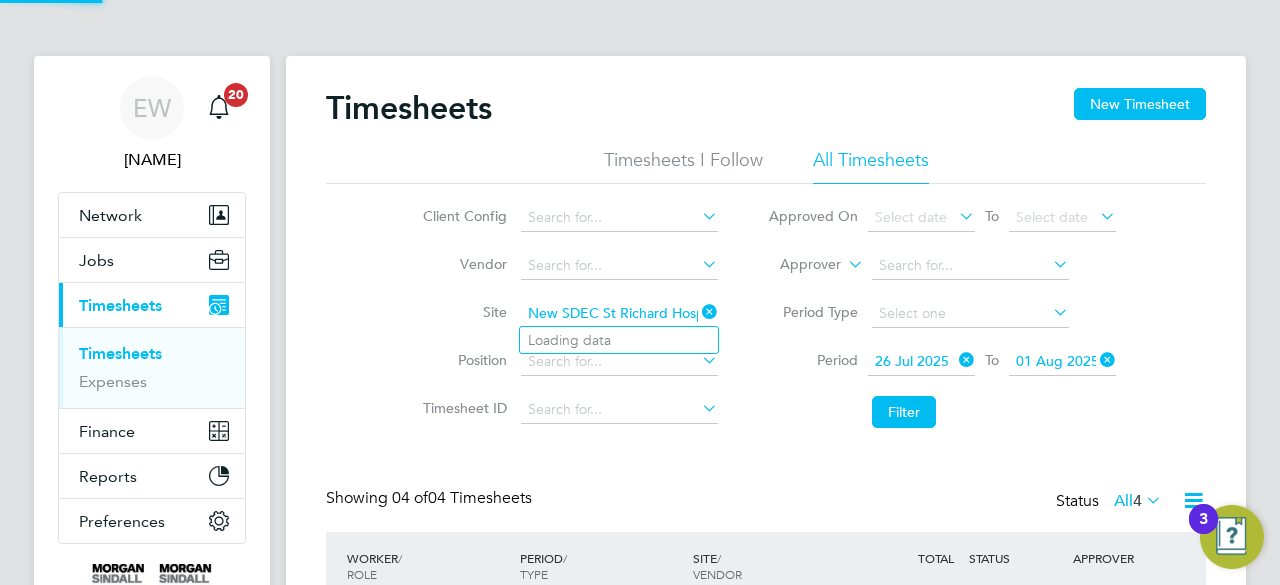 click on "New SDEC St Richard Hospital - 93CC06" 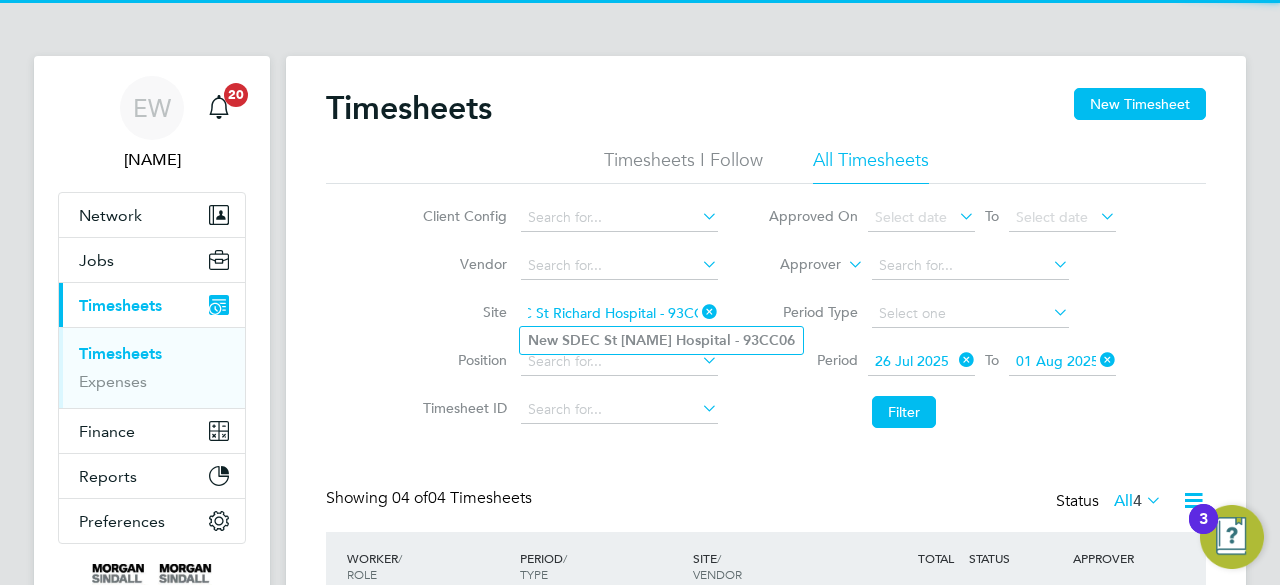 type on "New SDEC St Richard Hospital - 93CC06" 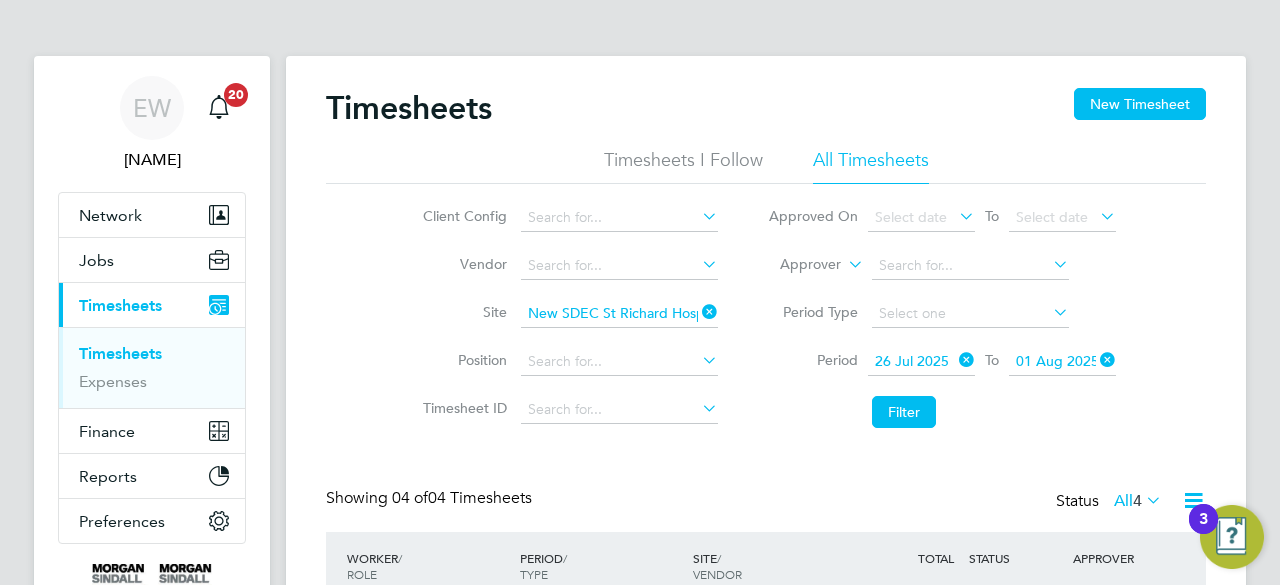 click on "SDEC" 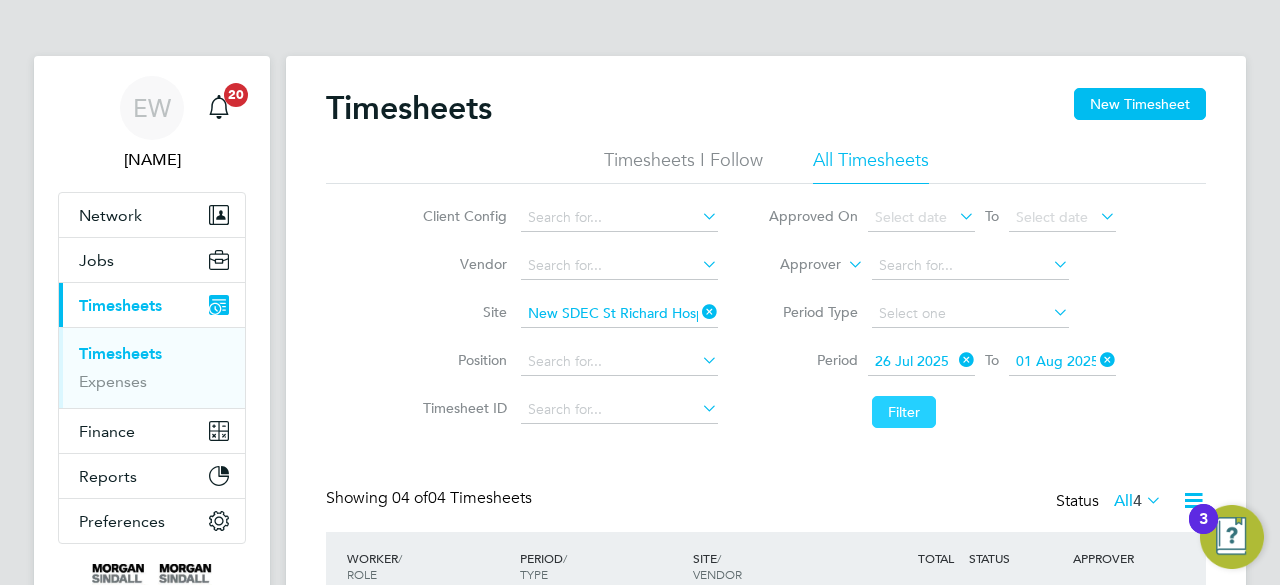click on "Filter" 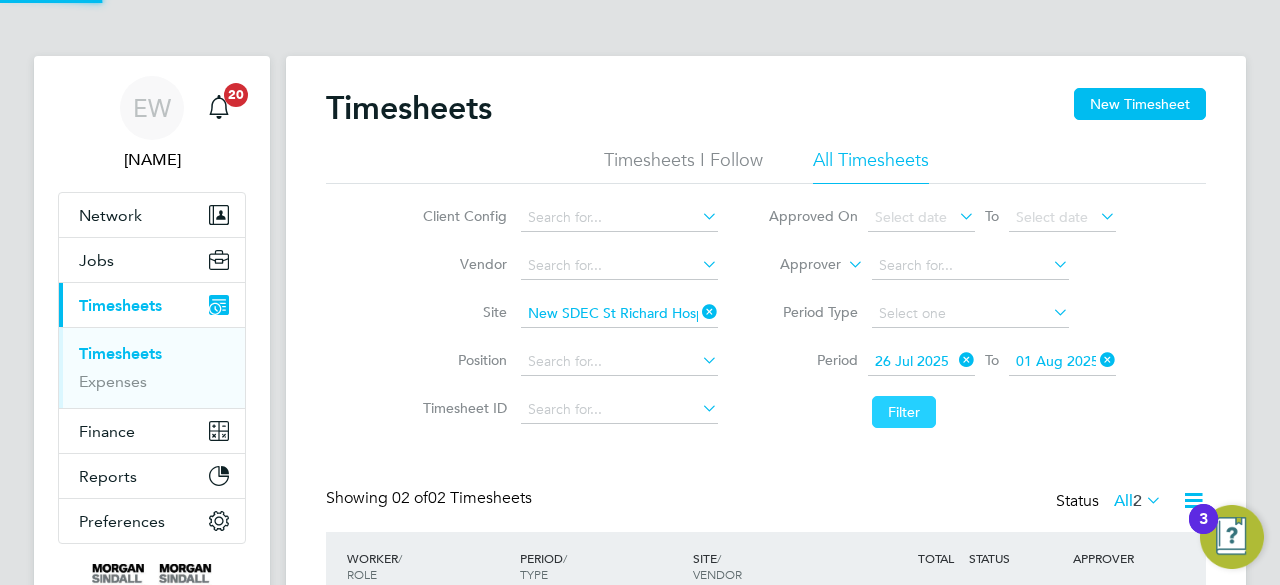 scroll, scrollTop: 10, scrollLeft: 10, axis: both 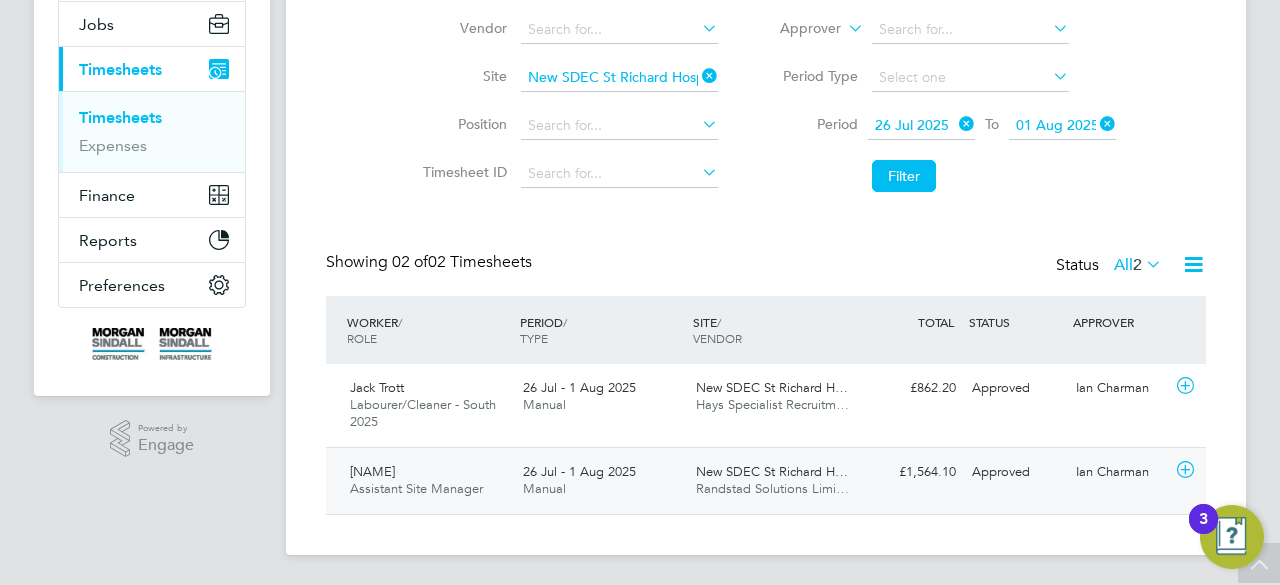 click on "New SDEC St Richard H… Randstad Solutions Limi…" 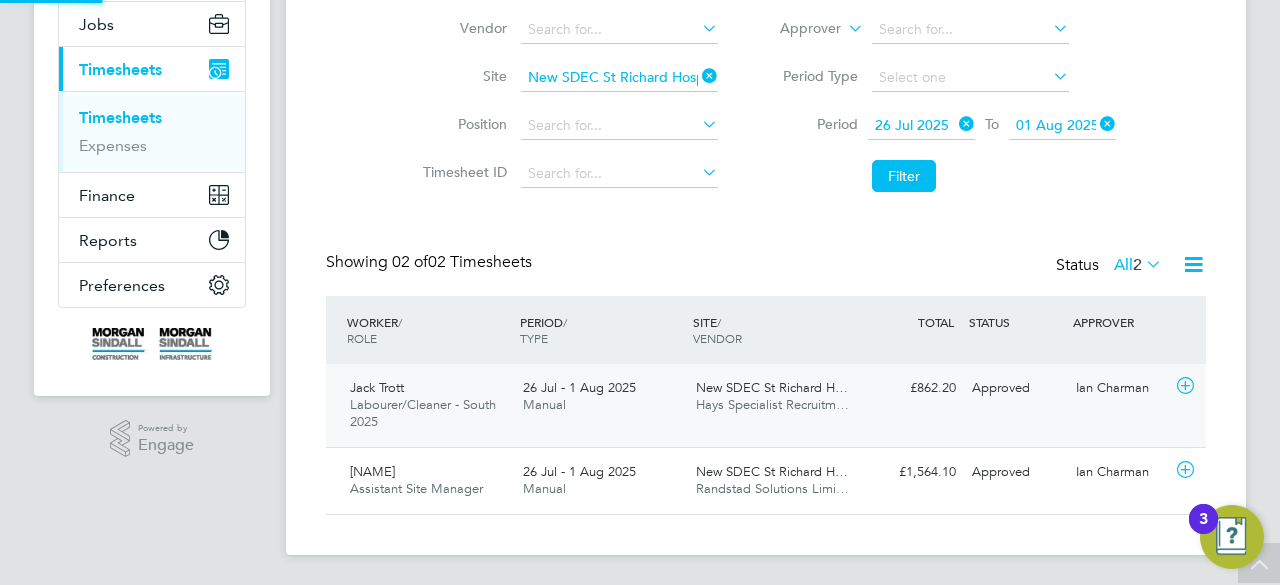 click on "[NAME] [NAME] Labourer/Cleaner - South 2025   26 Jul - 1 Aug 2025 26 Jul - 1 Aug 2025 Manual New SDEC St Richard H… Hays Specialist Recruitm… £862.20 Approved Approved [NAME] [NAME]" 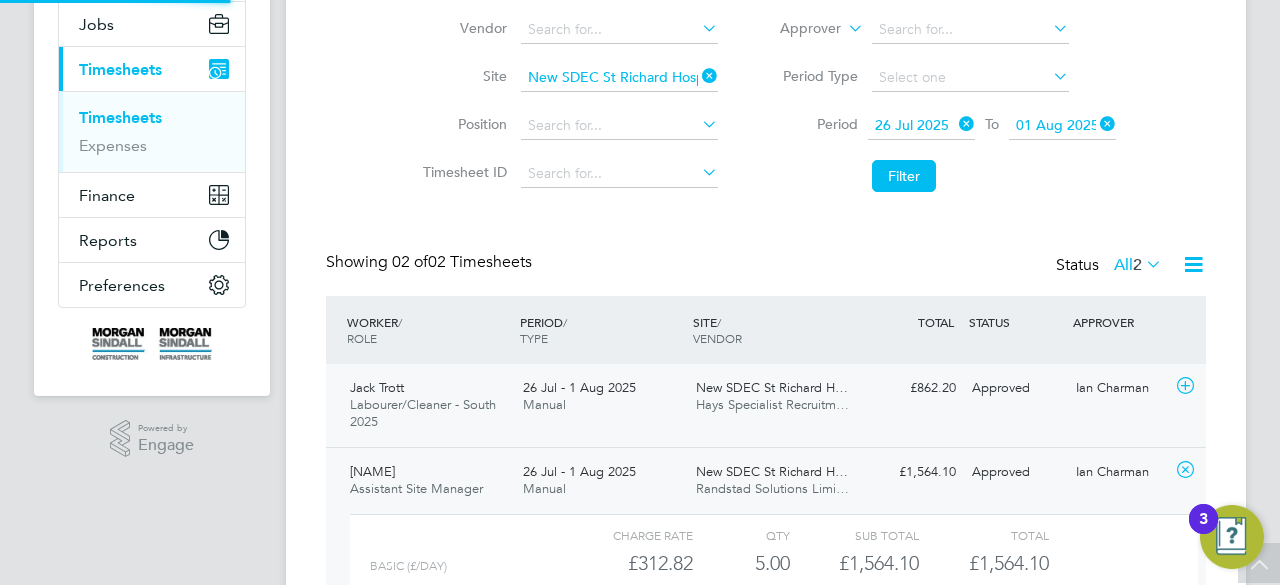 scroll, scrollTop: 10, scrollLeft: 10, axis: both 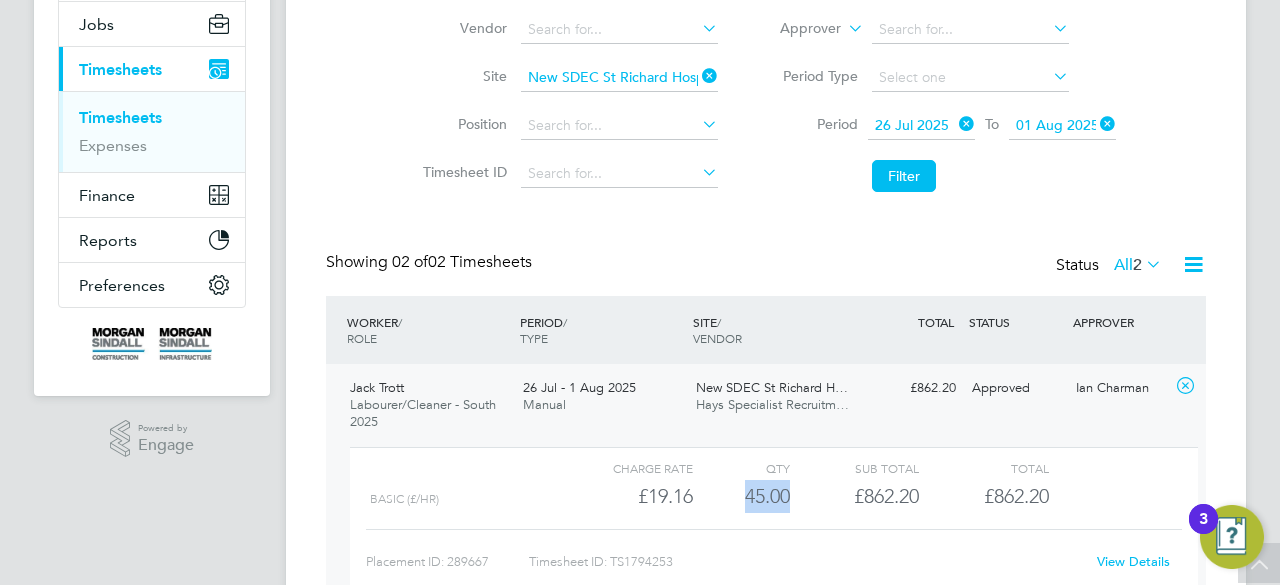 drag, startPoint x: 736, startPoint y: 495, endPoint x: 793, endPoint y: 491, distance: 57.14018 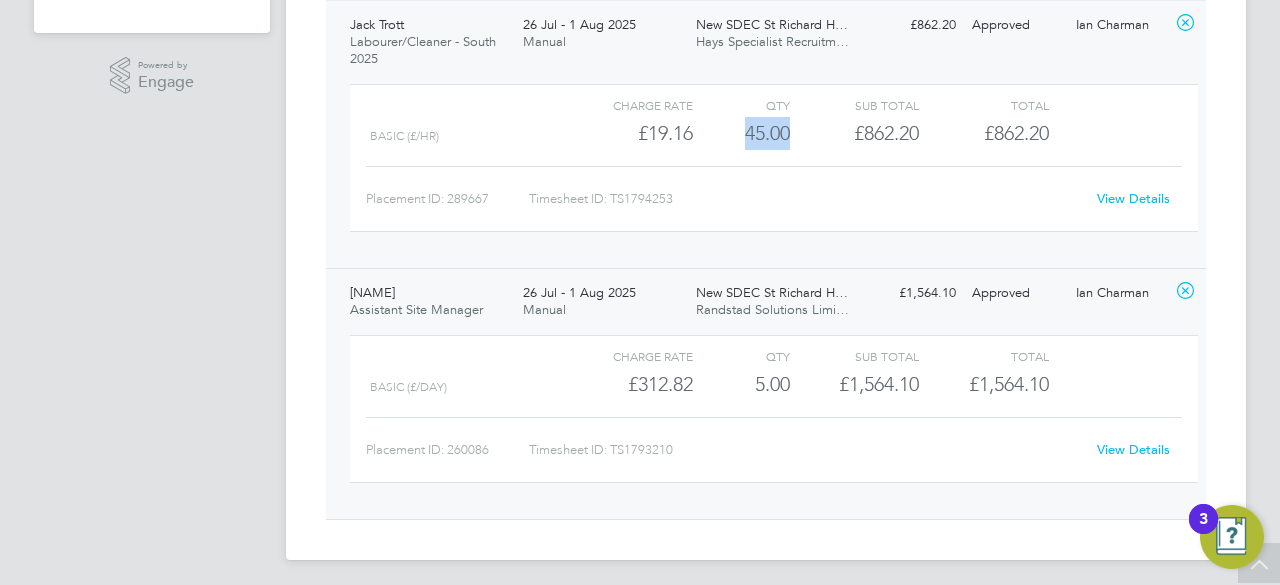 scroll, scrollTop: 603, scrollLeft: 0, axis: vertical 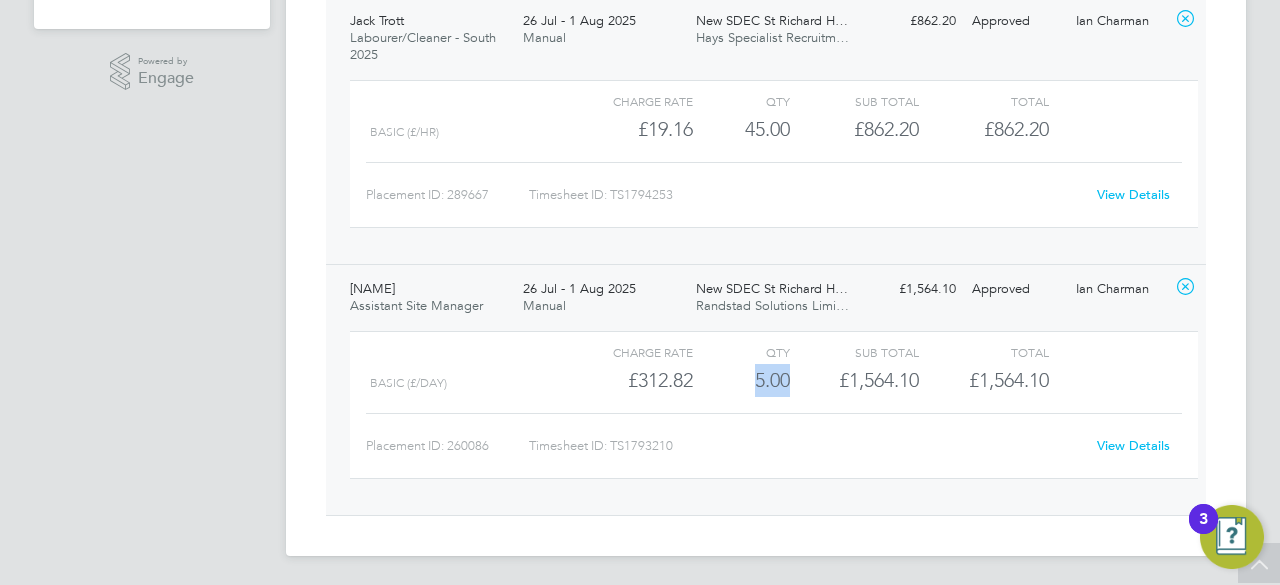 drag, startPoint x: 752, startPoint y: 375, endPoint x: 811, endPoint y: 379, distance: 59.135437 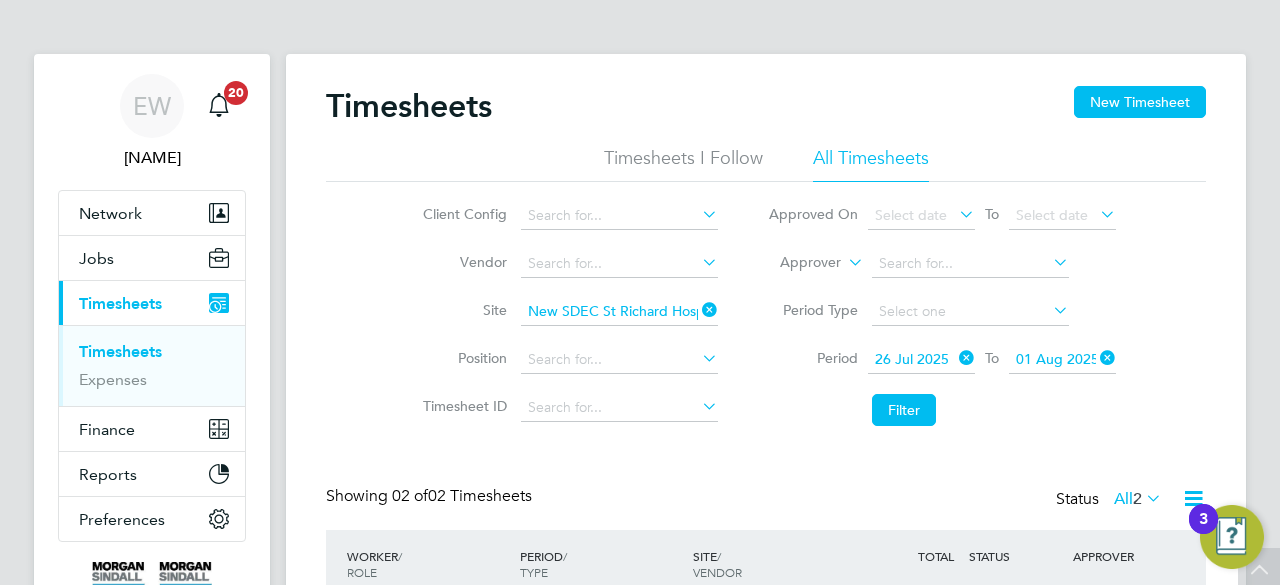 scroll, scrollTop: 0, scrollLeft: 0, axis: both 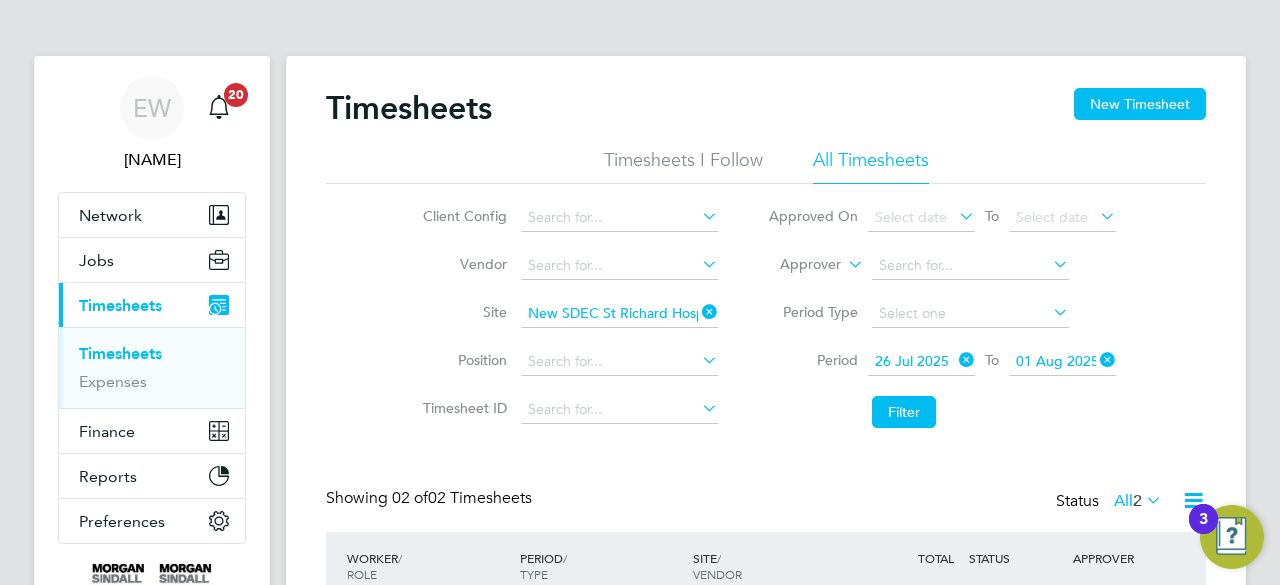 click 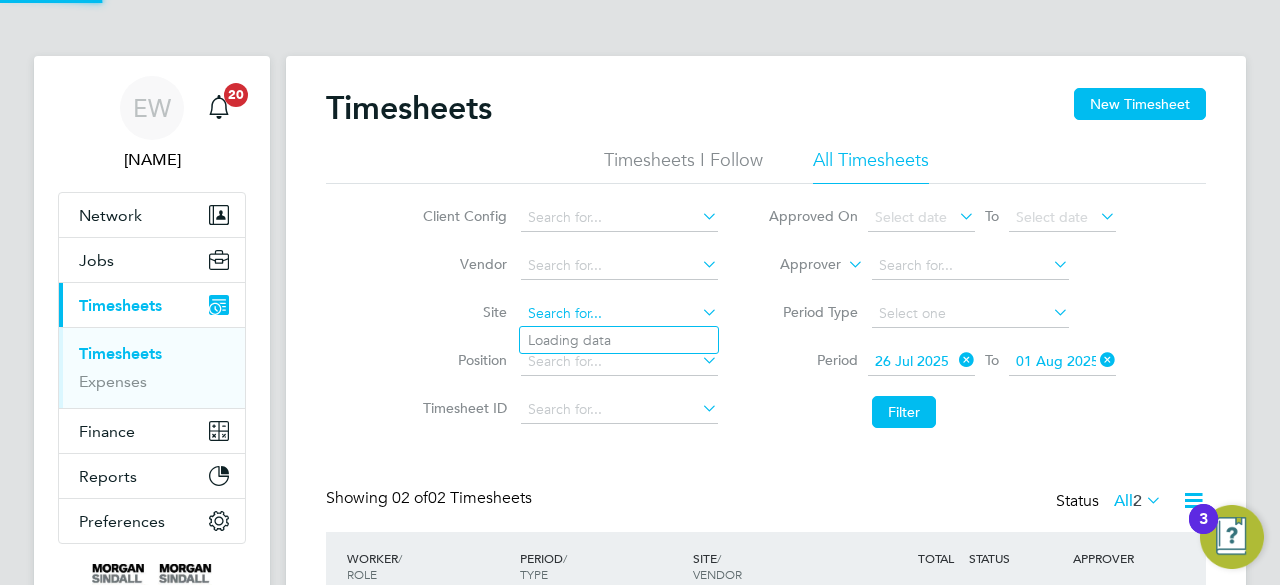 click 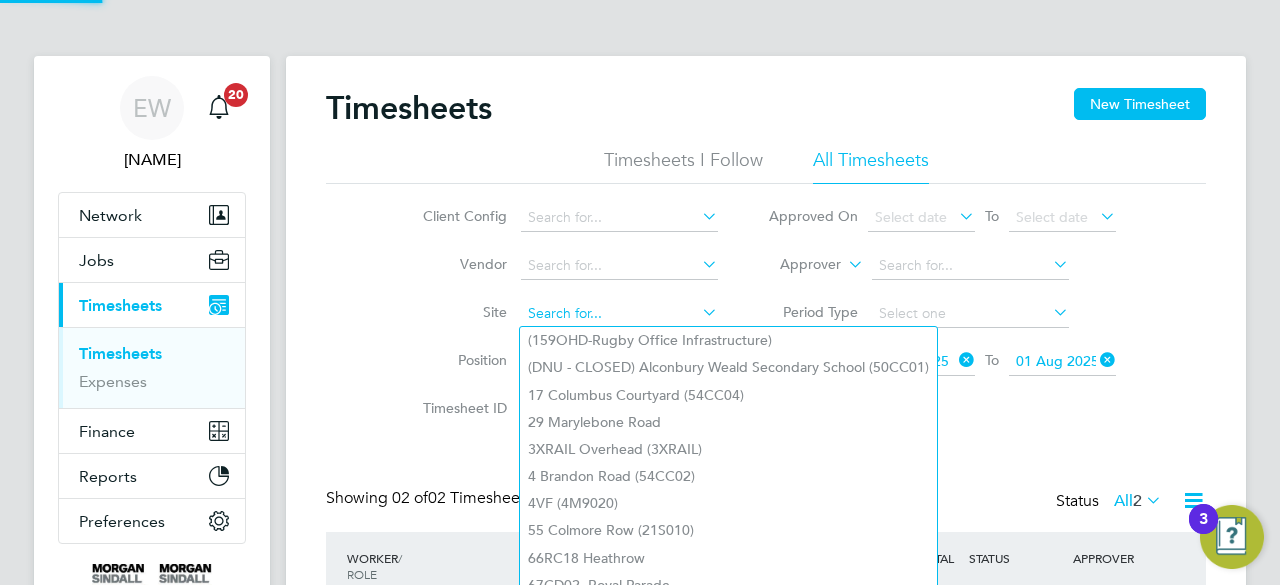 paste on "[NAME] Phase 2 ([POSTCODE])" 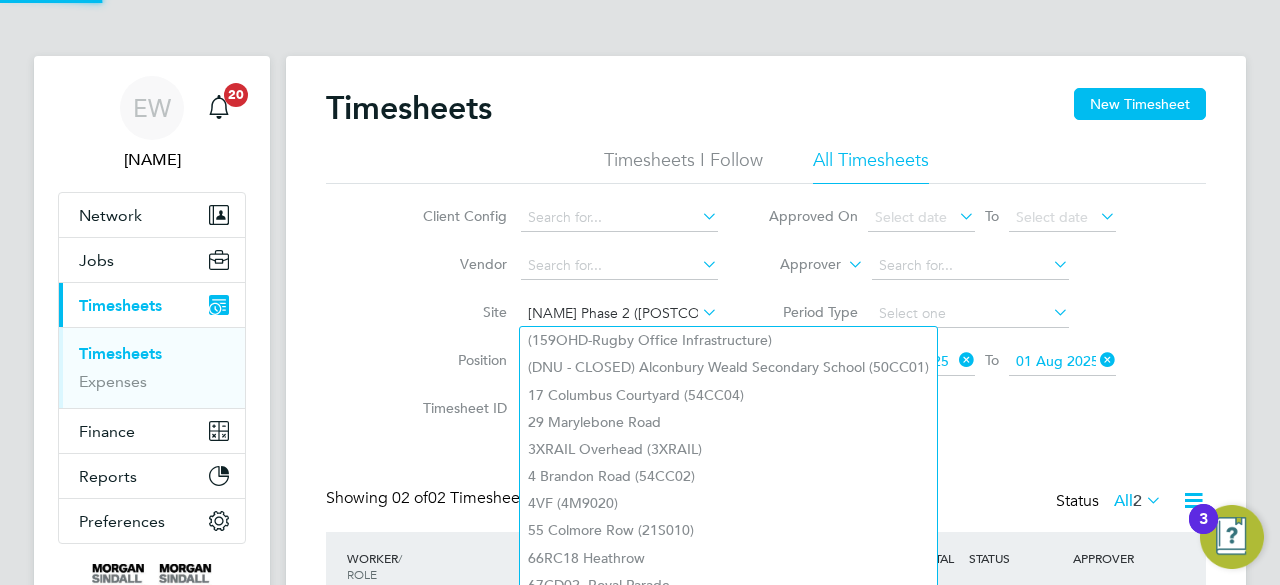 scroll, scrollTop: 0, scrollLeft: 3, axis: horizontal 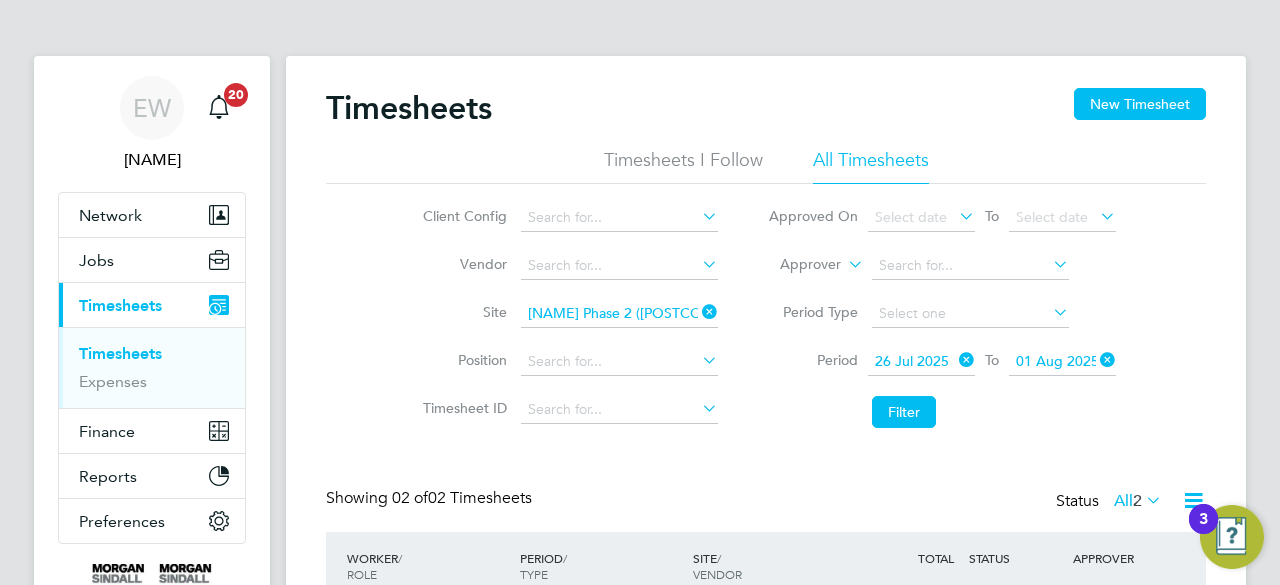 click on "Phase" 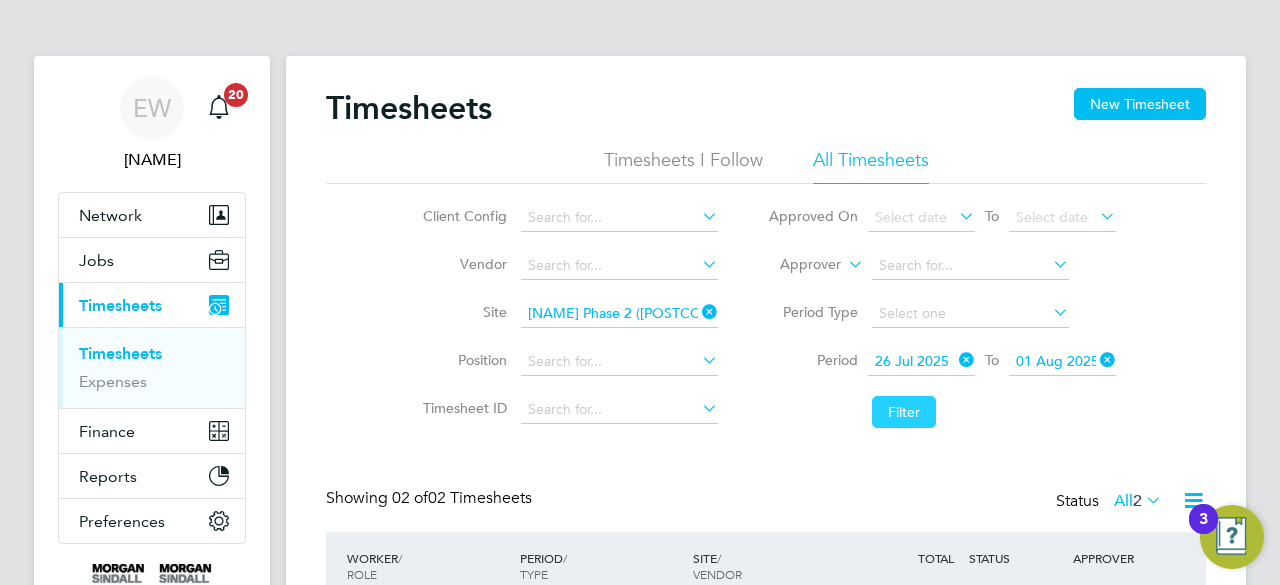click on "Filter" 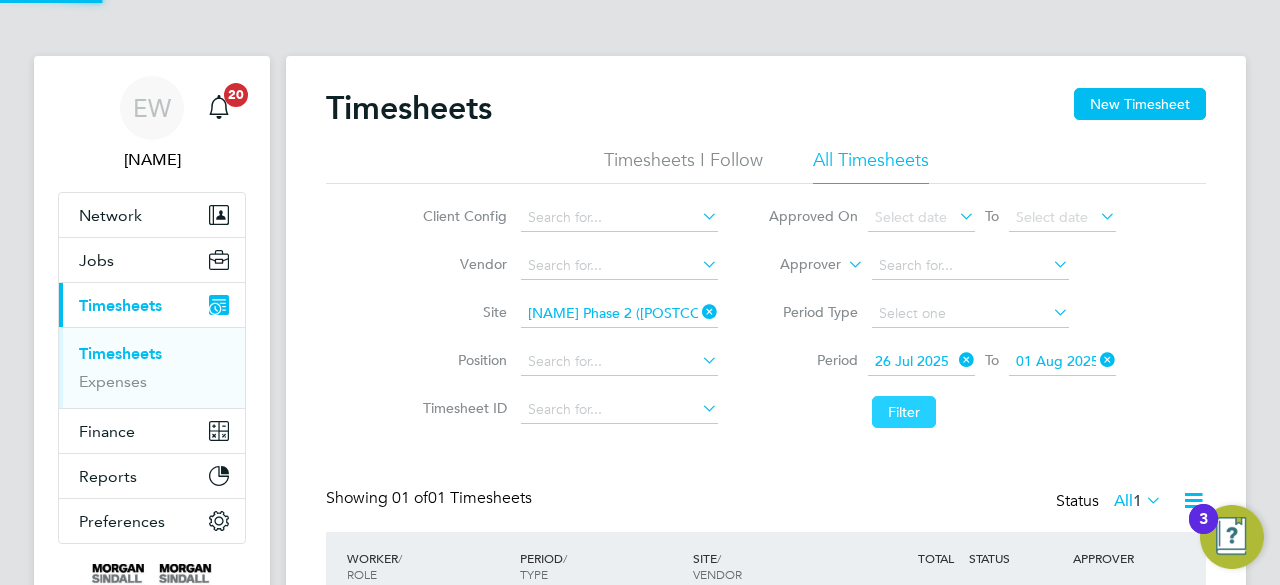 scroll, scrollTop: 10, scrollLeft: 10, axis: both 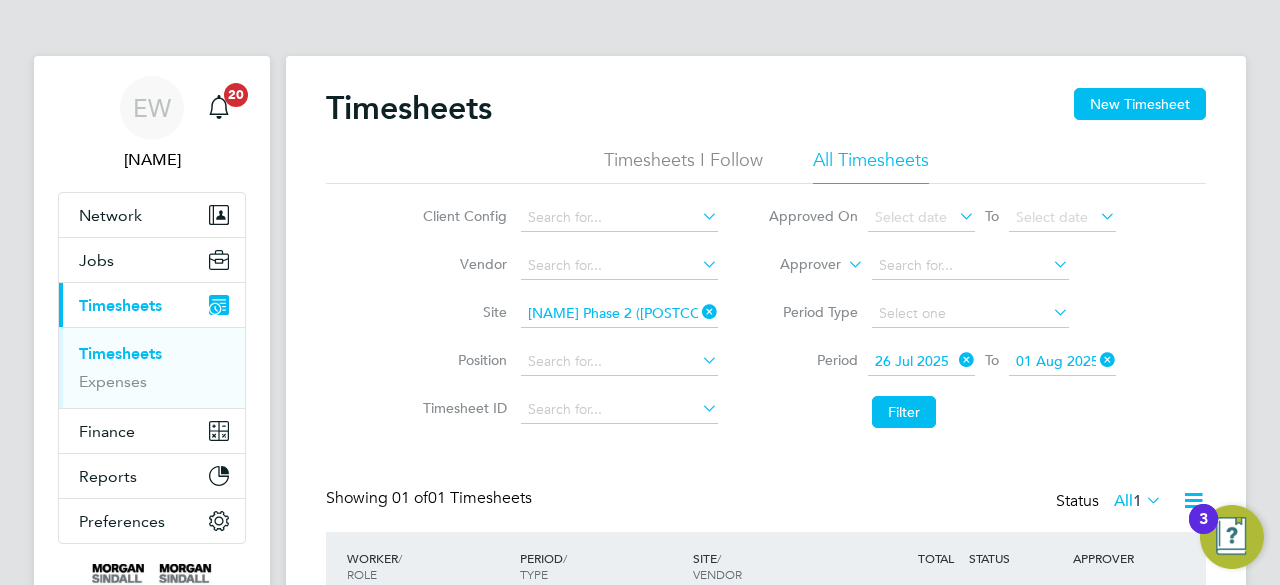 click on "Timesheets New Timesheet Timesheets I Follow All Timesheets Client Config Vendor Site [NAME] Phase 2 ([POSTCODE]) Position Timesheet ID Approved On Select date To Select date Approver Period Type Period 26 Jul 2025 To 01 Aug 2025 Filter Showing 01 of 01 Timesheets Status All 1 WORKER / ROLE WORKER / PERIOD PERIOD / TYPE SITE / VENDOR TOTAL TOTAL / STATUS STATUS APPROVER [NAME] Quantity Surveyor 26 Jul - 1 Aug 2025 26 Jul - 1 Aug 2025 Manual [NAME] Randstad Solutions Limi… £2,106.75 Approved Approved [NAME] Show 30 more" 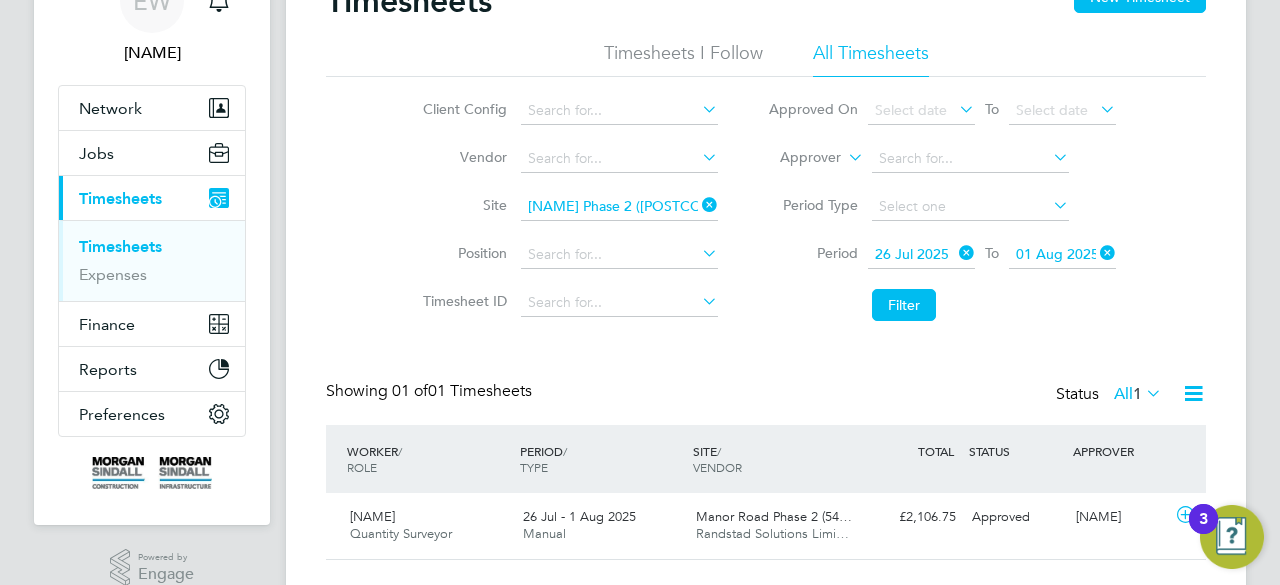 scroll, scrollTop: 152, scrollLeft: 0, axis: vertical 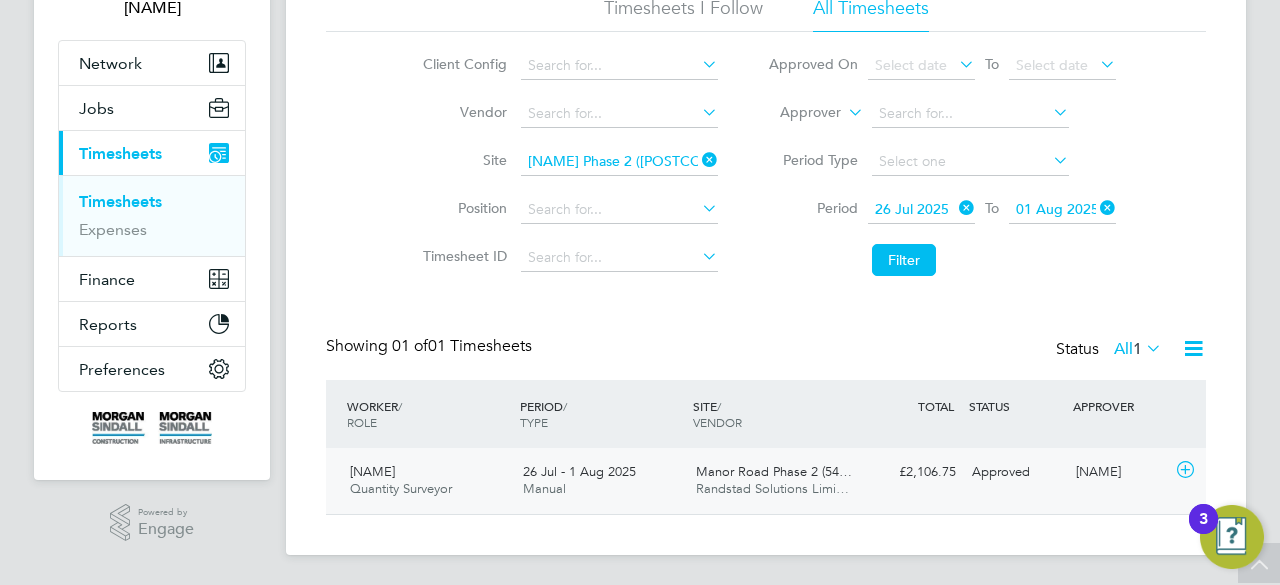 click on "Randstad Solutions Limi…" 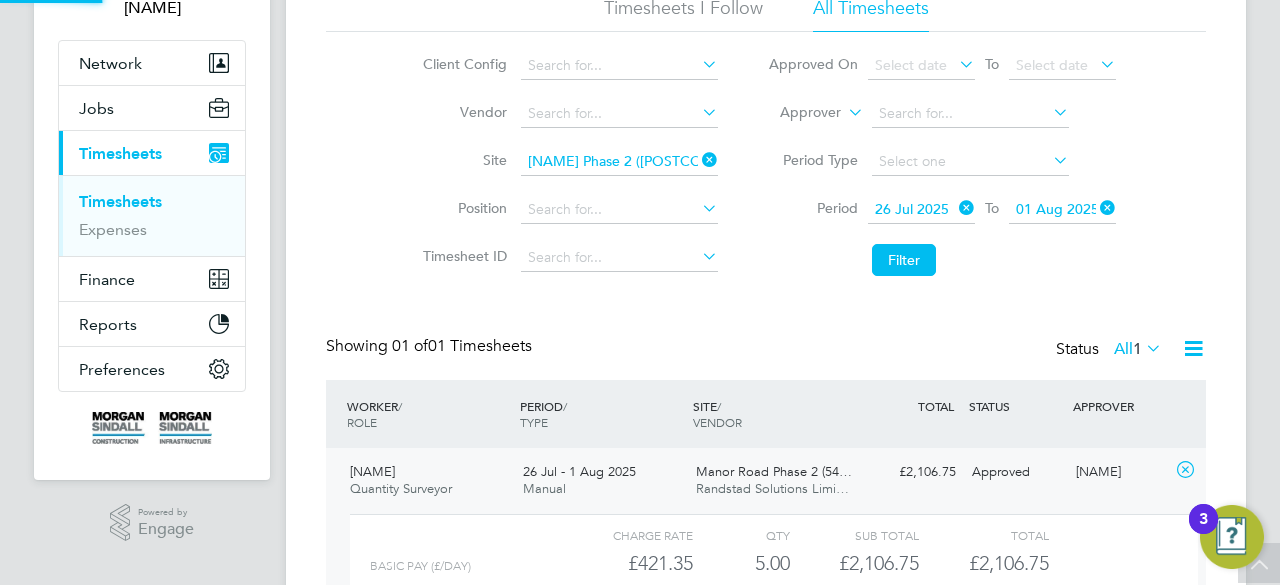 scroll, scrollTop: 10, scrollLeft: 10, axis: both 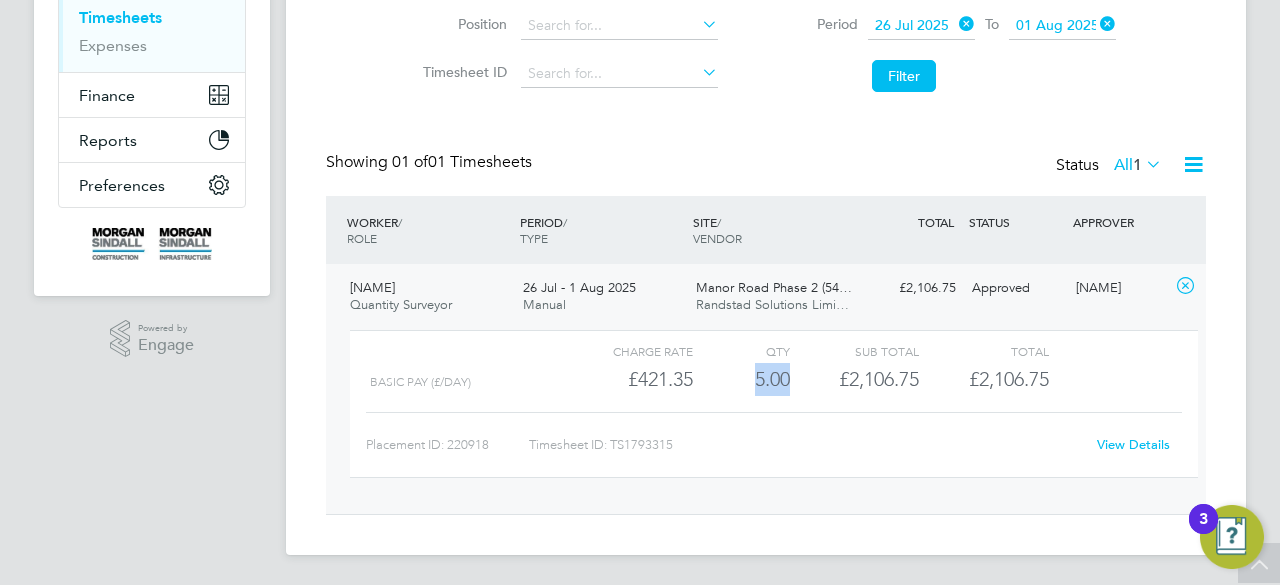 drag, startPoint x: 754, startPoint y: 392, endPoint x: 794, endPoint y: 383, distance: 41 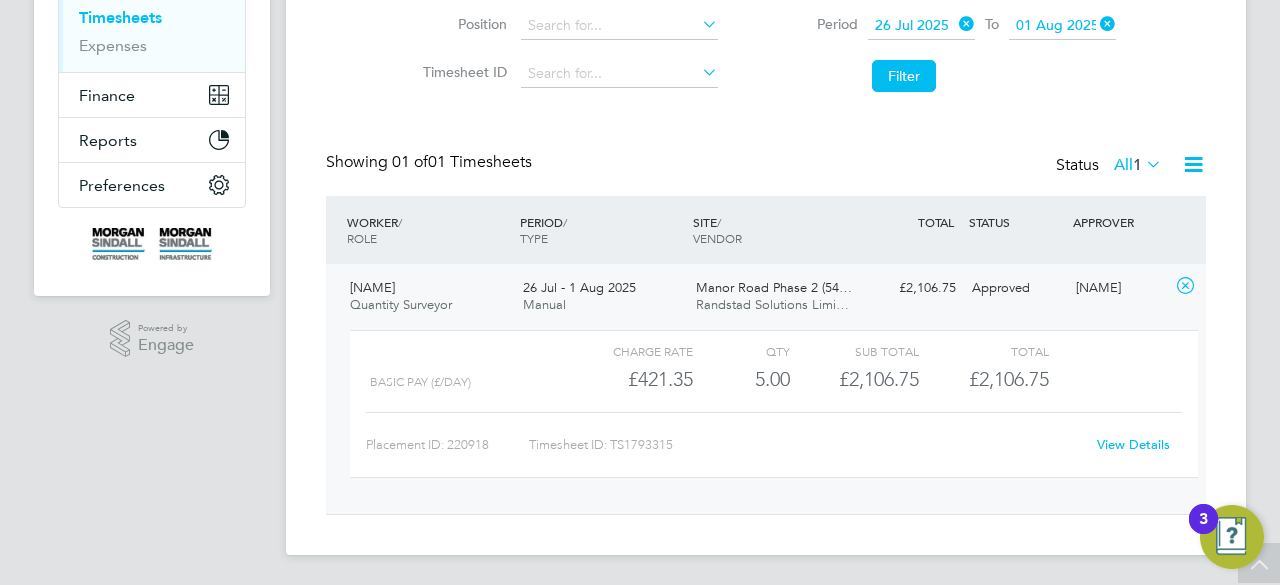 click on "Filter" 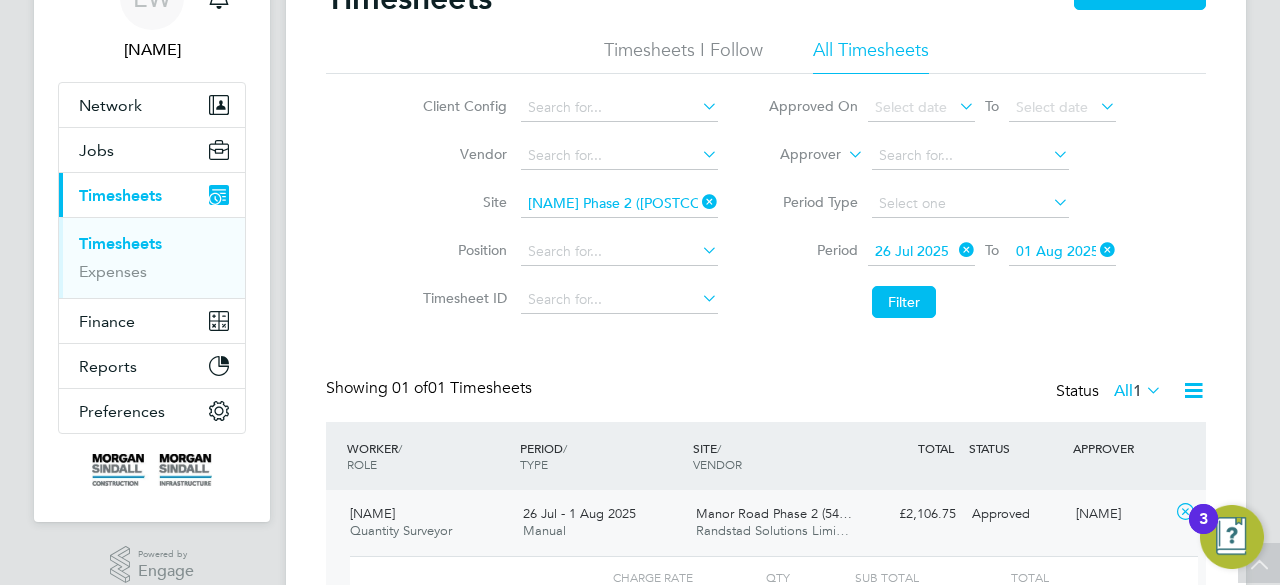 scroll, scrollTop: 96, scrollLeft: 0, axis: vertical 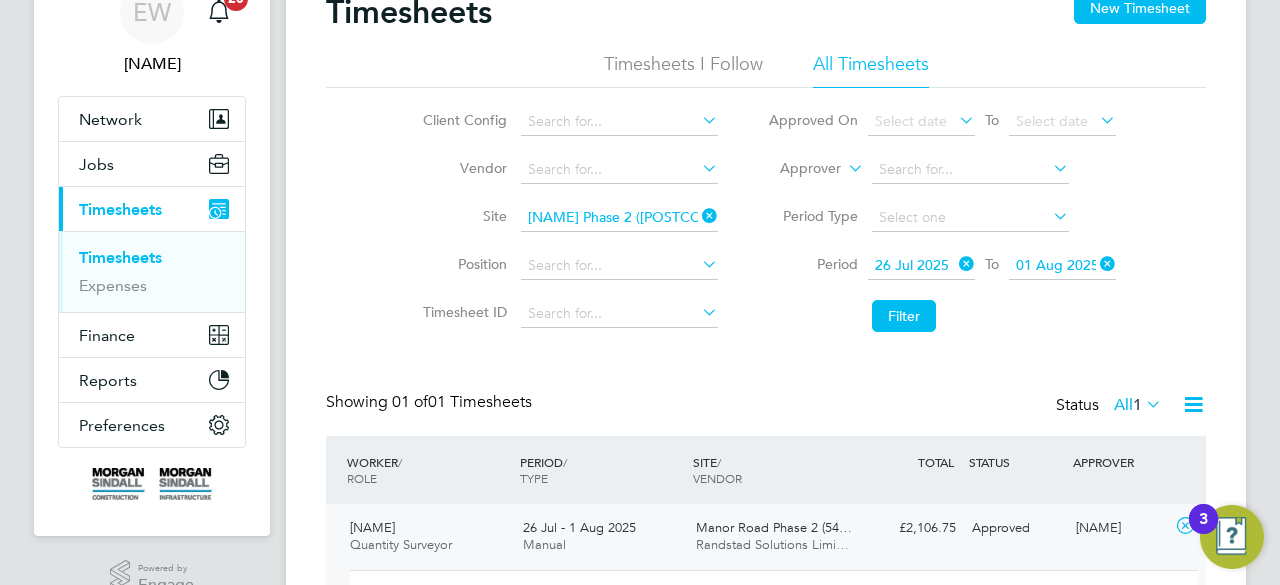 click 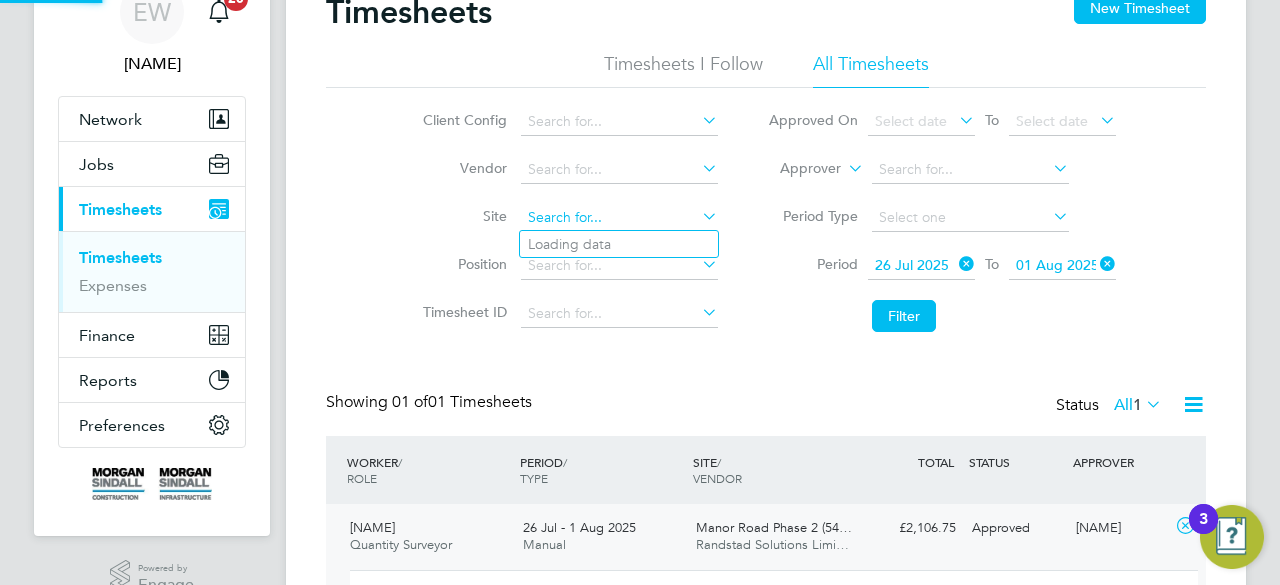 click 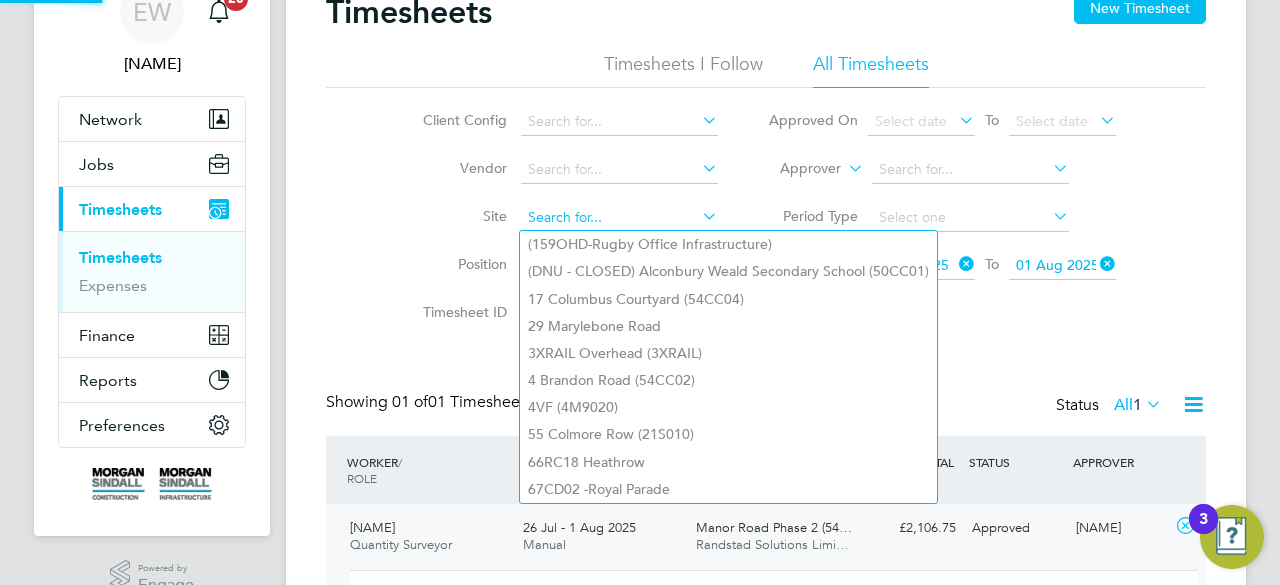 paste on "[NAME]" 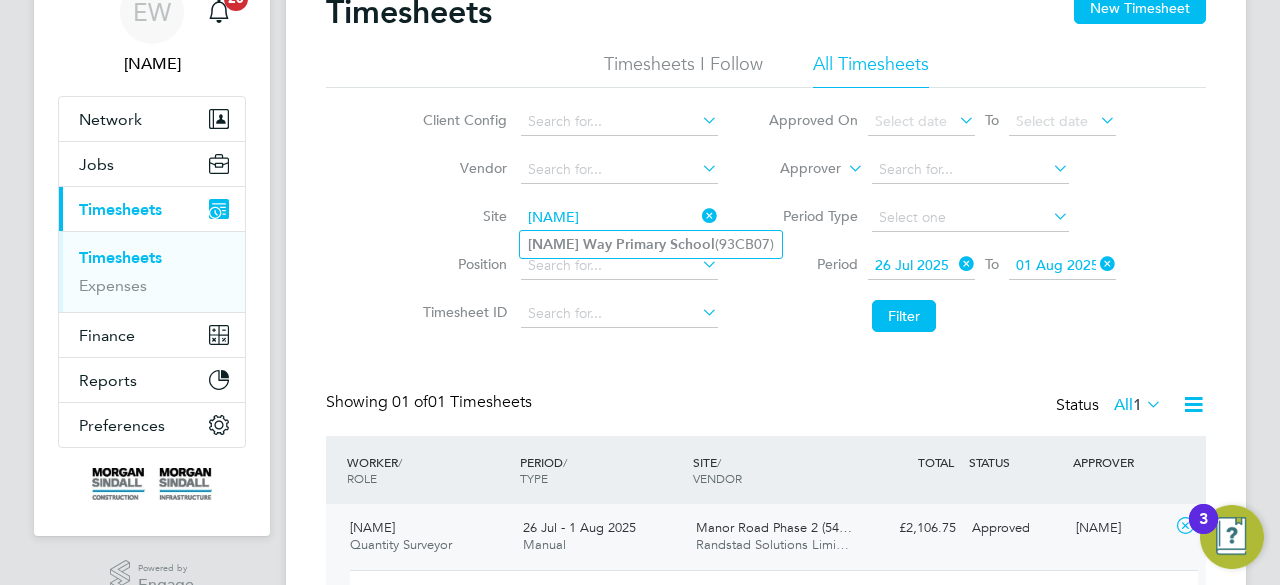 click on "Pilgrims Way Primary School (93CB07)" 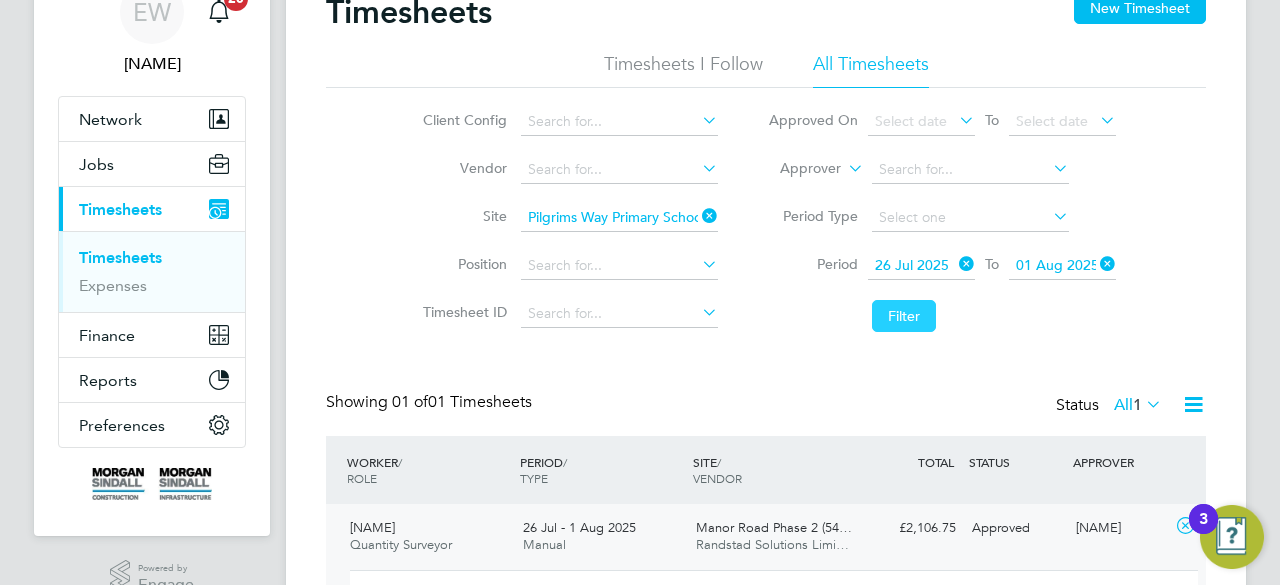 click on "Filter" 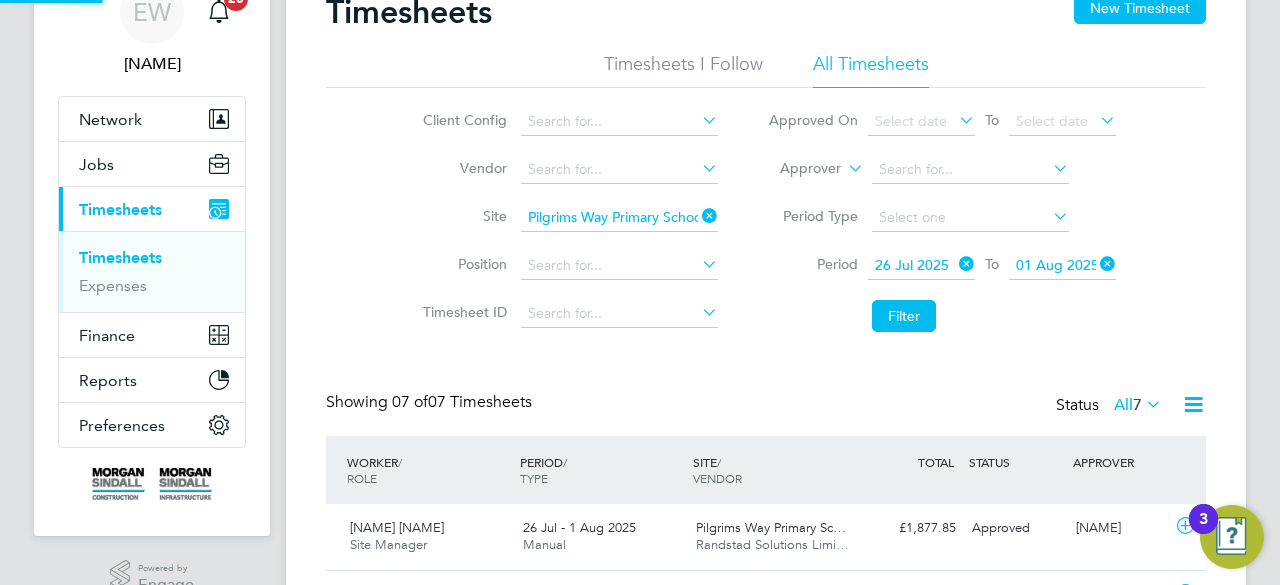 scroll, scrollTop: 10, scrollLeft: 10, axis: both 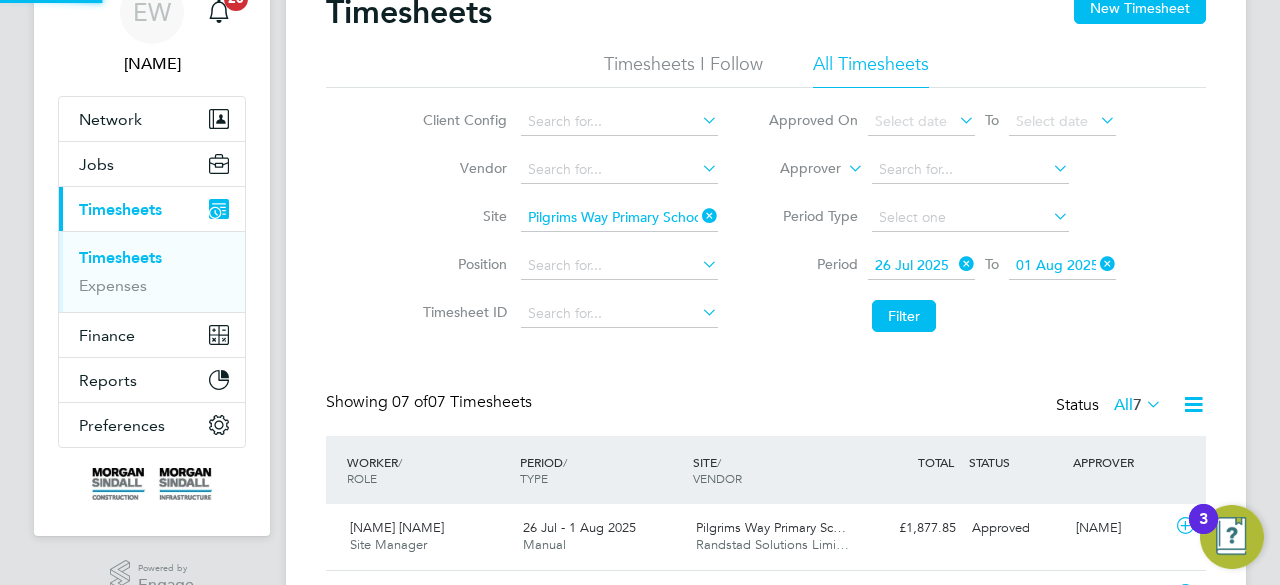 click on "[NAME] [NAME] Site Manager   26 Jul - 1 Aug 2025 26 Jul - 1 Aug 2025 Manual Pilgrims Way Primary Sc… Randstad Solutions Limi… £1,877.85 Approved Approved [NAME] [NAME] Labourer/Cleaner - South 2025   26 Jul - 1 Aug 2025 26 Jul - 1 Aug 2025 Manual Pilgrims Way Primary Sc… Randstad Solutions Limi… £862.20 Approved Approved [NAME] [NAME] [NAME] [NAME] Planner   26 Jul - 1 Aug 2025 26 Jul - 1 Aug 2025 Manual Pilgrims Way Primary Sc… Randstad Solutions Limi… £346.21 Approved Approved [NAME] [NAME] [NAME] [NAME]   26 Jul - 1 Aug 2025" 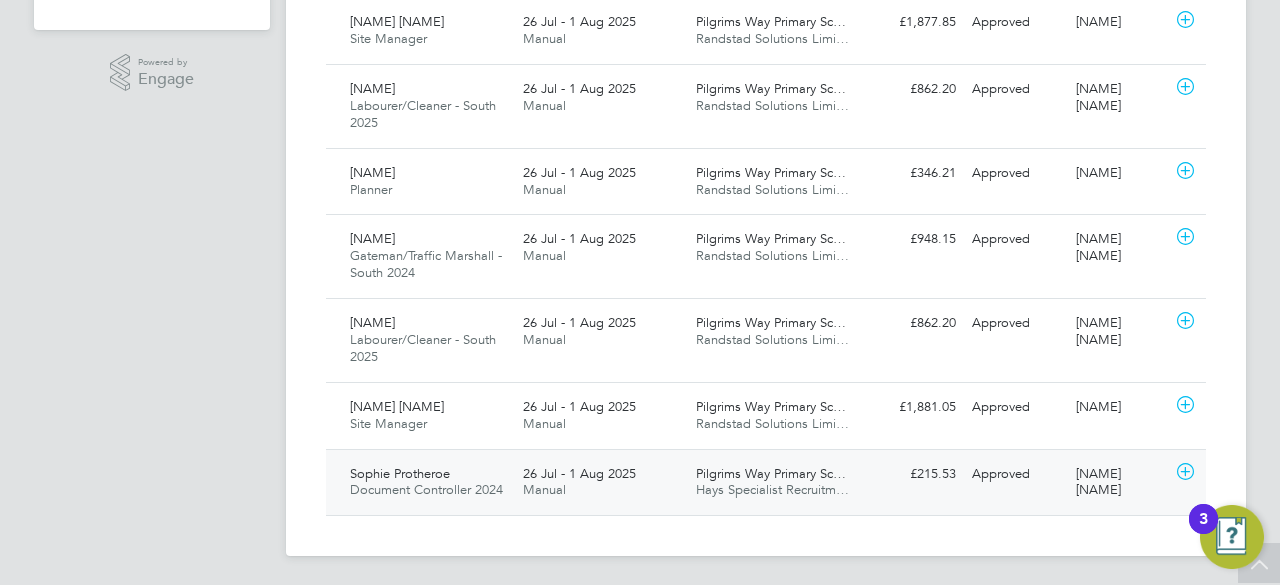 click on "Pilgrims Way Primary Sc…" 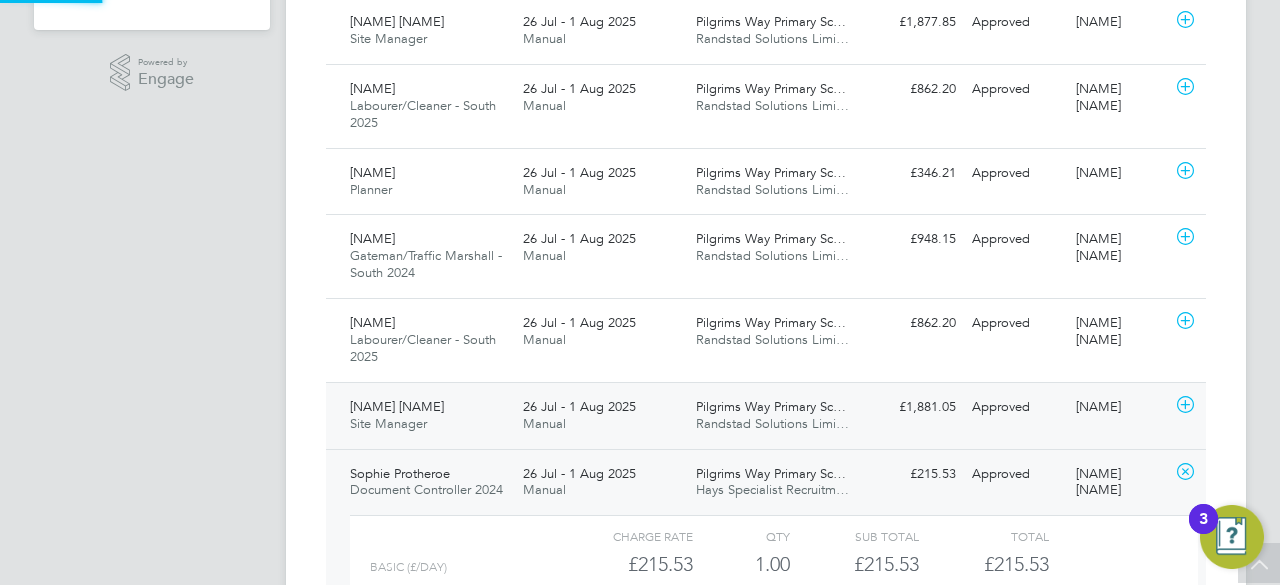 click on "Randstad Solutions Limi…" 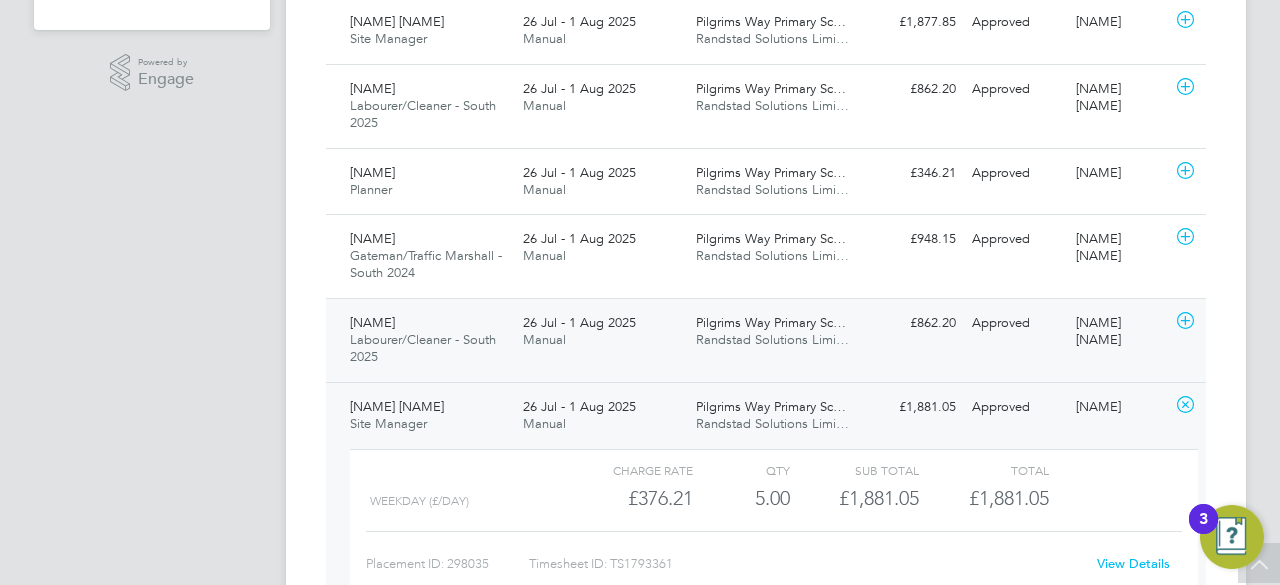 click on "[NAME] [NAME] Labourer/Cleaner - South 2025   26 Jul - 1 Aug 2025 26 Jul - 1 Aug 2025 Manual Pilgrims Way Primary Sc… Randstad Solutions Limi… £862.20 Approved Approved [NAME] [NAME]" 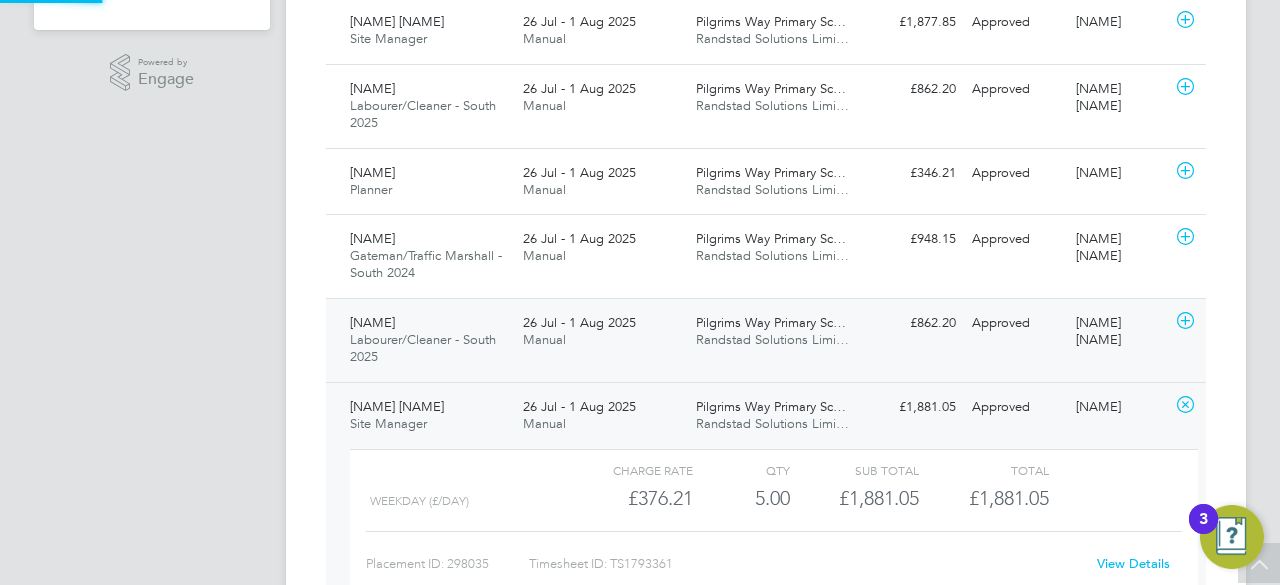 click on "[NAME] [NAME] Labourer/Cleaner - South 2025   26 Jul - 1 Aug 2025 26 Jul - 1 Aug 2025 Manual Pilgrims Way Primary Sc… Randstad Solutions Limi… £862.20 Approved Approved [NAME] [NAME]" 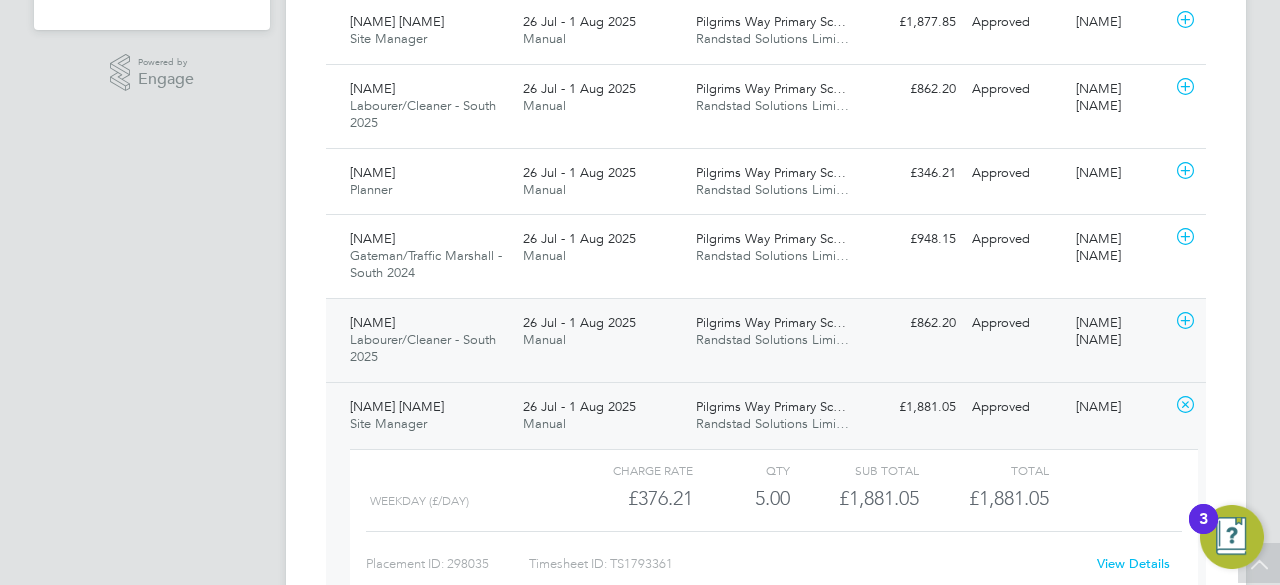 click on "[NAME] [NAME] Labourer/Cleaner - South 2025   26 Jul - 1 Aug 2025 26 Jul - 1 Aug 2025 Manual Pilgrims Way Primary Sc… Randstad Solutions Limi… £862.20 Approved Approved [NAME] [NAME]" 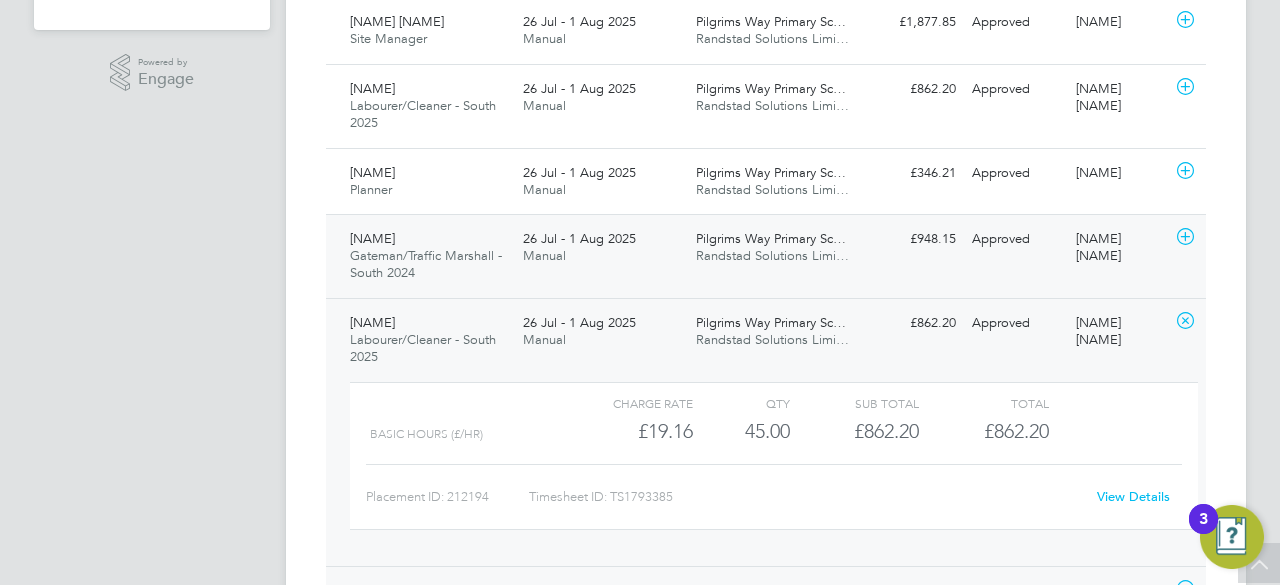 click on "[NAME] Randstad Solutions Limi…" 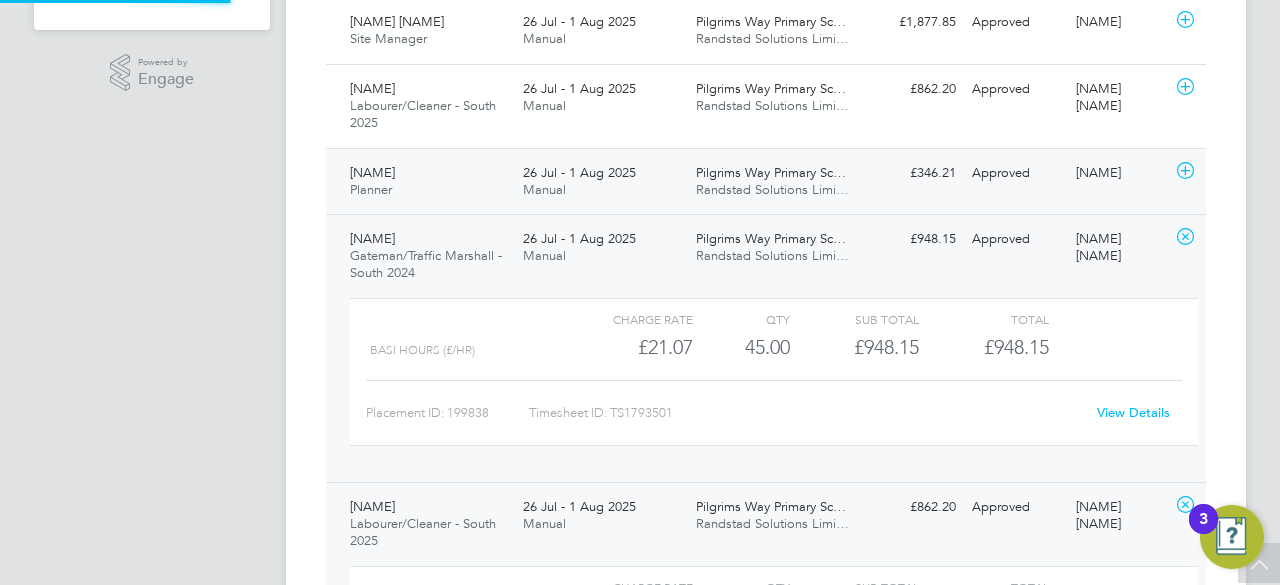 click on "Randstad Solutions Limi…" 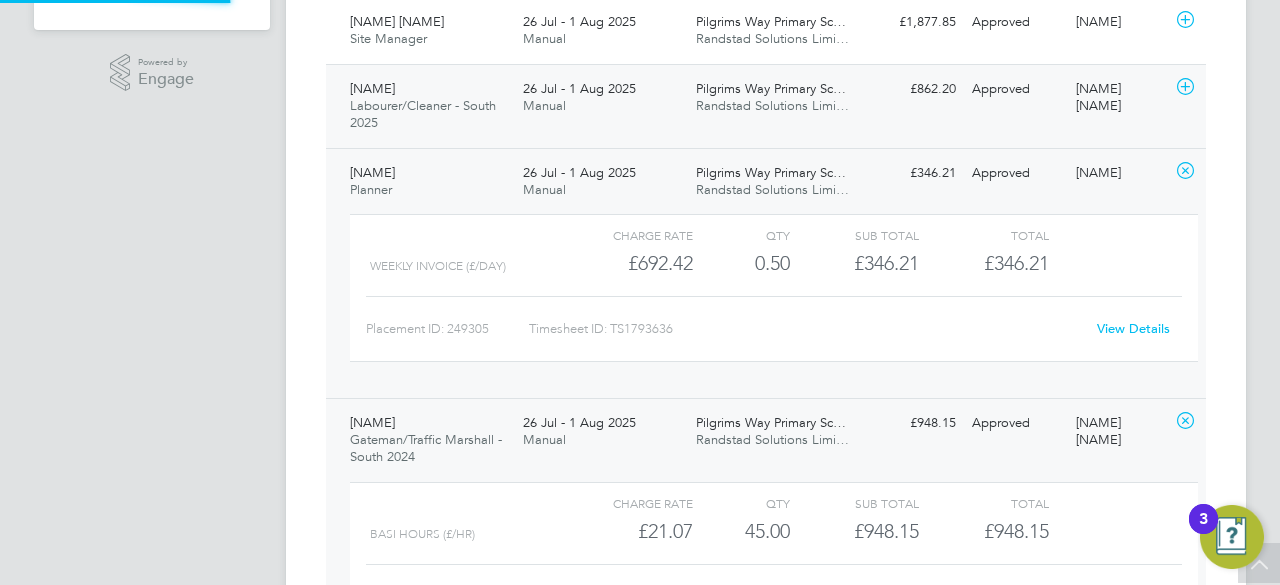 click on "[NAME] Labourer/Cleaner - South 2025 26 Jul - 1 Aug 2025 26 Jul - 1 Aug 2025 Manual [NAME] Randstad Solutions Limi… £862.20 Approved Approved [NAME]" 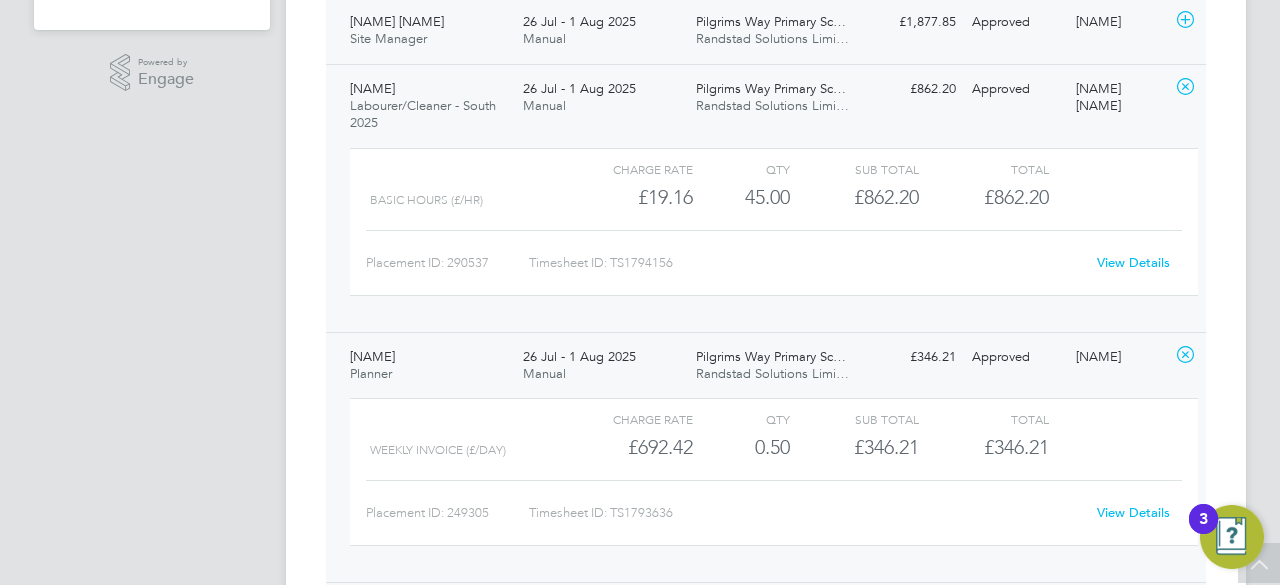 click on "Randstad Solutions Limi…" 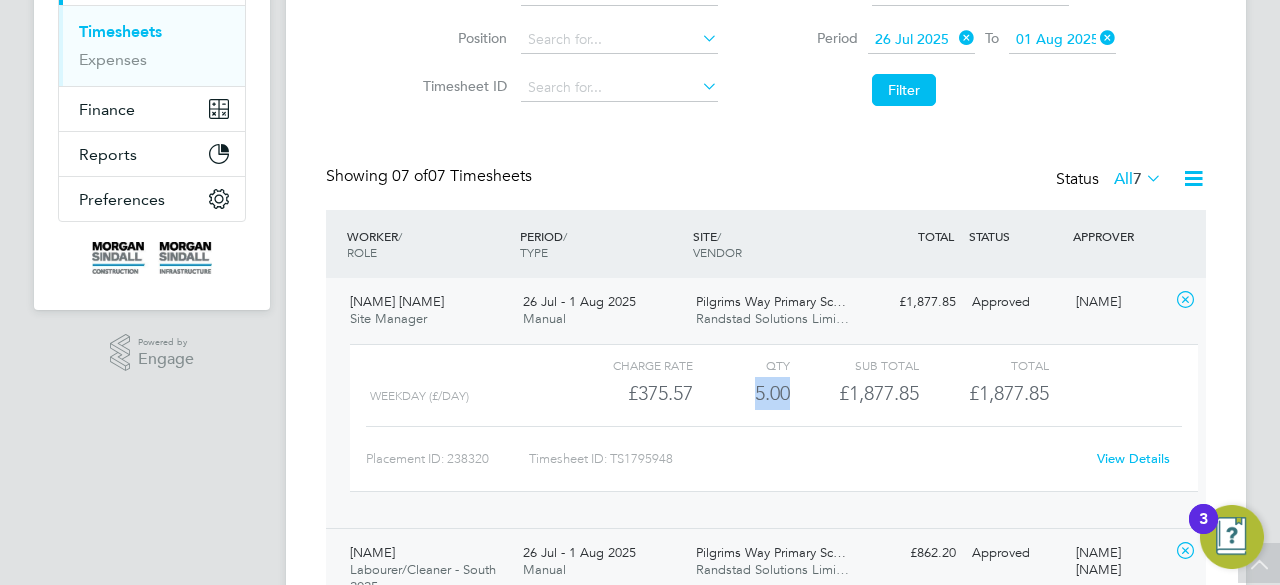 drag, startPoint x: 756, startPoint y: 401, endPoint x: 790, endPoint y: 395, distance: 34.525352 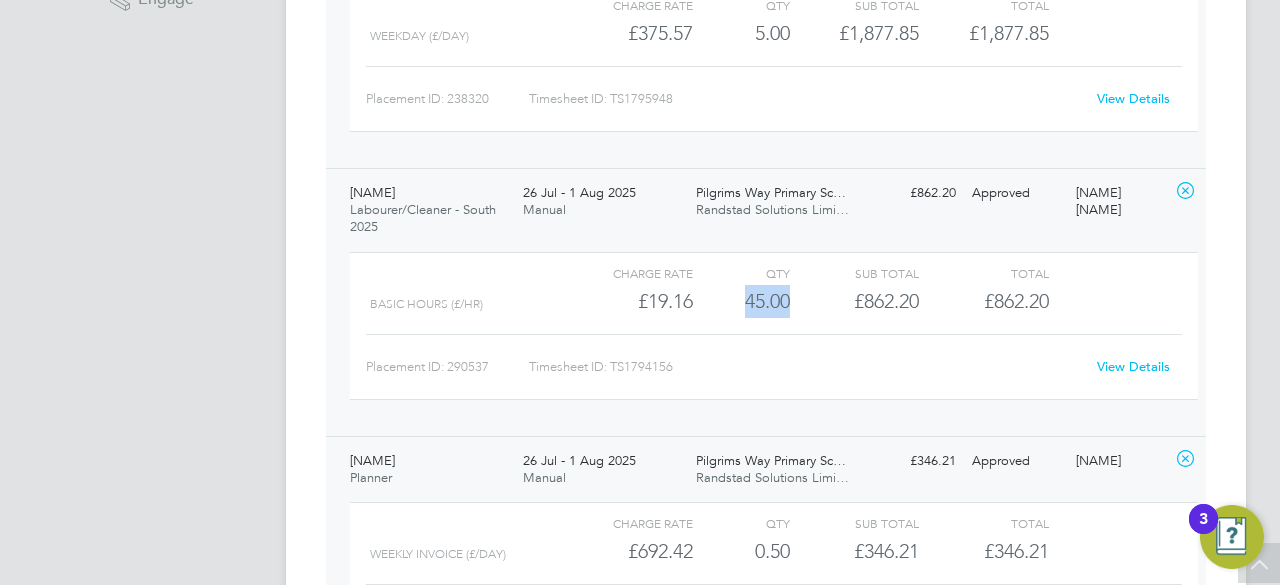 drag, startPoint x: 738, startPoint y: 305, endPoint x: 822, endPoint y: 304, distance: 84.00595 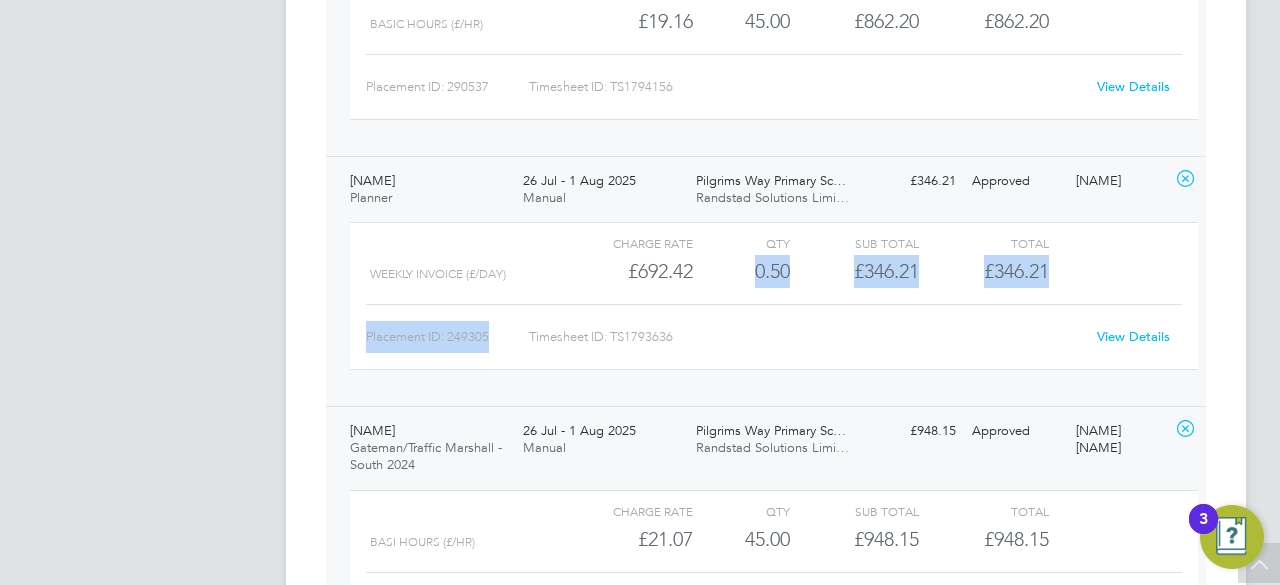 drag, startPoint x: 744, startPoint y: 293, endPoint x: 743, endPoint y: 269, distance: 24.020824 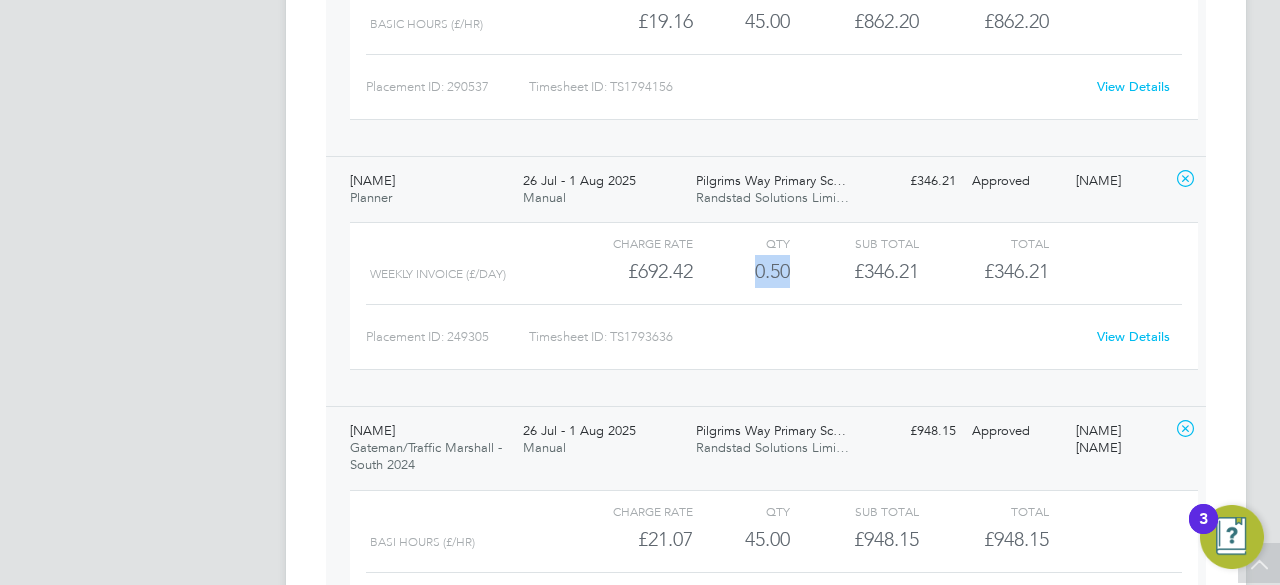 drag, startPoint x: 743, startPoint y: 269, endPoint x: 800, endPoint y: 269, distance: 57 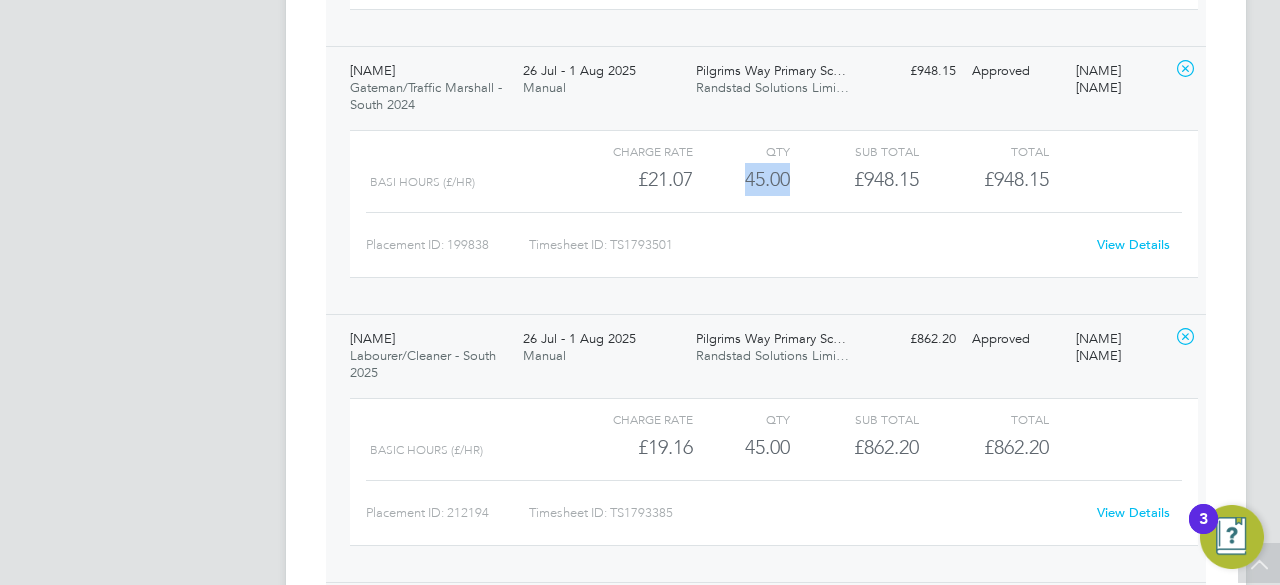 drag, startPoint x: 746, startPoint y: 177, endPoint x: 798, endPoint y: 181, distance: 52.153618 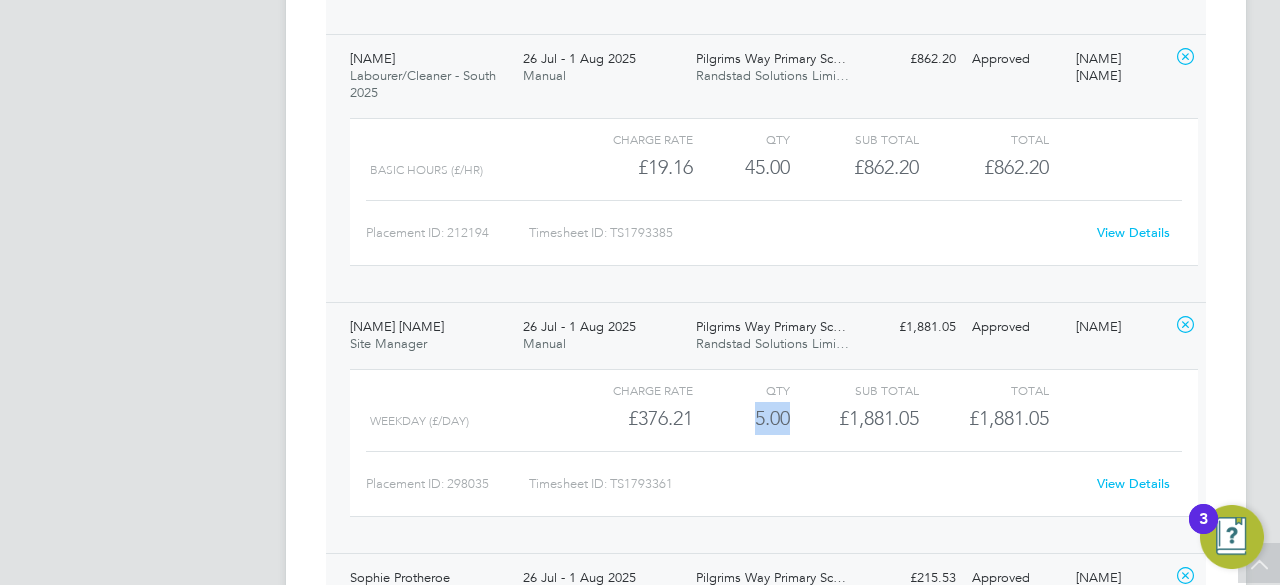 drag, startPoint x: 757, startPoint y: 421, endPoint x: 800, endPoint y: 411, distance: 44.14748 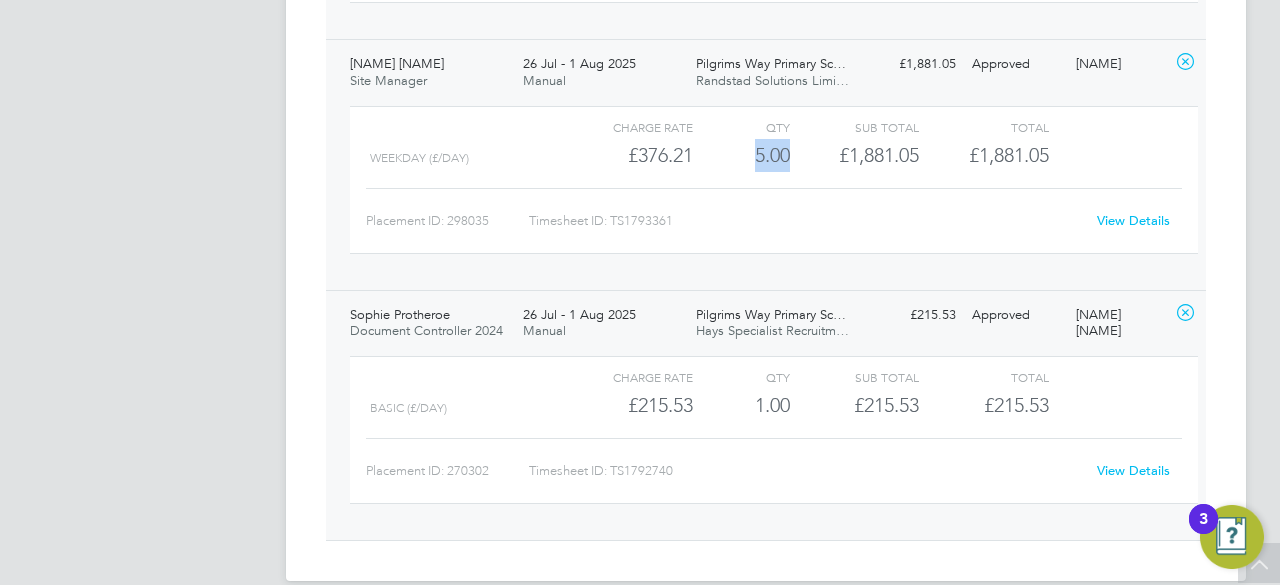 scroll, scrollTop: 1888, scrollLeft: 0, axis: vertical 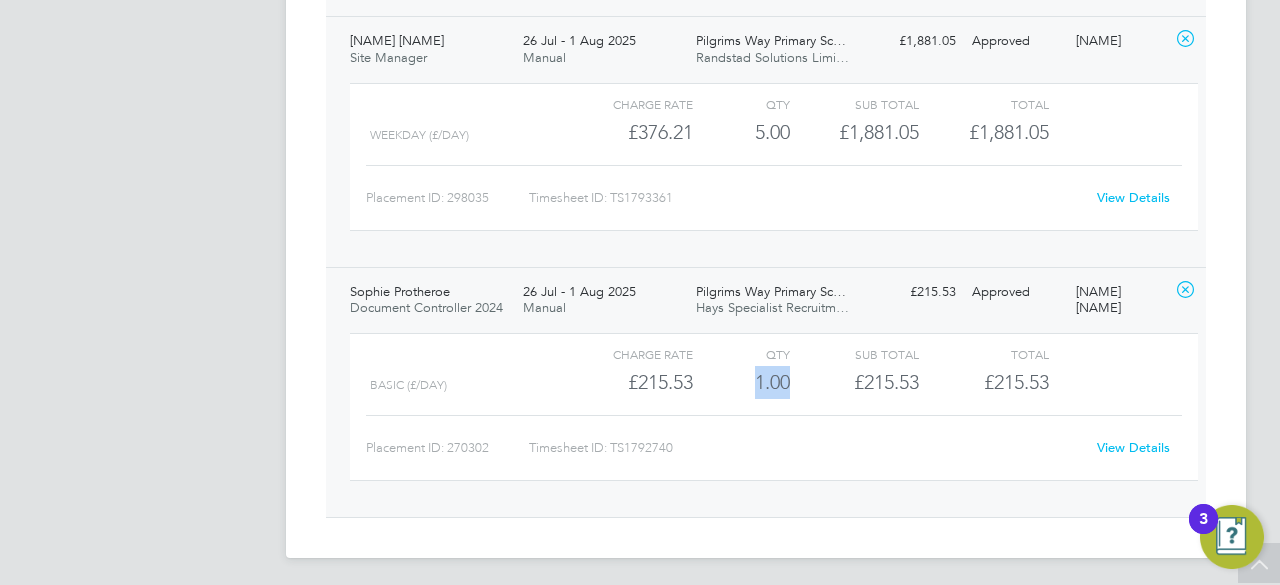 drag, startPoint x: 751, startPoint y: 383, endPoint x: 806, endPoint y: 377, distance: 55.326305 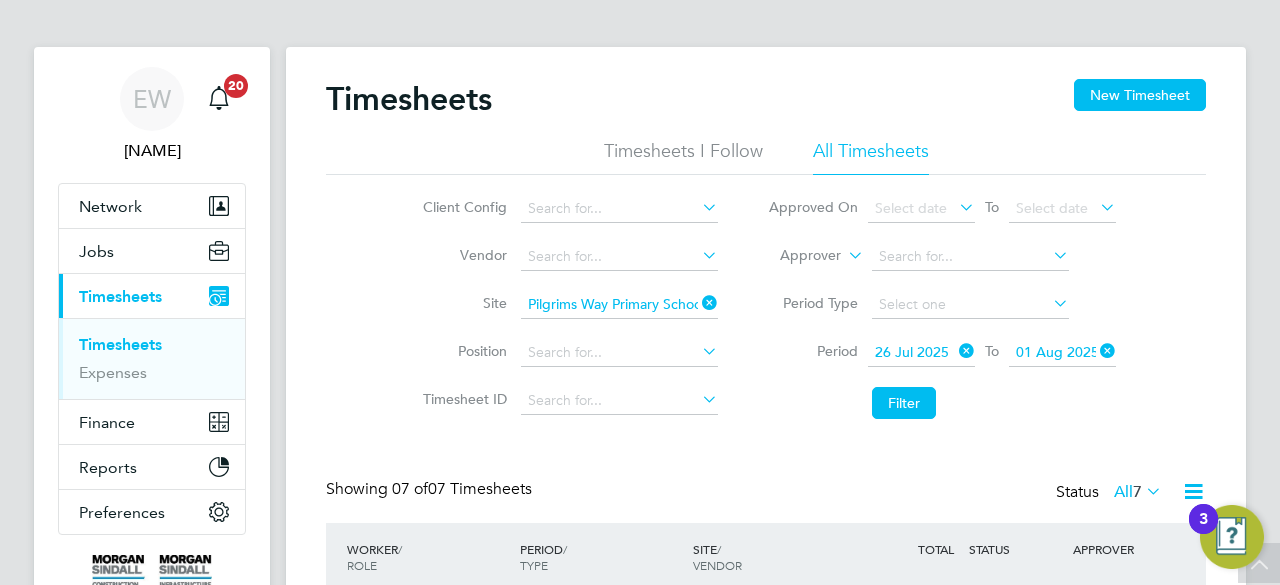 scroll, scrollTop: 0, scrollLeft: 0, axis: both 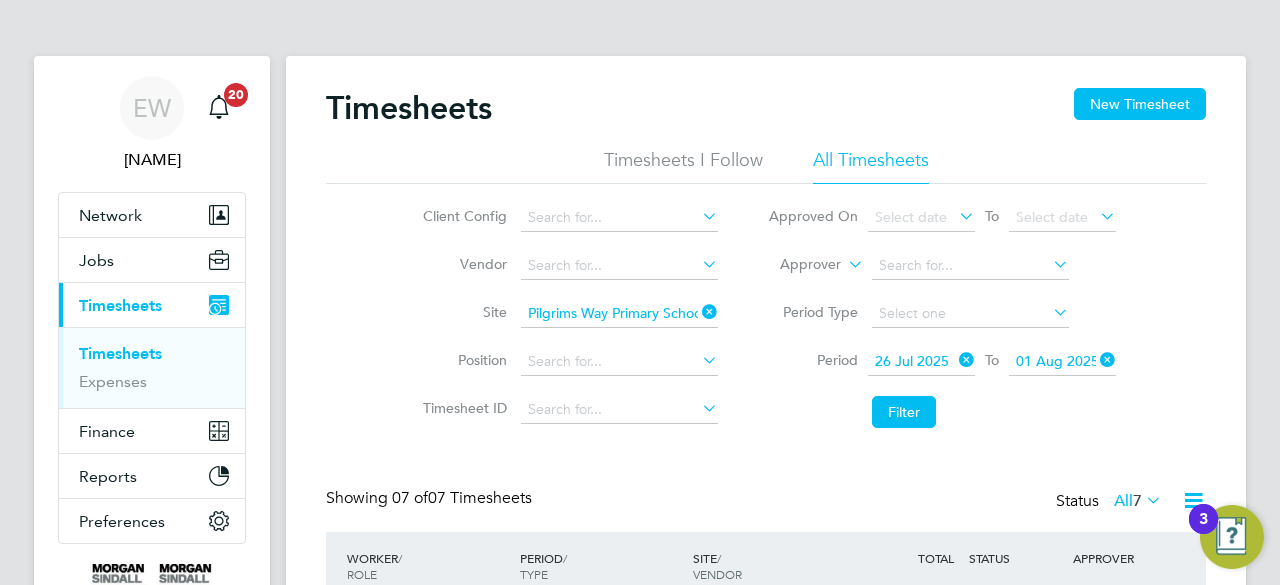 click 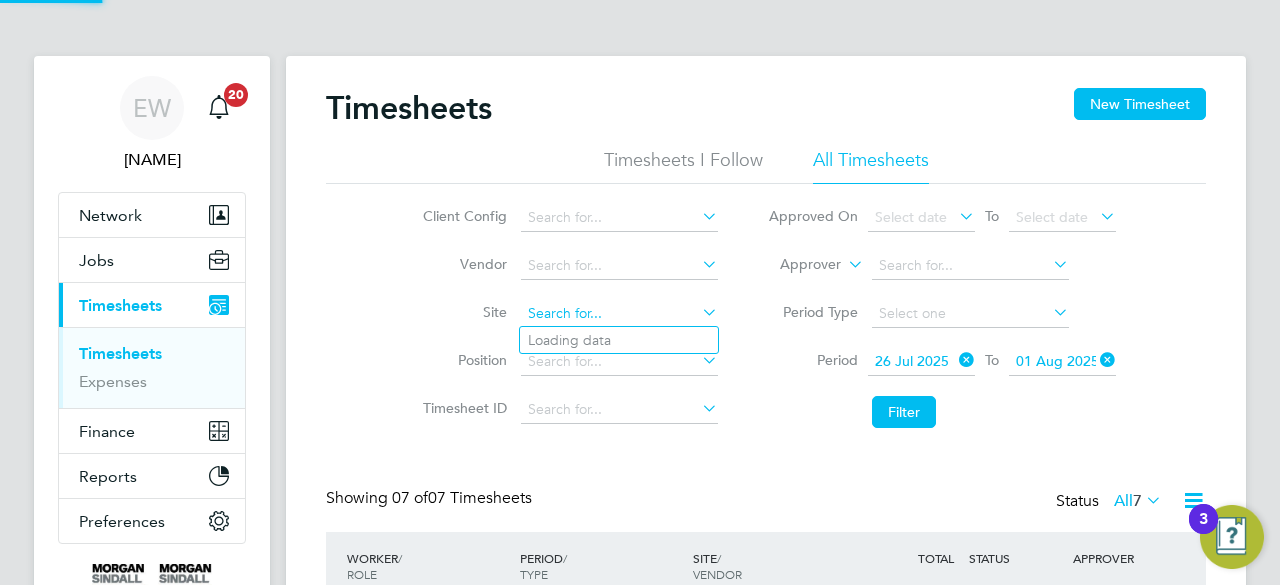 paste on "The [NAME]" 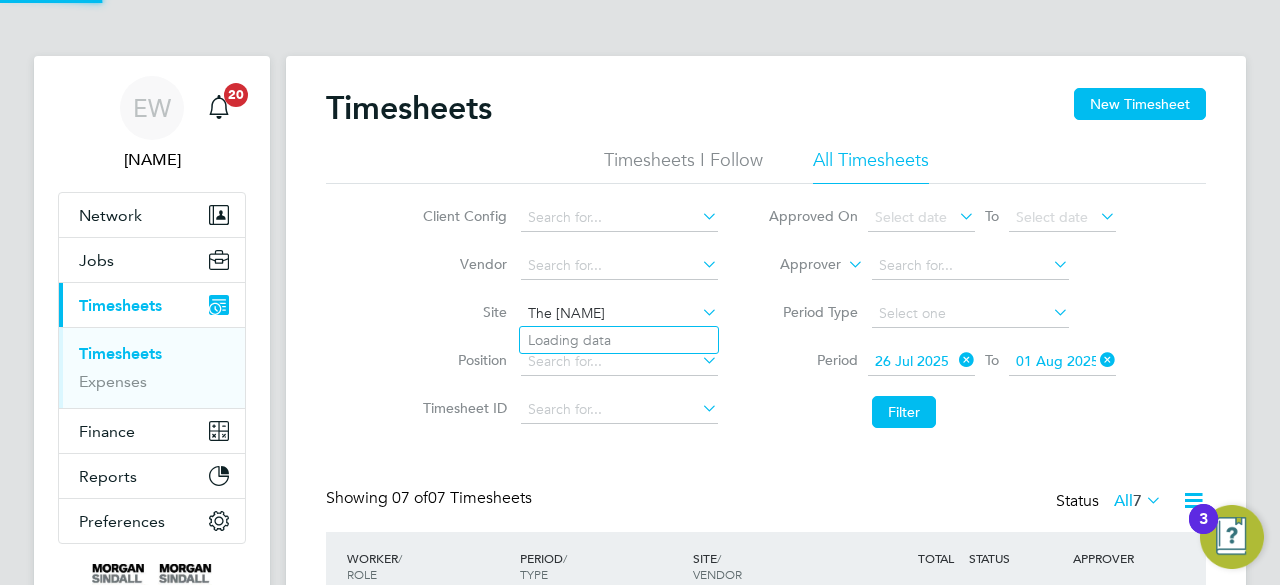 click on "The [NAME]" 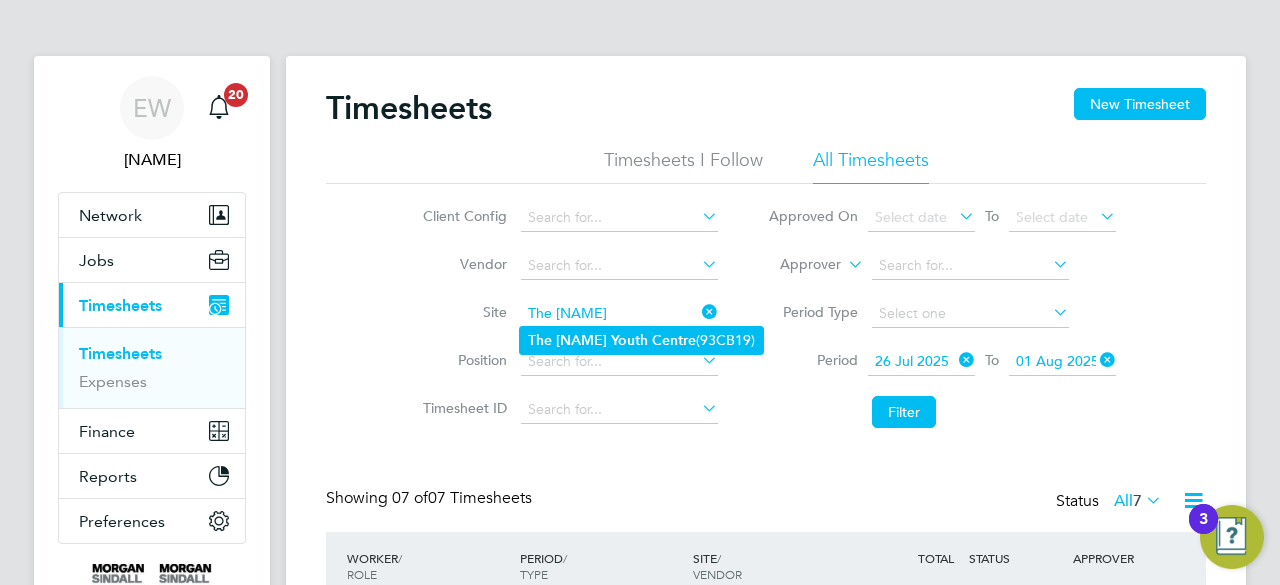 click on "The [NAME] ([POSTCODE])" 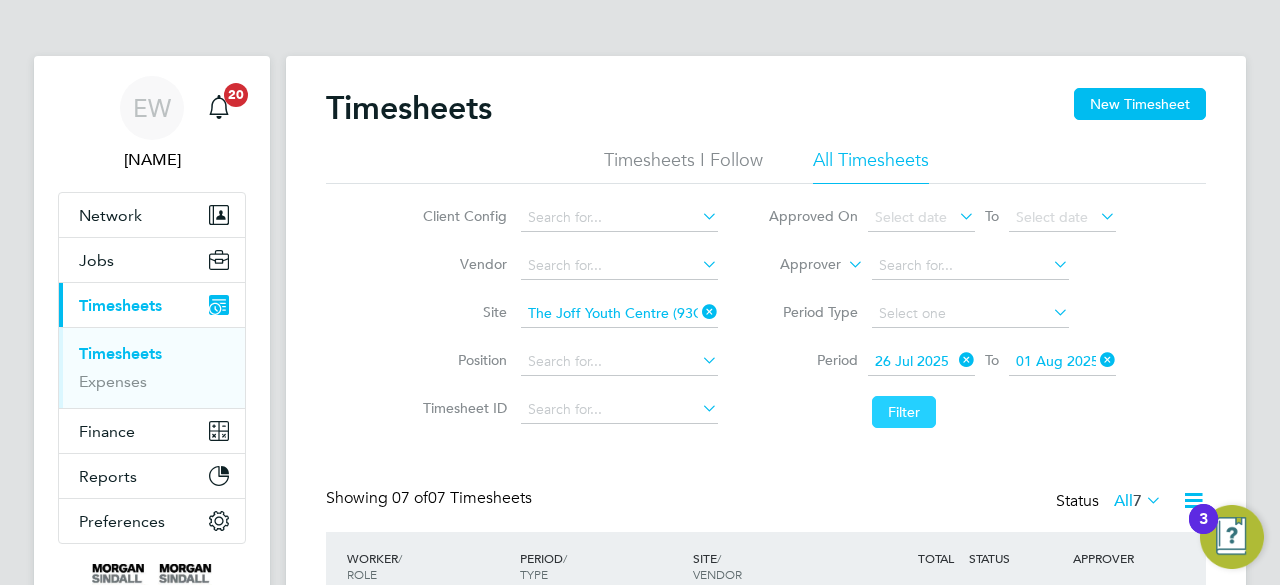 click on "Filter" 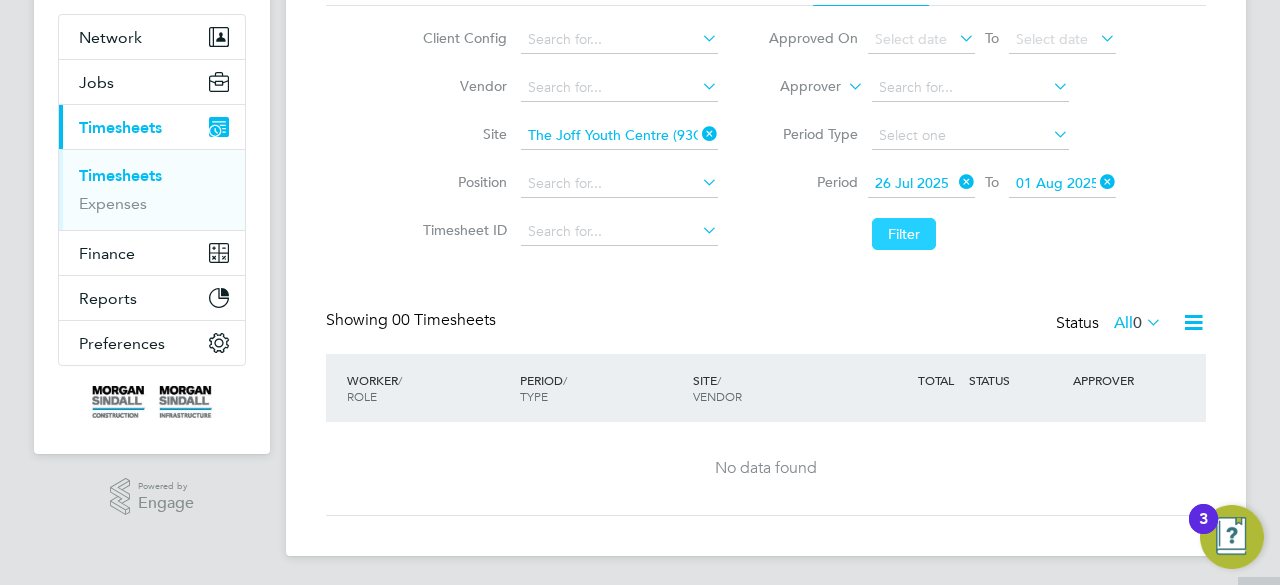 scroll, scrollTop: 179, scrollLeft: 0, axis: vertical 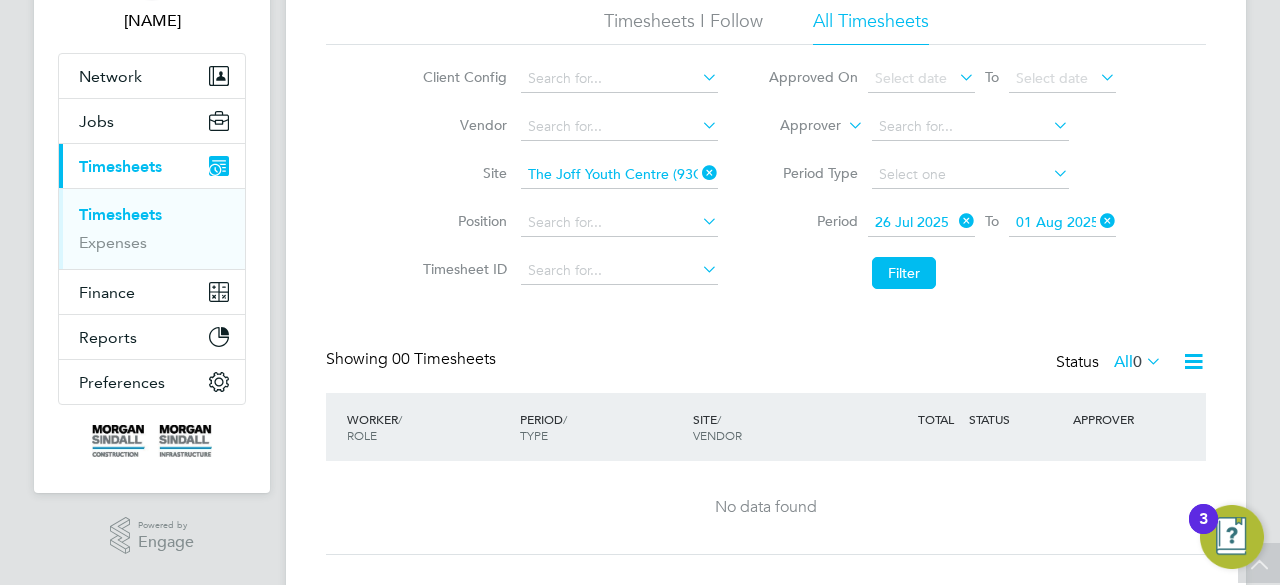 click 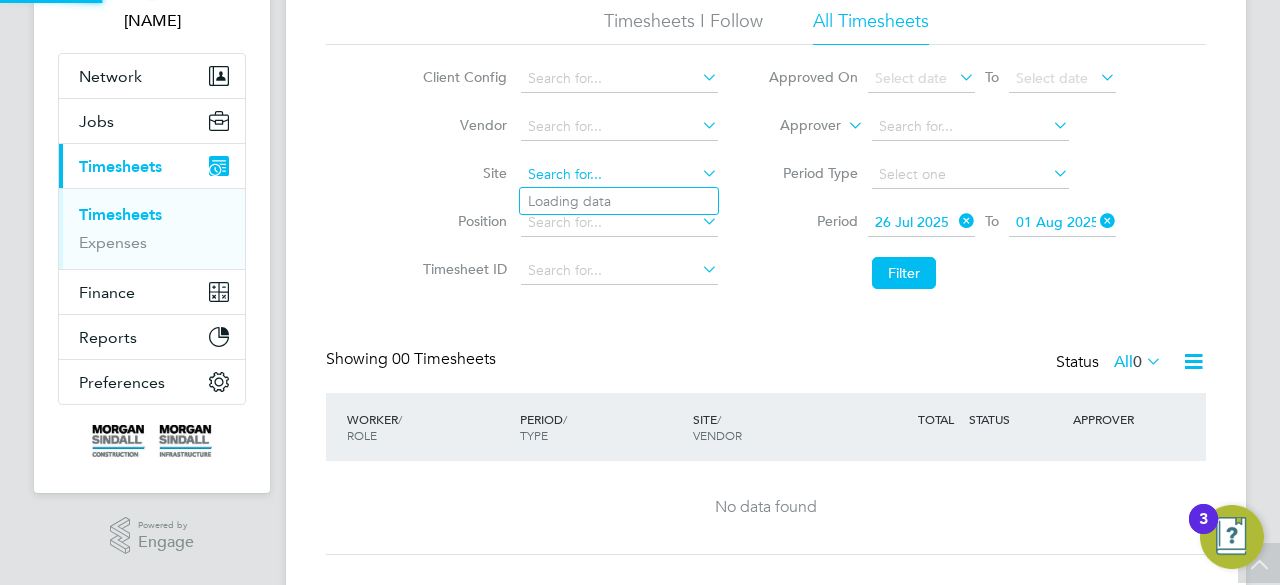 paste on "[NAME]" 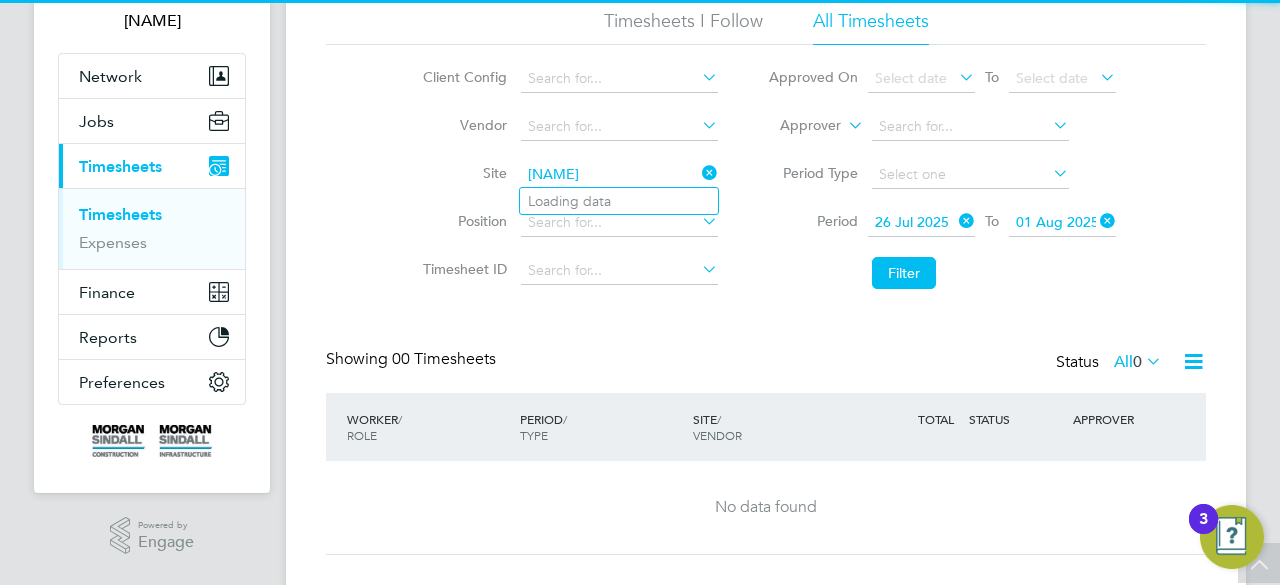 type on "[NAME]" 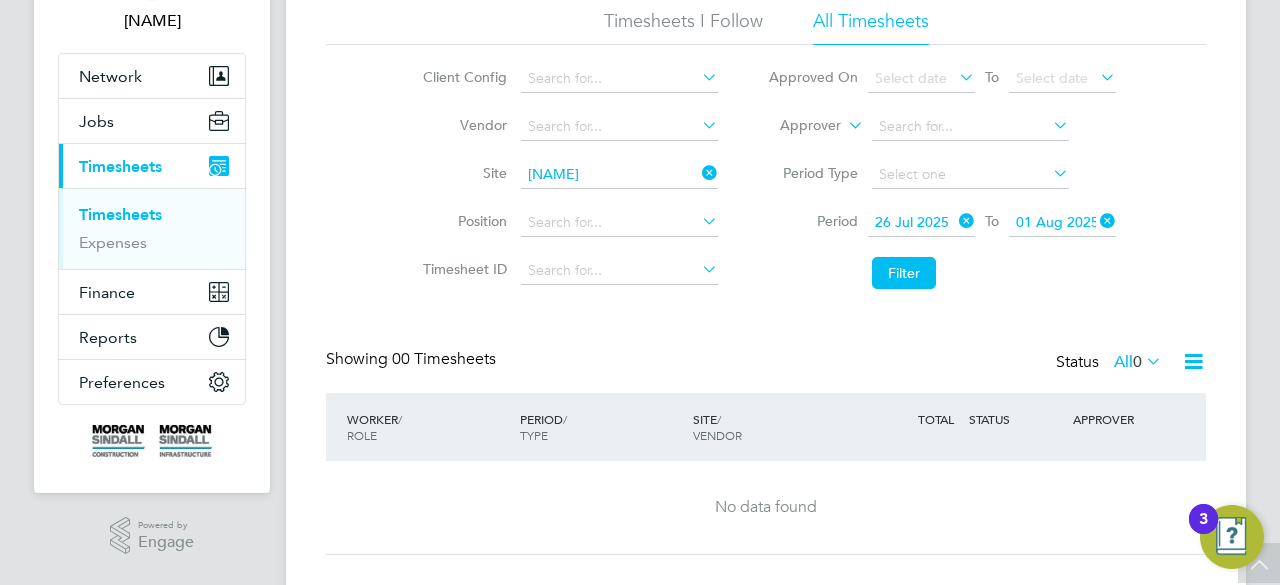 click on "Loading data" 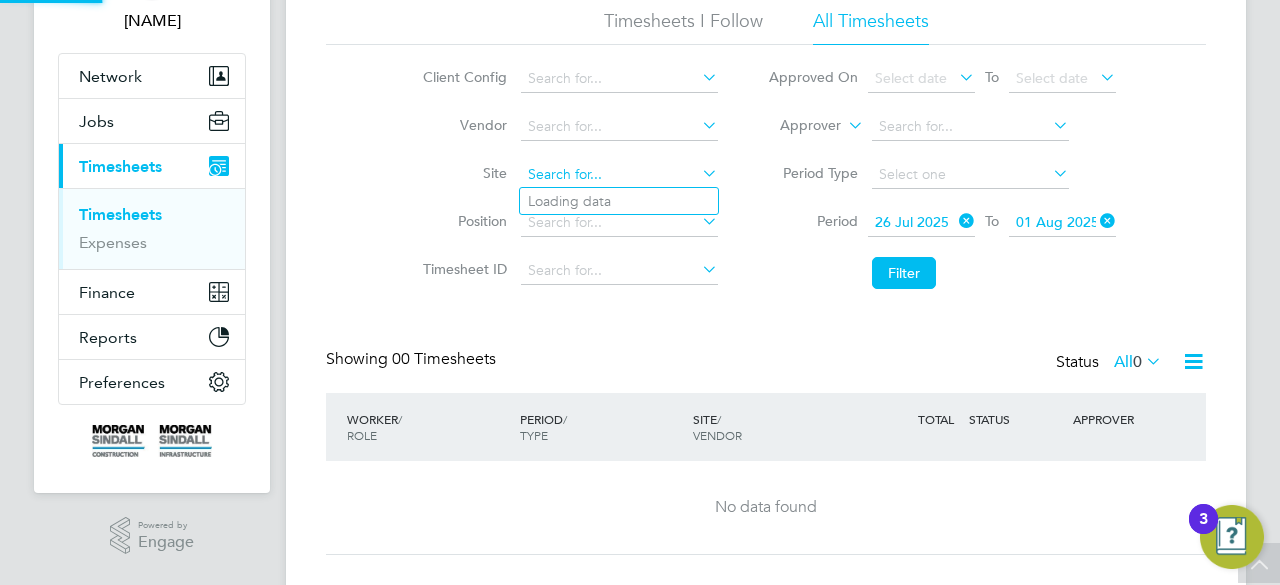 click 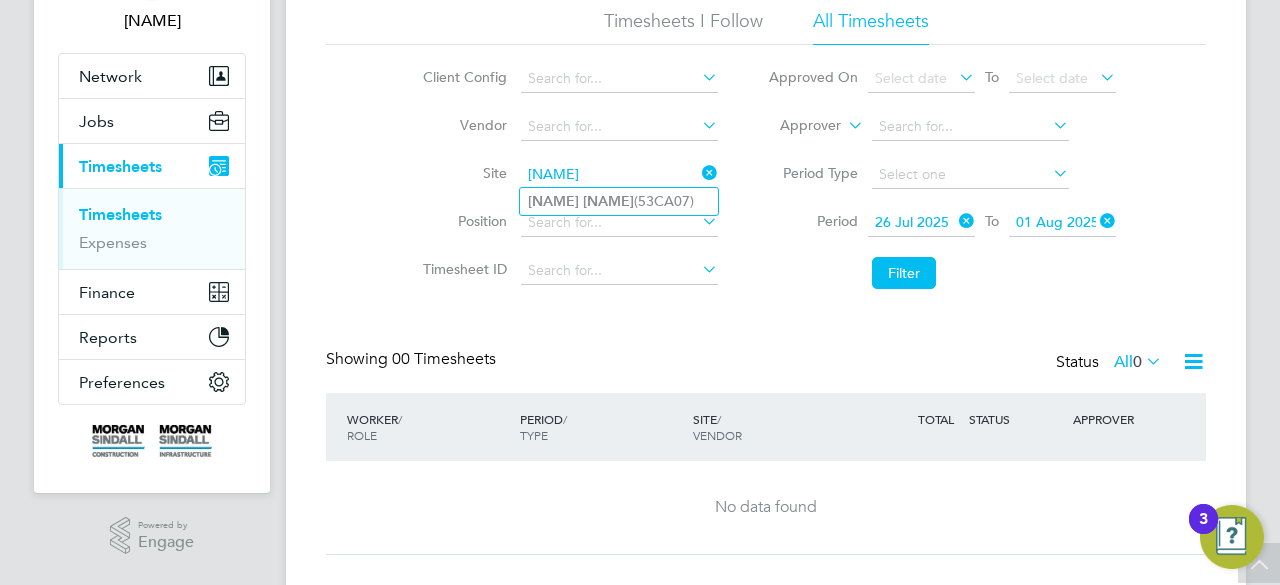 click on "[NAME]" 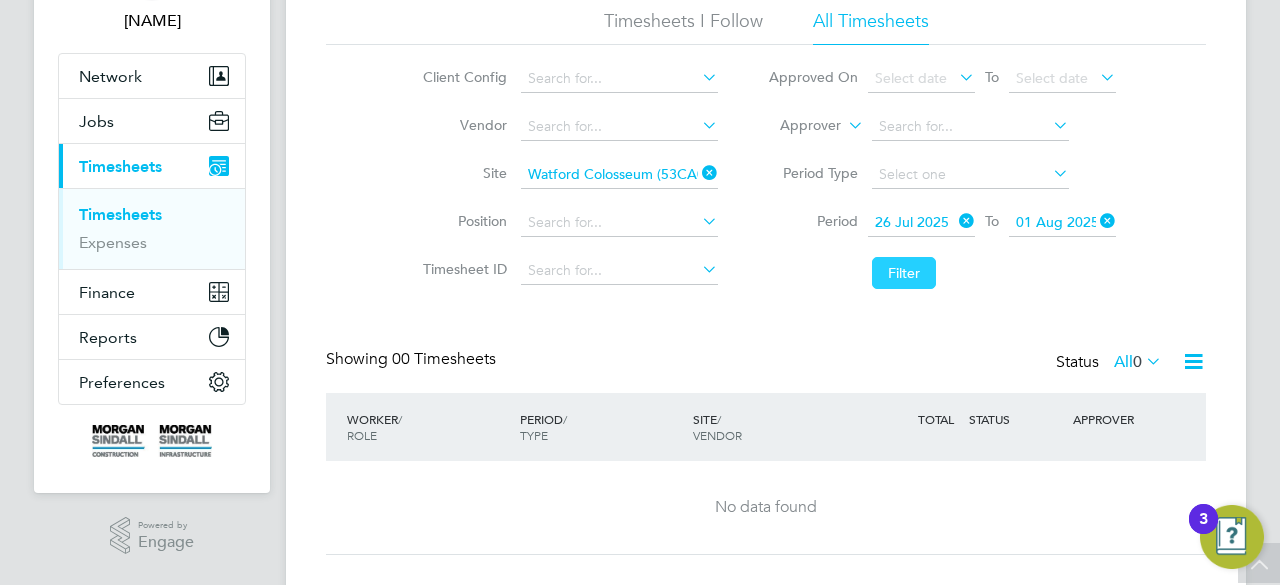 click on "Filter" 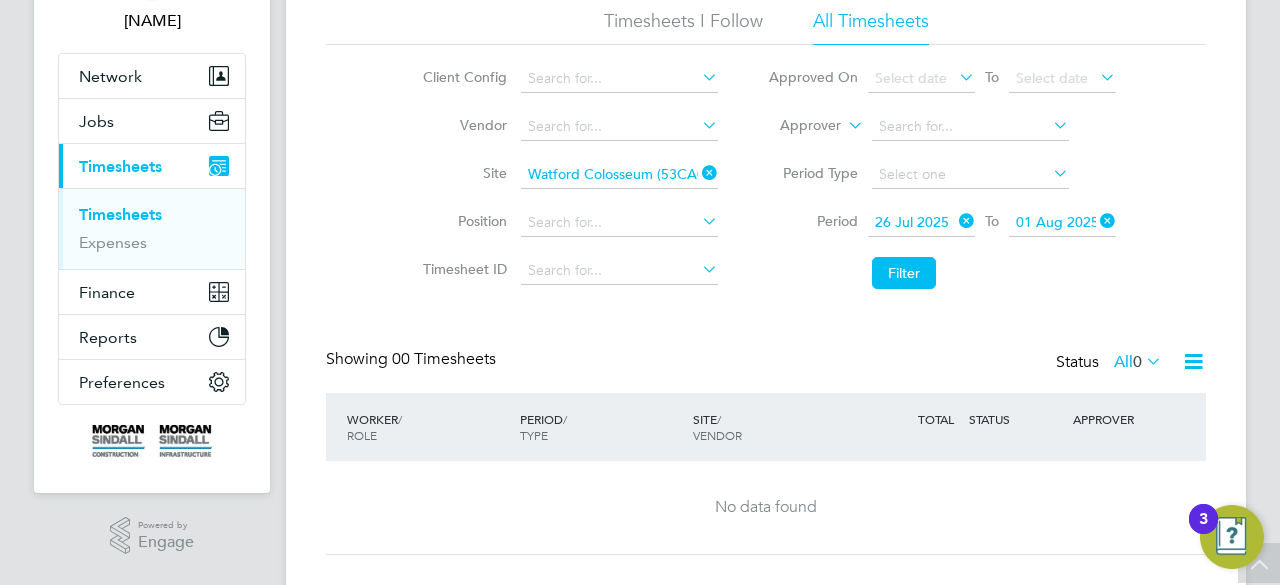 click 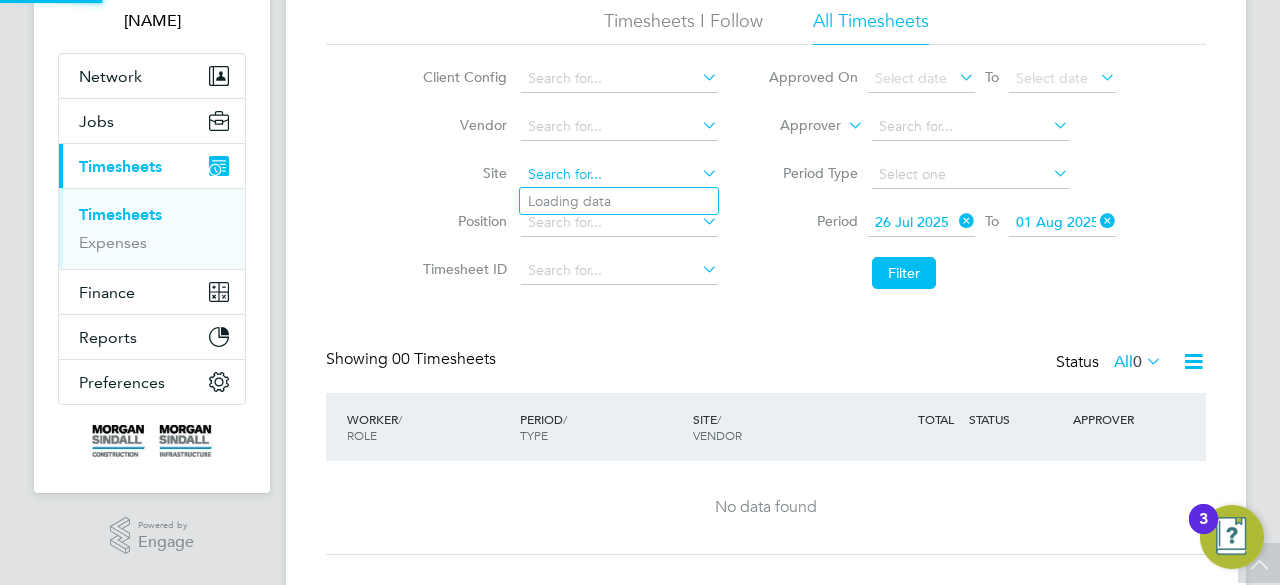 click 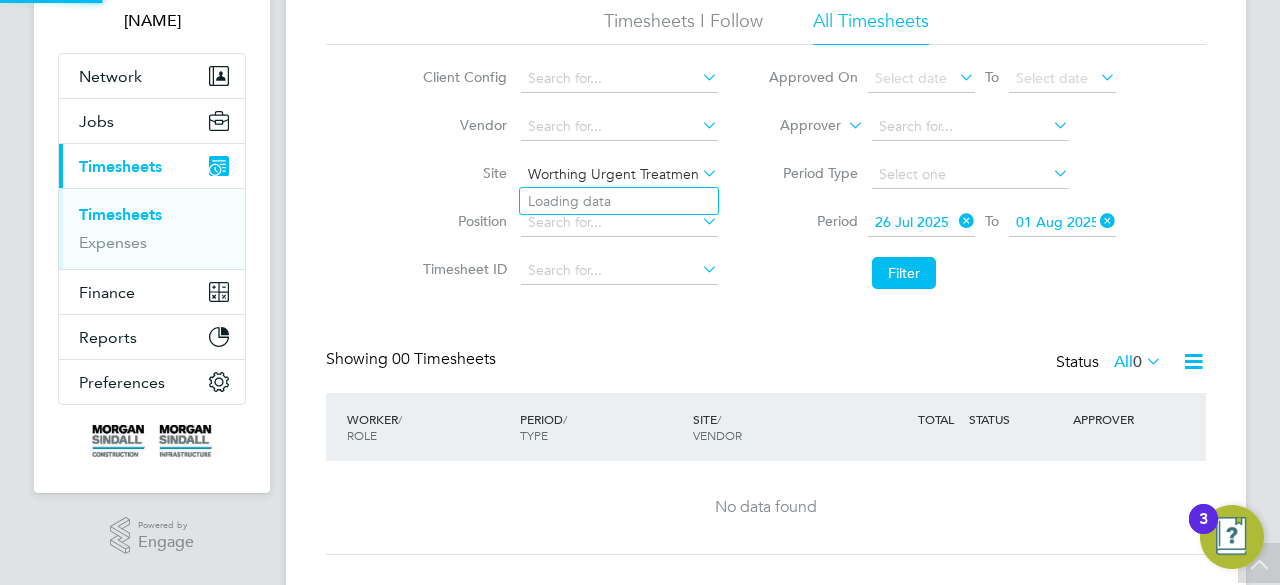 scroll, scrollTop: 0, scrollLeft: 32, axis: horizontal 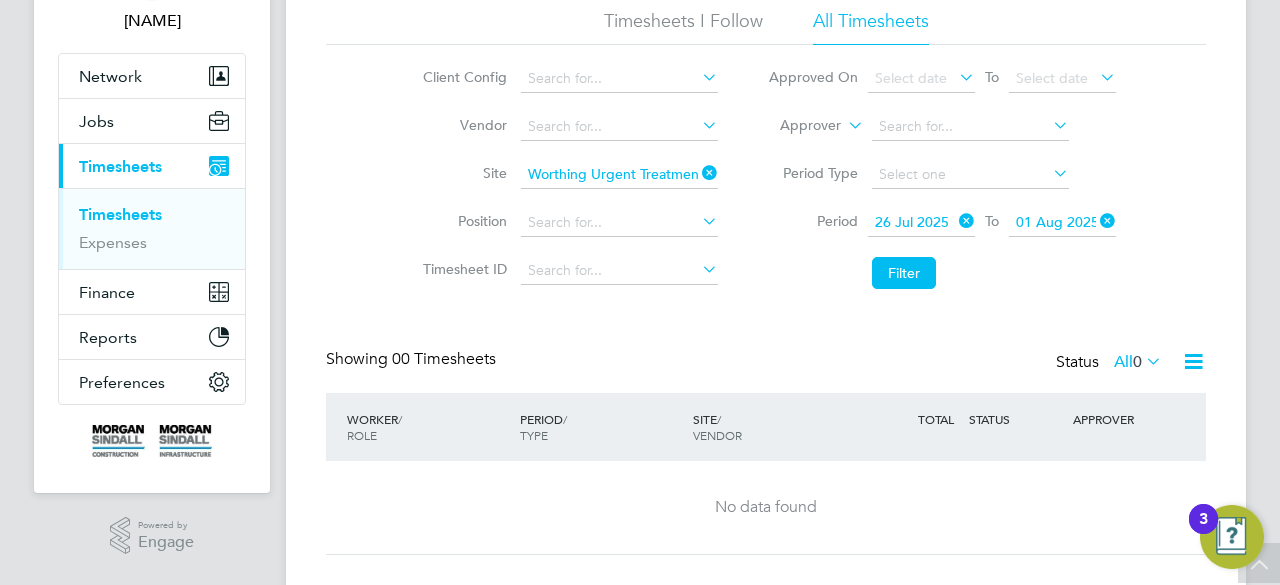 click on "Urgent" 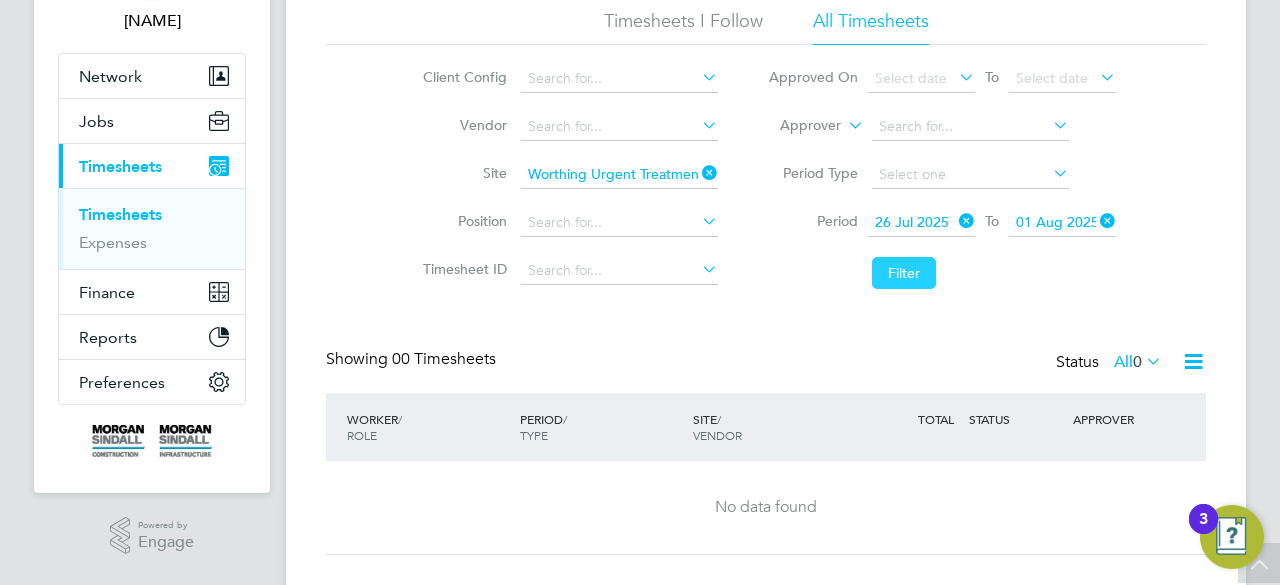click on "Filter" 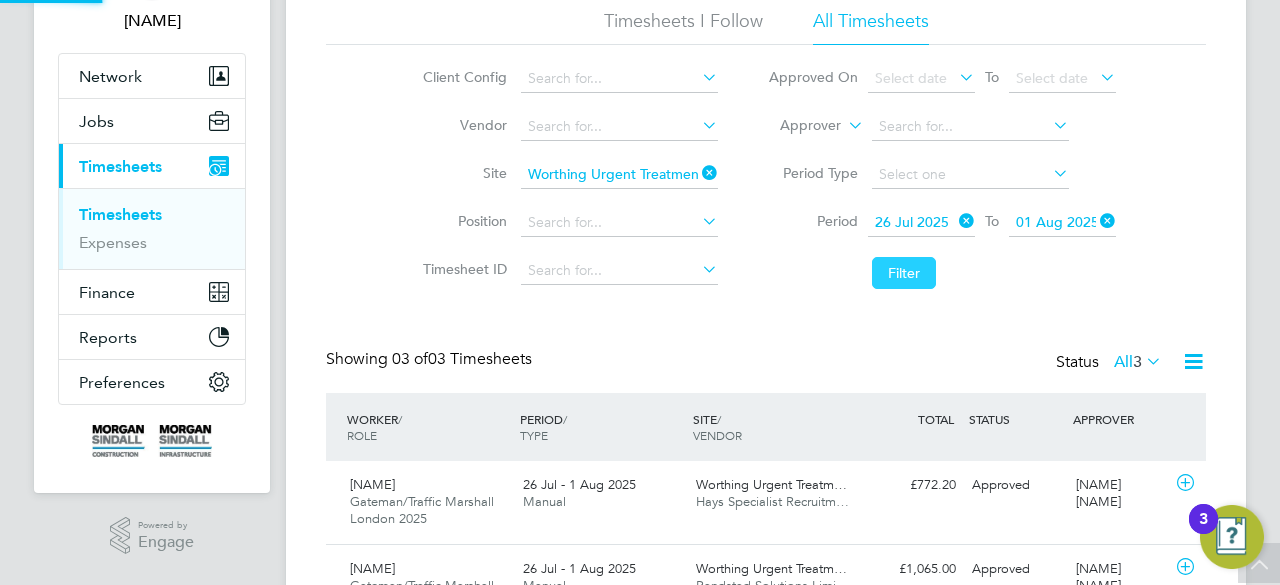 scroll, scrollTop: 10, scrollLeft: 10, axis: both 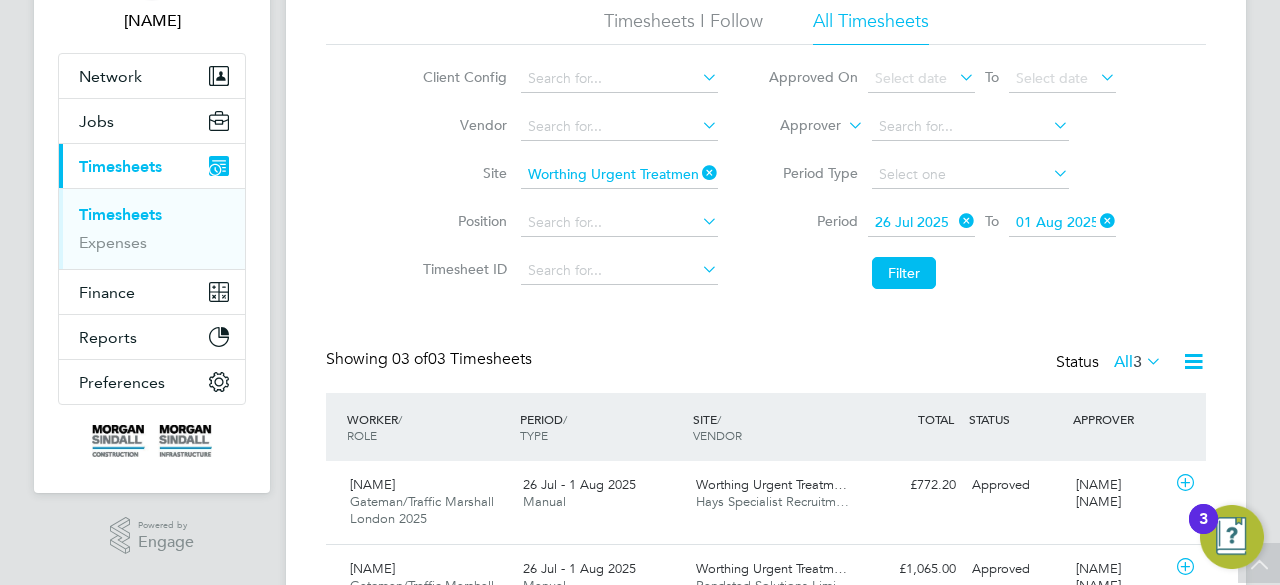 click 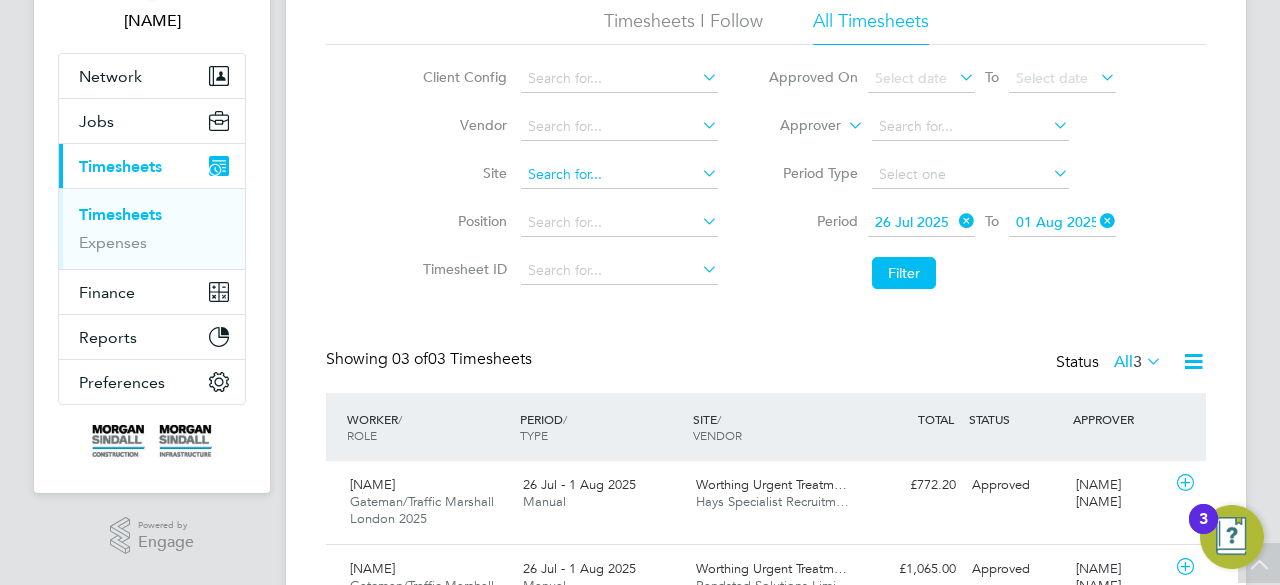 paste on "Worthing Urgent Treatment Centre" 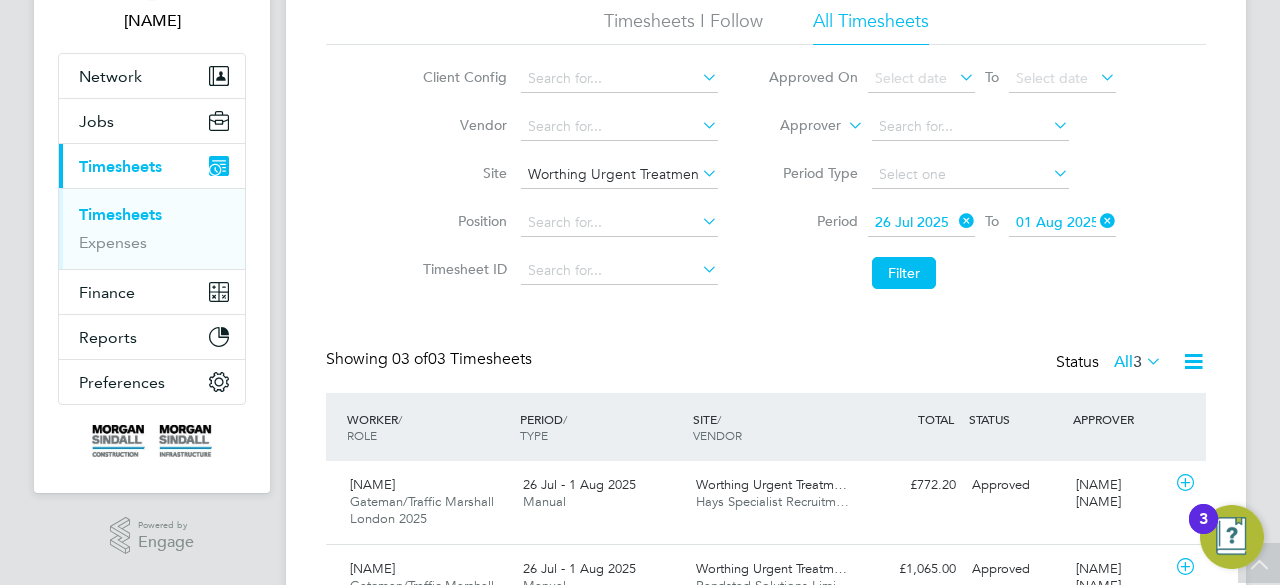 scroll, scrollTop: 0, scrollLeft: 32, axis: horizontal 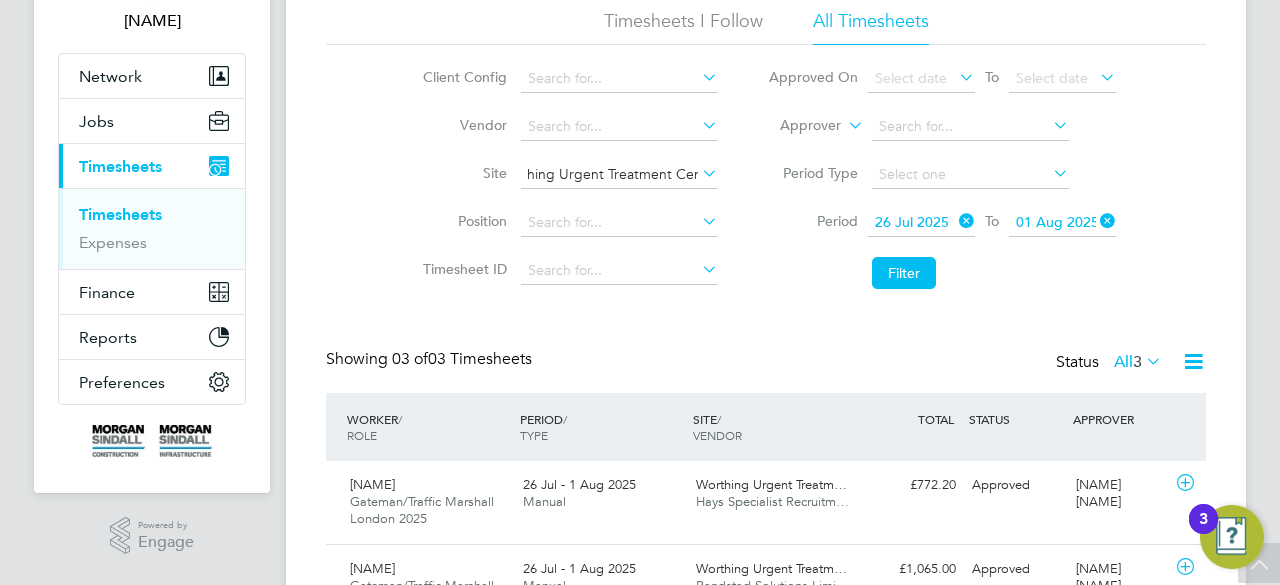 click on "Worthing Urgent Treatment Centre" 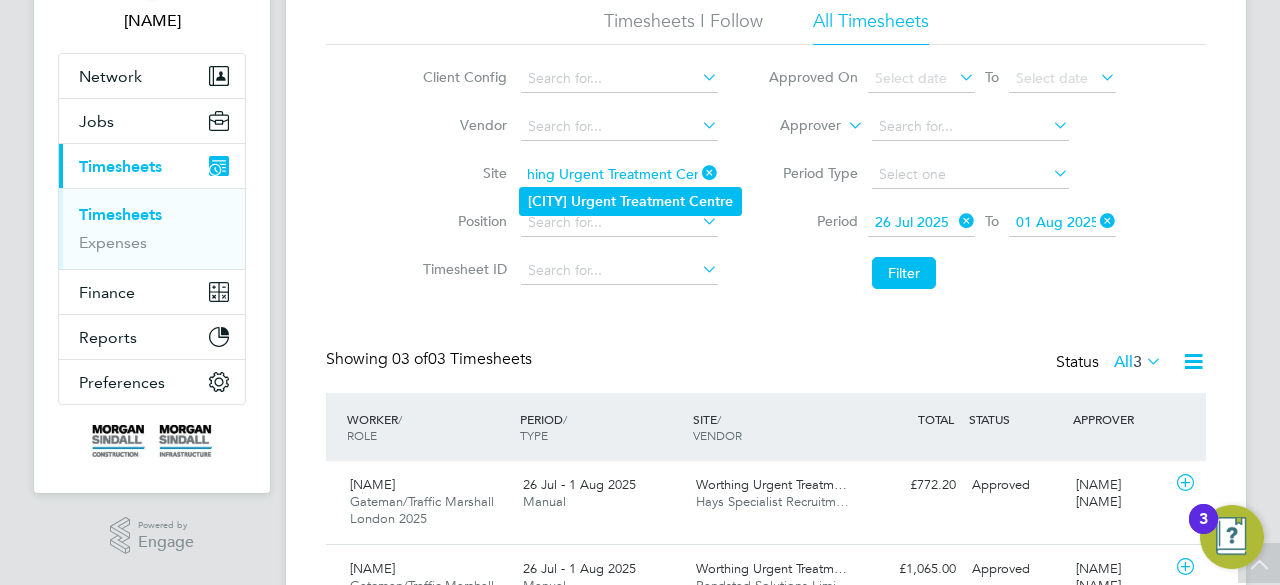 scroll, scrollTop: 0, scrollLeft: 0, axis: both 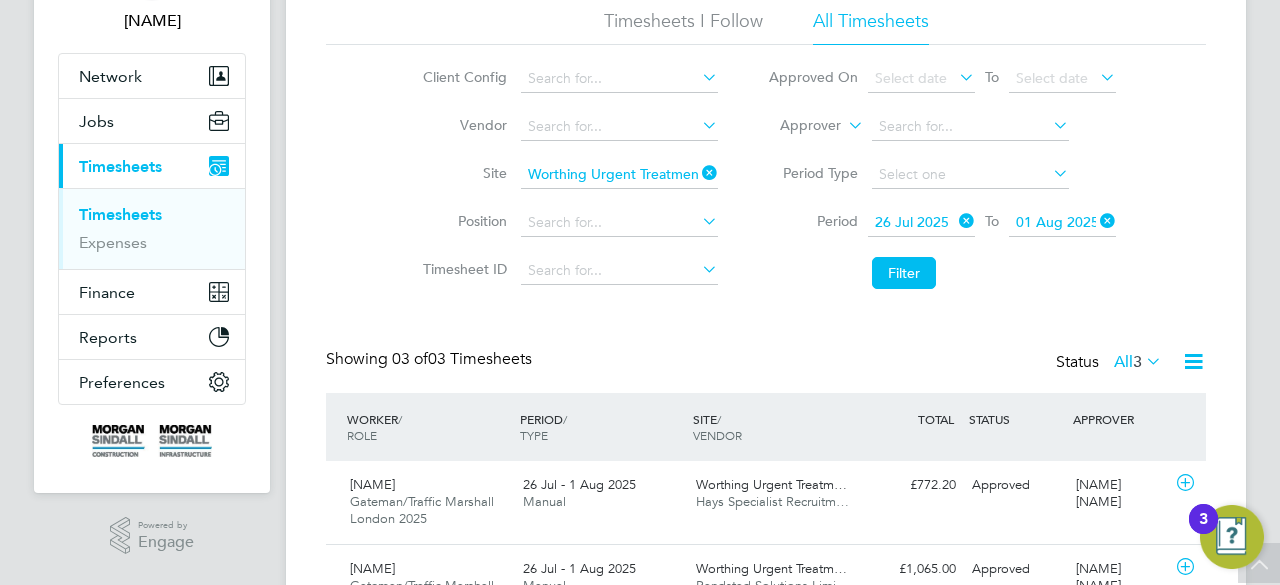 click on "[NAME]" 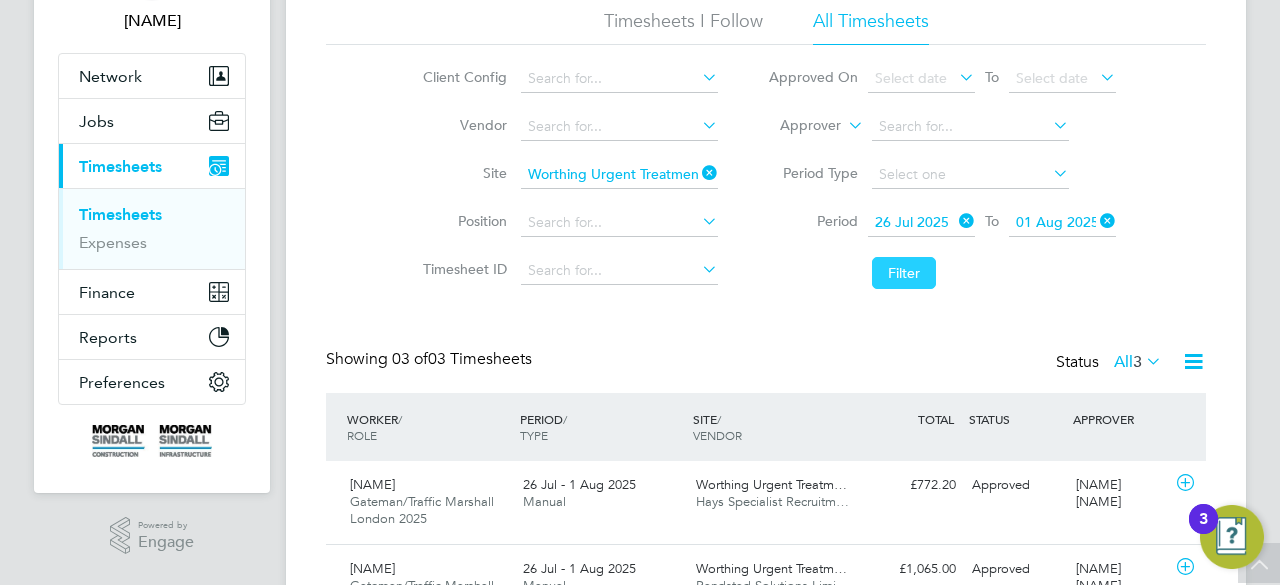 click on "Filter" 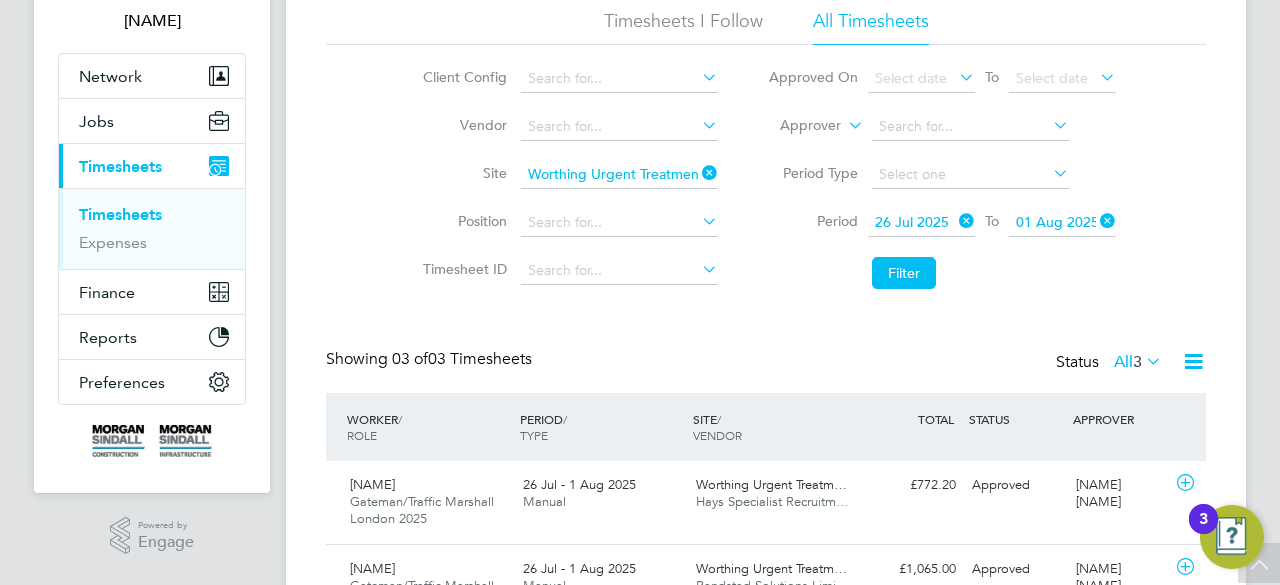 scroll, scrollTop: 10, scrollLeft: 10, axis: both 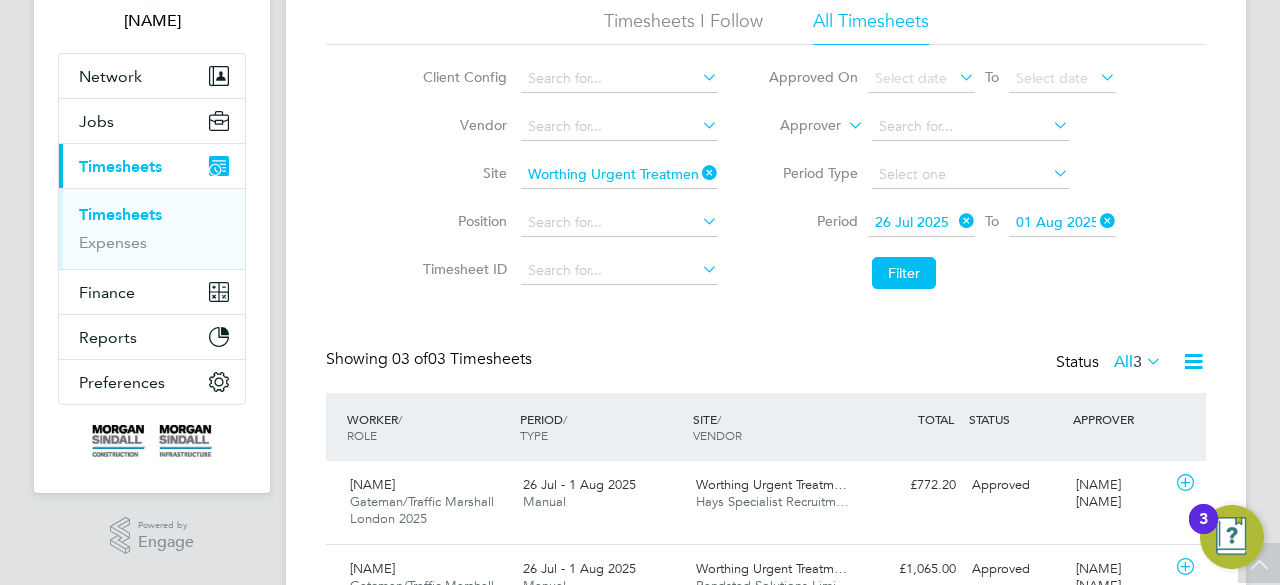 click on "[NAME] [NAME] Gateman/Traffic Marshall [CITY] 2025   26 Jul - 1 Aug 2025 26 Jul - 1 Aug 2025 Manual Worthing Urgent Treatm… Hays Specialist Recruitm… £772.20 Approved Approved [NAME] [NAME] [NAME] [NAME] Gateman/Traffic Marshall [CITY] 2025   26 Jul - 1 Aug 2025 26 Jul - 1 Aug 2025 Manual Worthing Urgent Treatm… Randstad Solutions Limi… £1,065.00 Approved Approved [NAME] [NAME] [NAME] [NAME] Gateman/Traffic Marshall [CITY] 2025   26 Jul - 1 Aug 2025 26 Jul - 1 Aug 2025 Manual Worthing Urgent Treatm… Randstad Solutions Limi… £966.60 Approved" 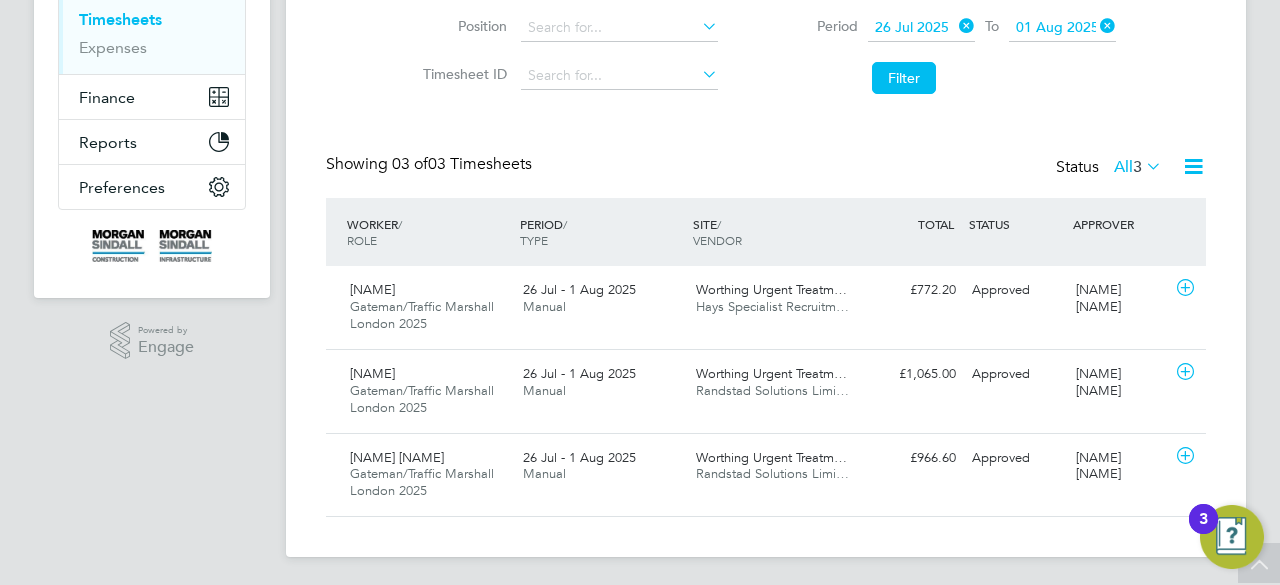 scroll, scrollTop: 336, scrollLeft: 0, axis: vertical 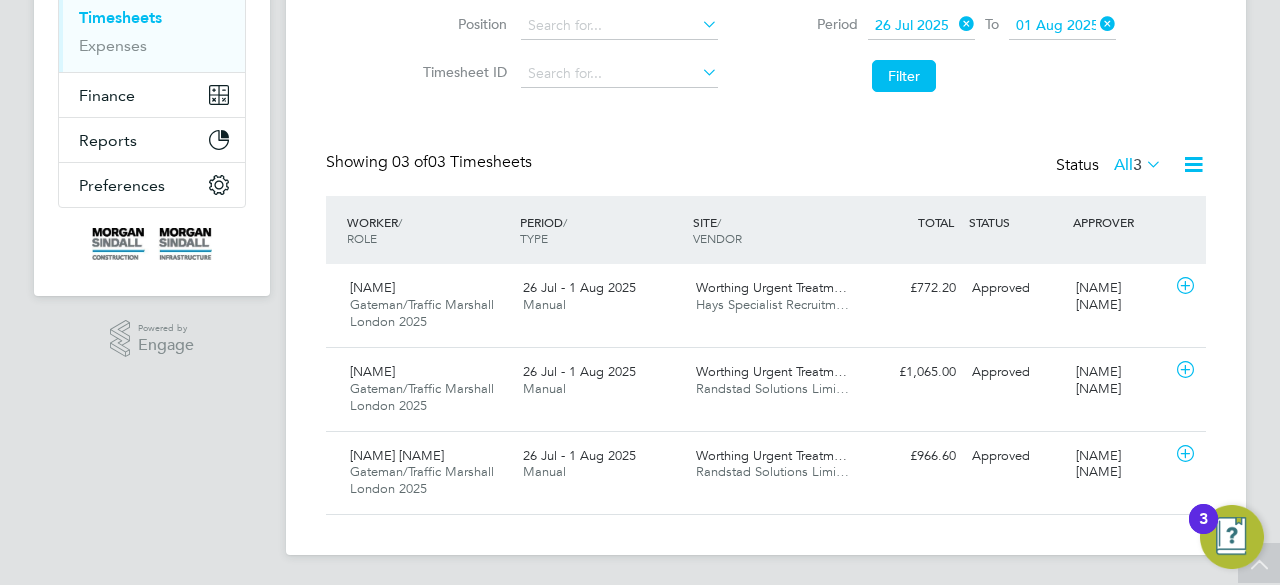 click on "[NAME] Gateman/Traffic Marshall [CITY] 2025 26 Jul - 1 Aug 2025 26 Jul - 1 Aug 2025 Manual [NAME] Hays Specialist Recruitm… £772.20 Approved Approved [NAME]" 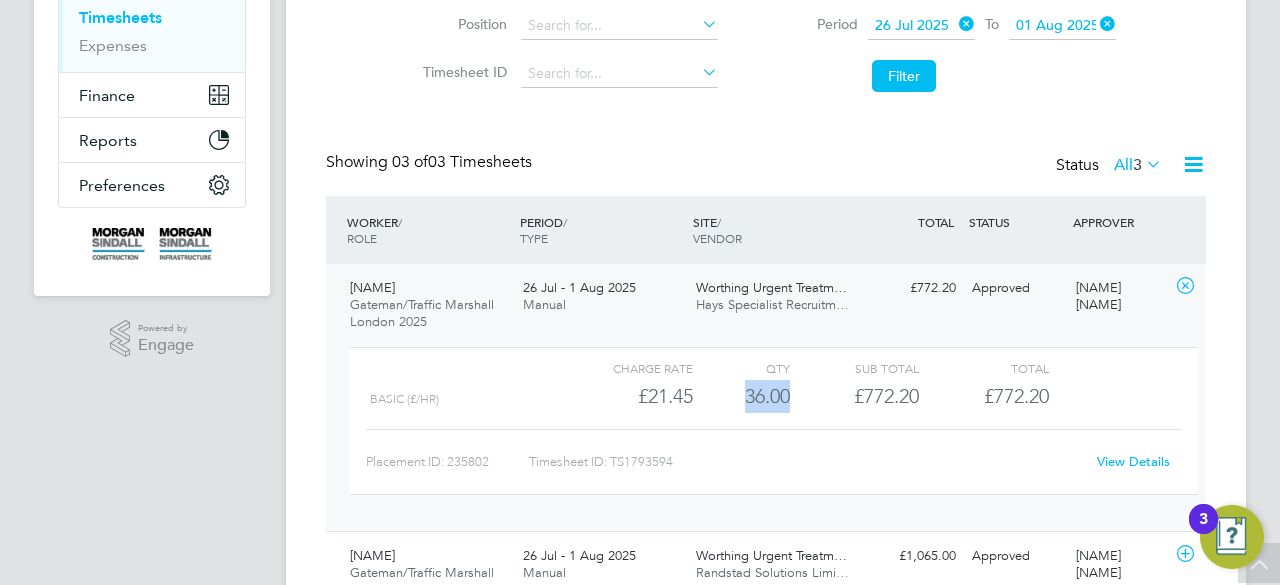 drag, startPoint x: 748, startPoint y: 402, endPoint x: 818, endPoint y: 397, distance: 70.178345 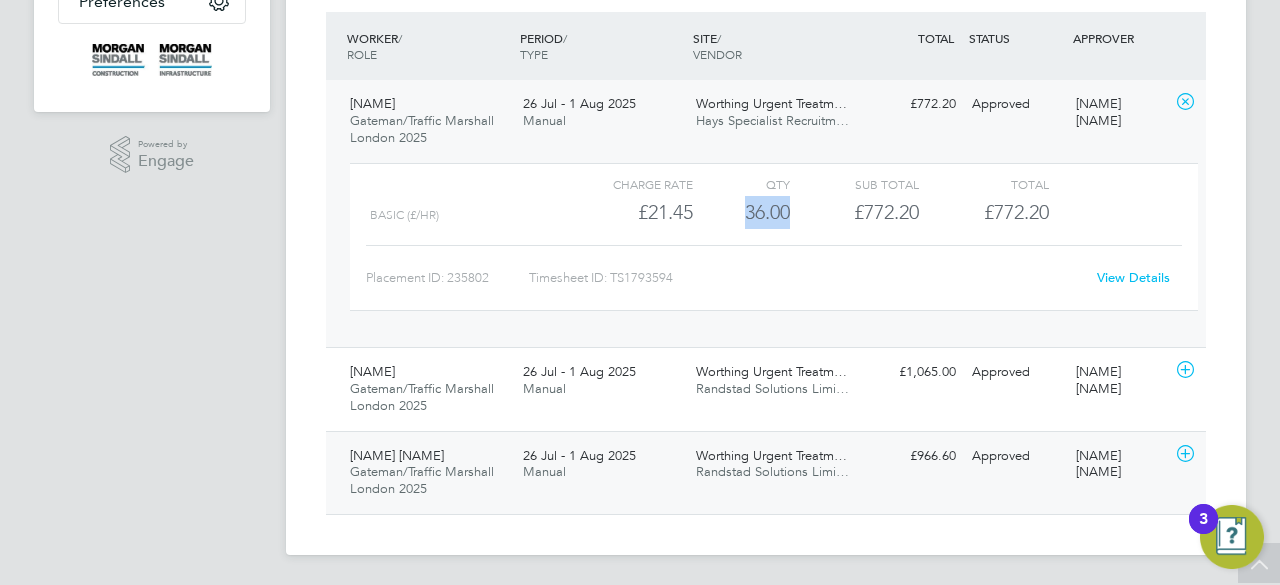 click on "[NAME] [NAME] Gateman/Traffic Marshall [CITY] 2025   26 Jul - 1 Aug 2025 26 Jul - 1 Aug 2025 Manual Worthing Urgent Treatm… Randstad Solutions Limi… £966.60 Approved Approved [NAME] [NAME]" 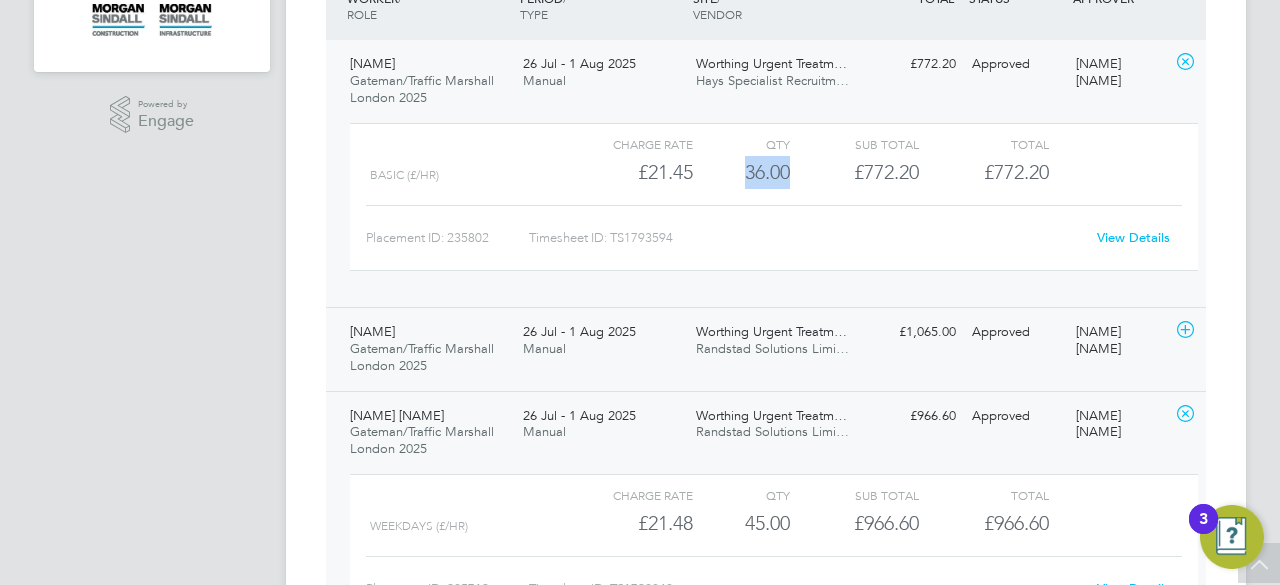 click on "[NAME] Gateman/Traffic Marshall [CITY] 2025 26 Jul - 1 Aug 2025 26 Jul - 1 Aug 2025 Manual [NAME] Randstad Solutions Limi… £1,065.00 Approved Approved [NAME]" 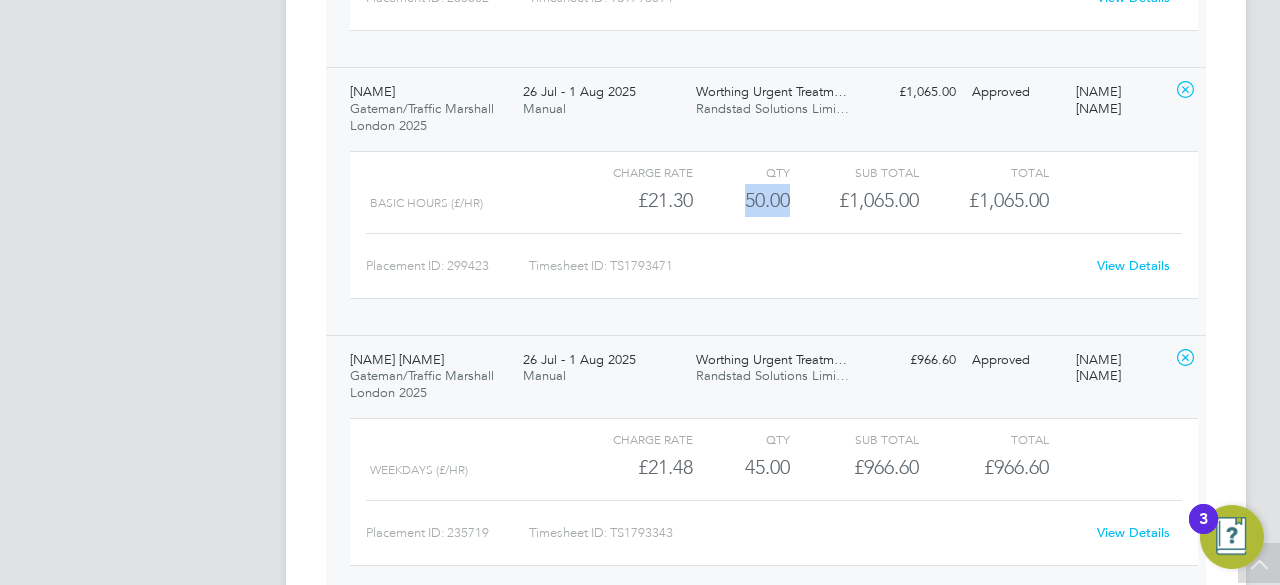 drag, startPoint x: 746, startPoint y: 207, endPoint x: 806, endPoint y: 201, distance: 60.299255 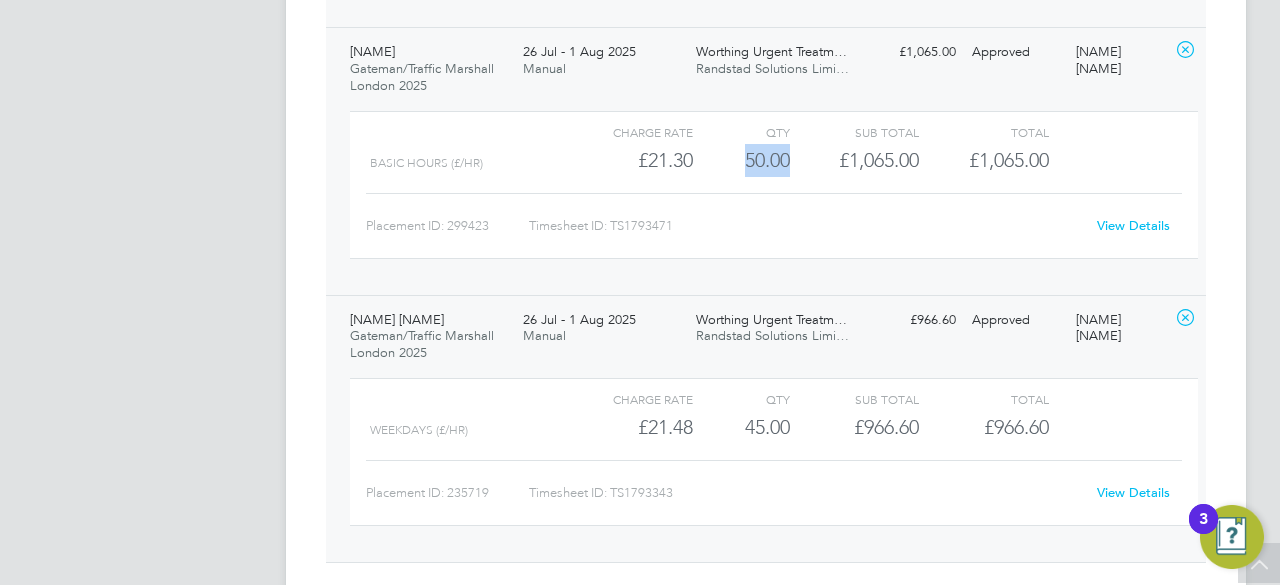 scroll, scrollTop: 887, scrollLeft: 0, axis: vertical 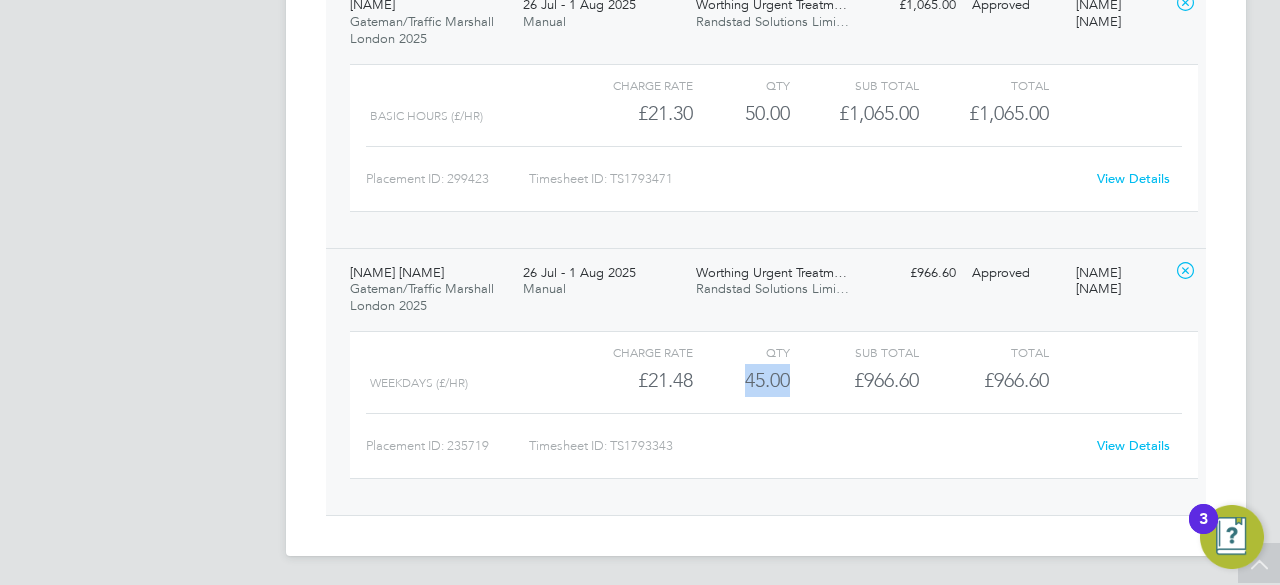 drag, startPoint x: 745, startPoint y: 381, endPoint x: 802, endPoint y: 373, distance: 57.558666 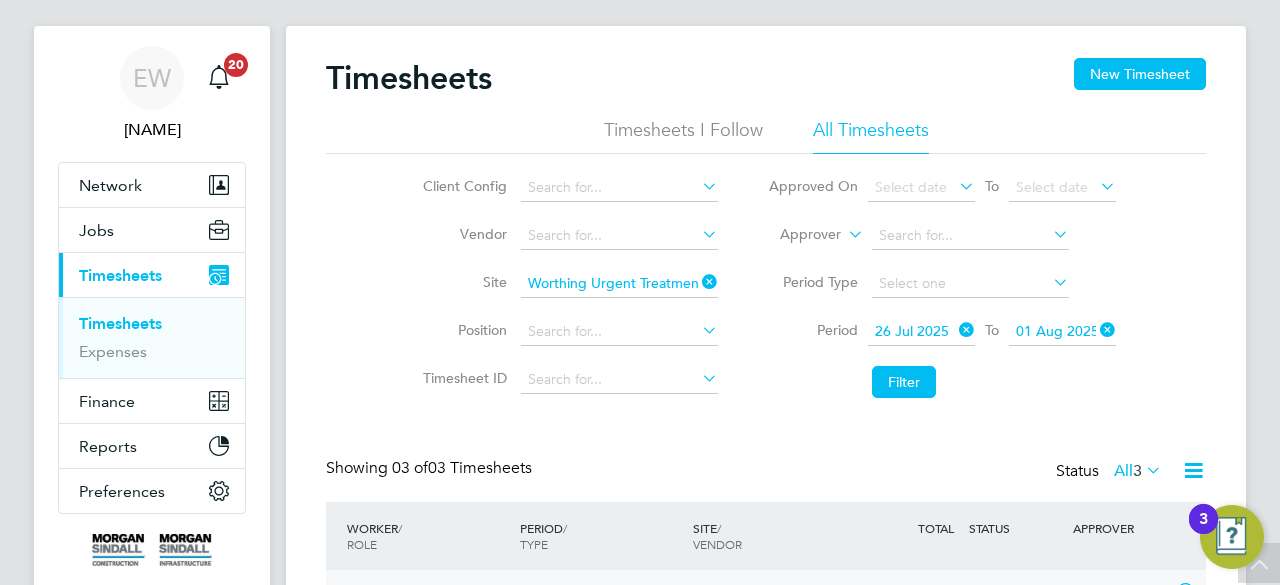 scroll, scrollTop: 0, scrollLeft: 0, axis: both 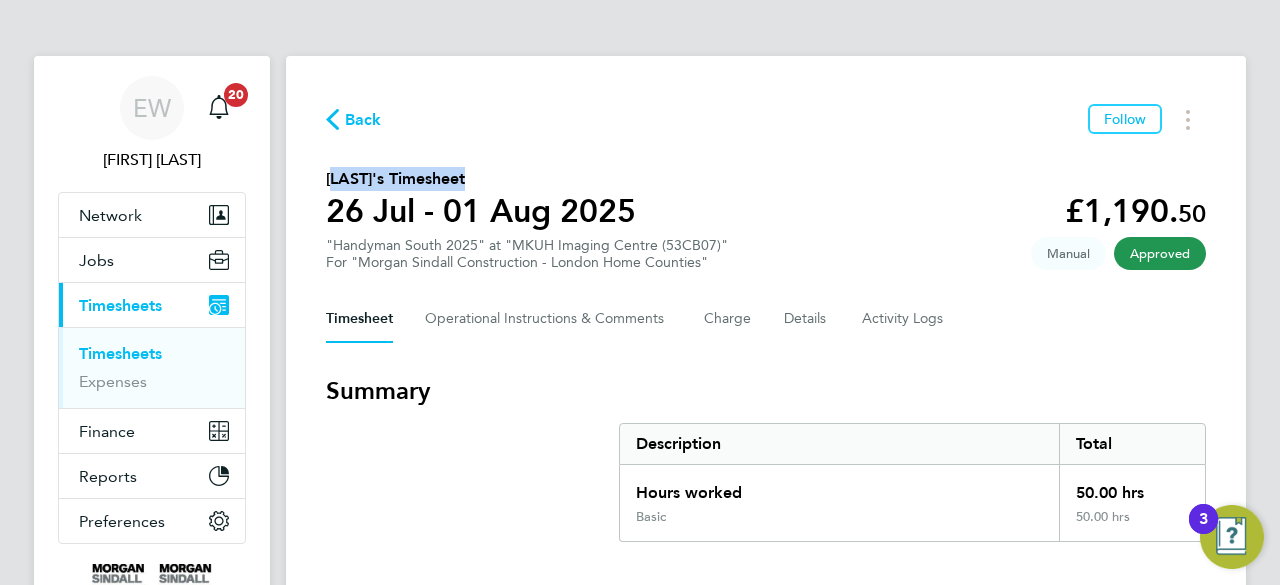 drag, startPoint x: 328, startPoint y: 178, endPoint x: 458, endPoint y: 171, distance: 130.18832 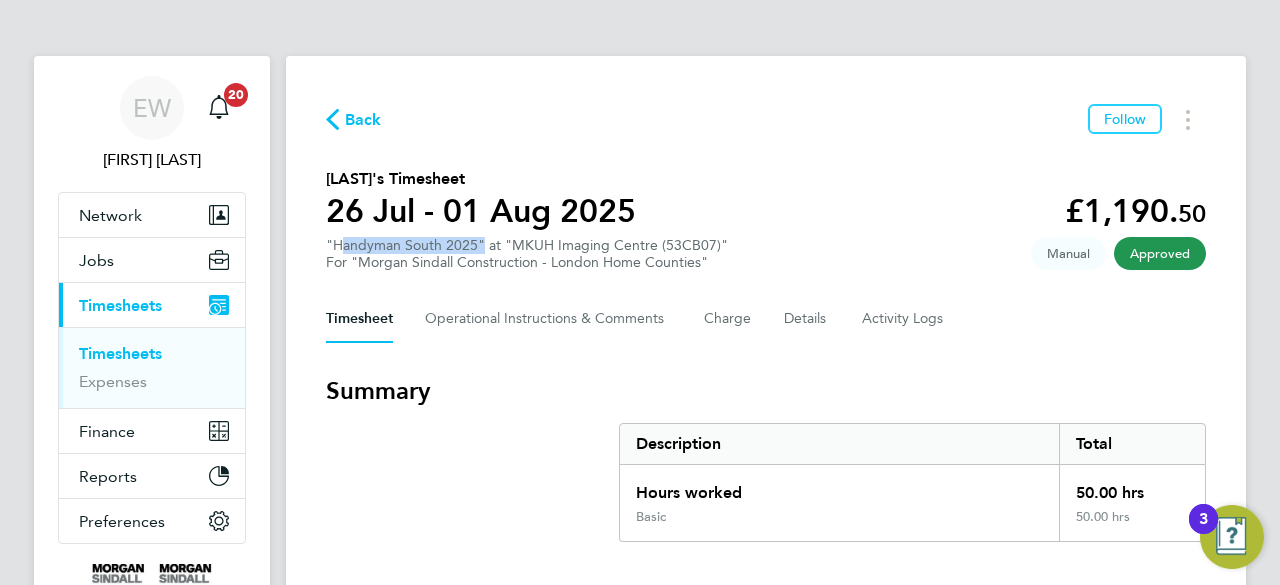 drag, startPoint x: 332, startPoint y: 245, endPoint x: 478, endPoint y: 245, distance: 146 